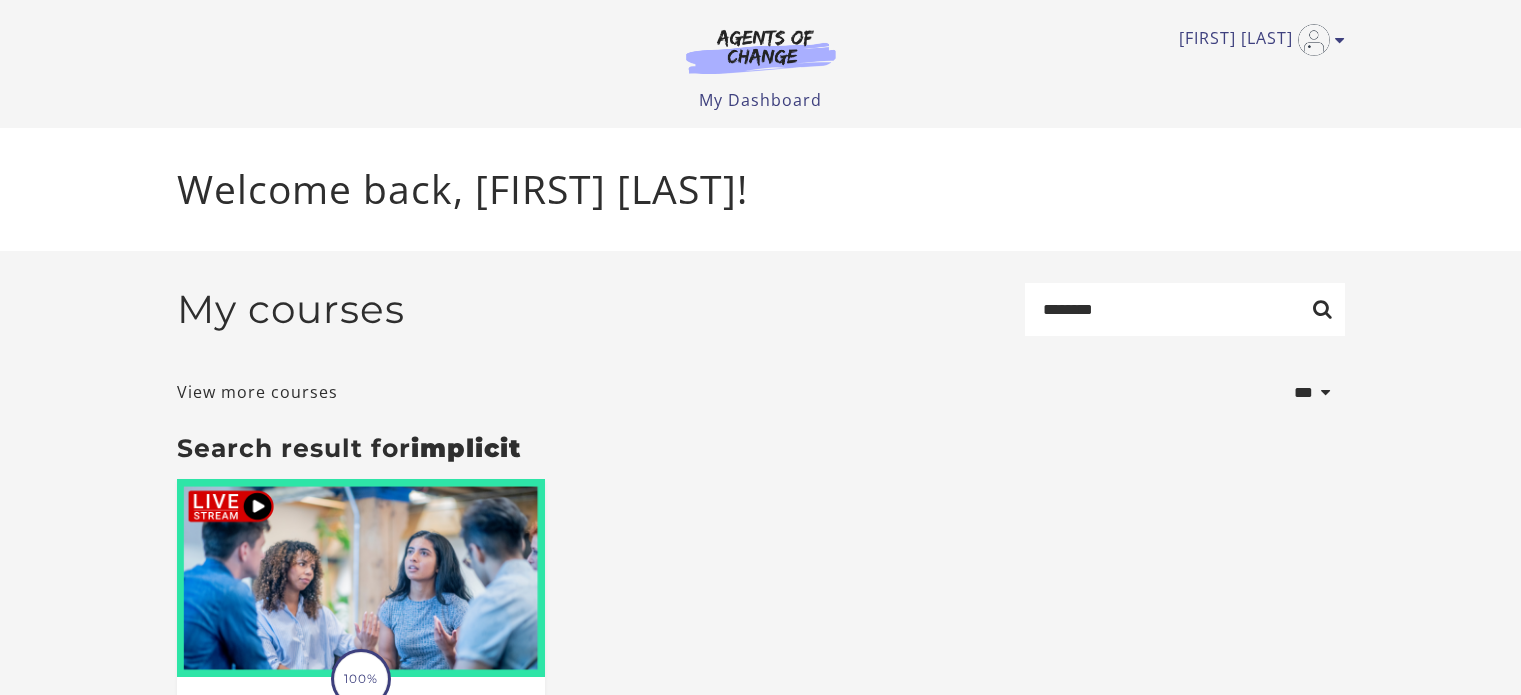 scroll, scrollTop: 0, scrollLeft: 0, axis: both 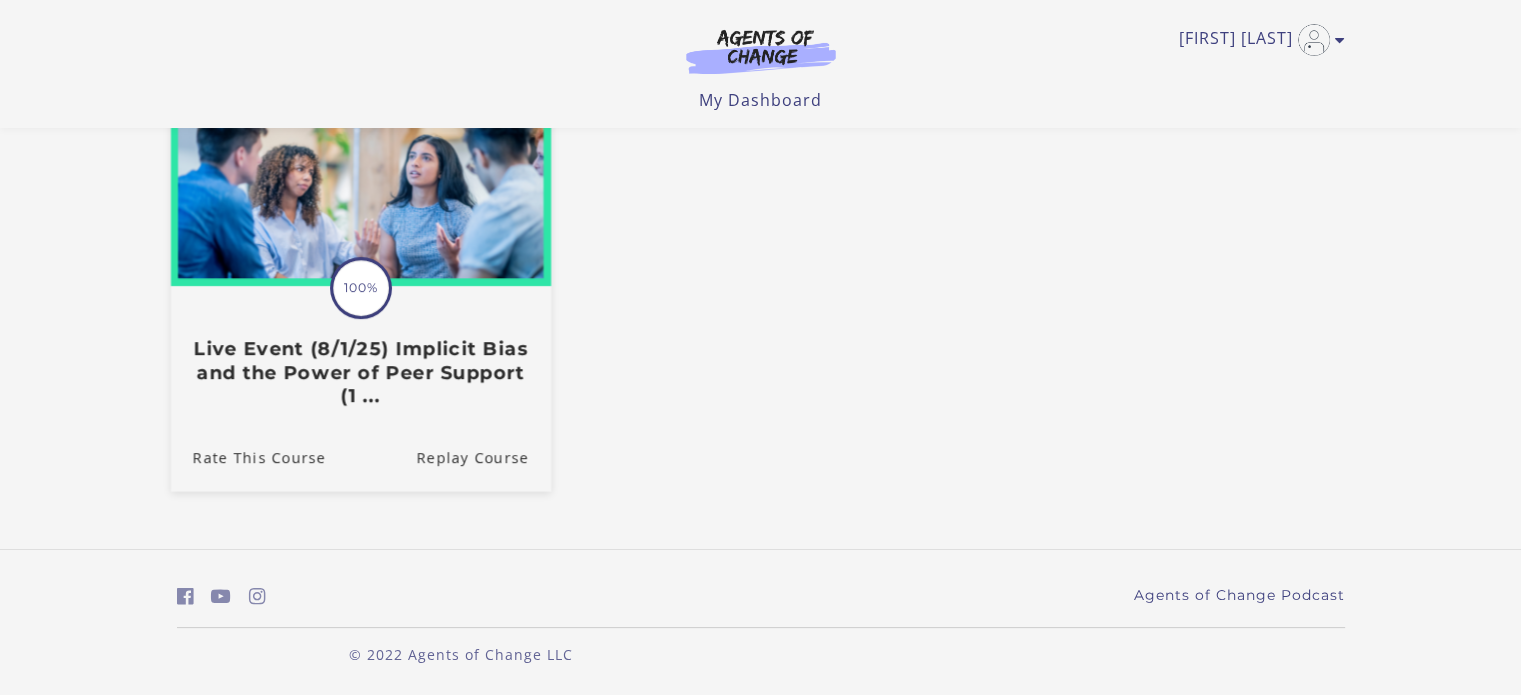 click on "Translation missing: en.liquid.partials.dashboard_course_card.progress_description: 100%
100%
Live Event (8/1/25) Implicit Bias and the Power of Peer Support (1 ..." at bounding box center (360, 347) 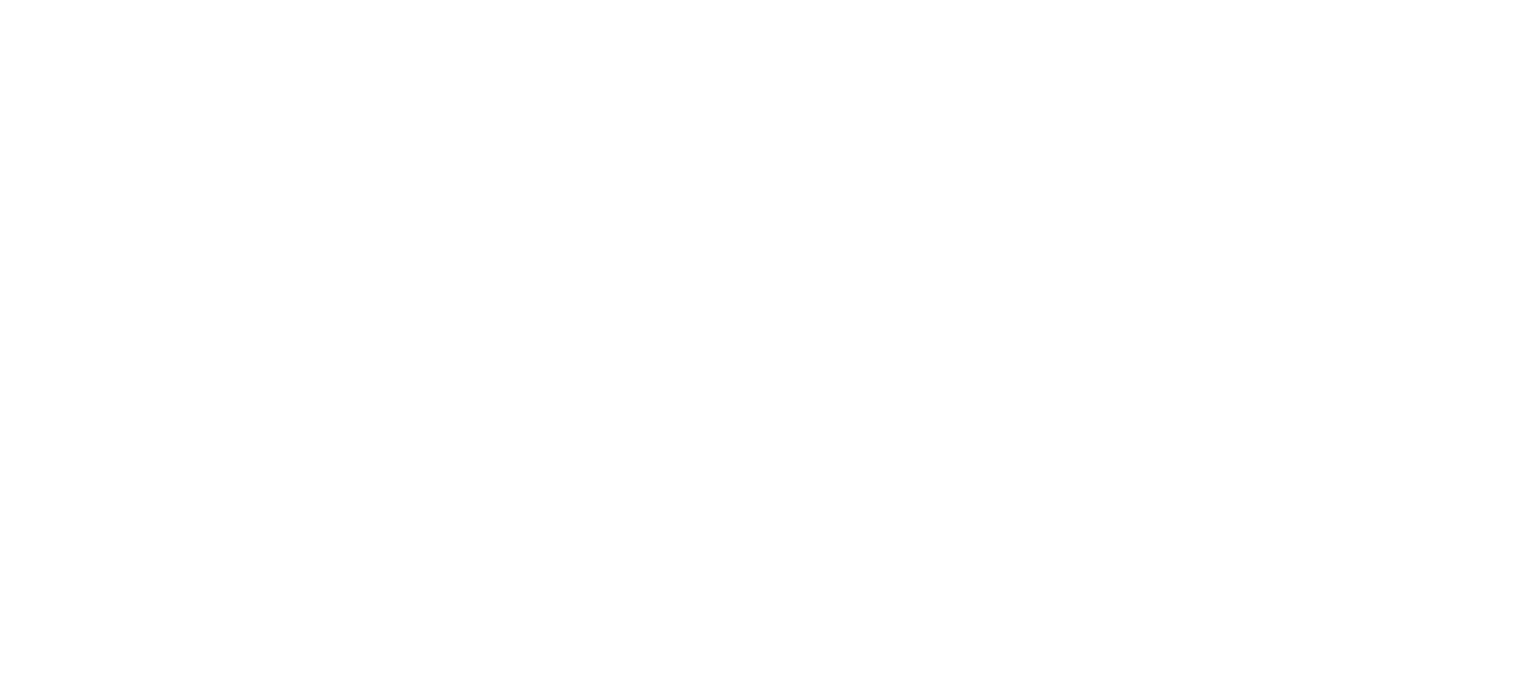 scroll, scrollTop: 0, scrollLeft: 0, axis: both 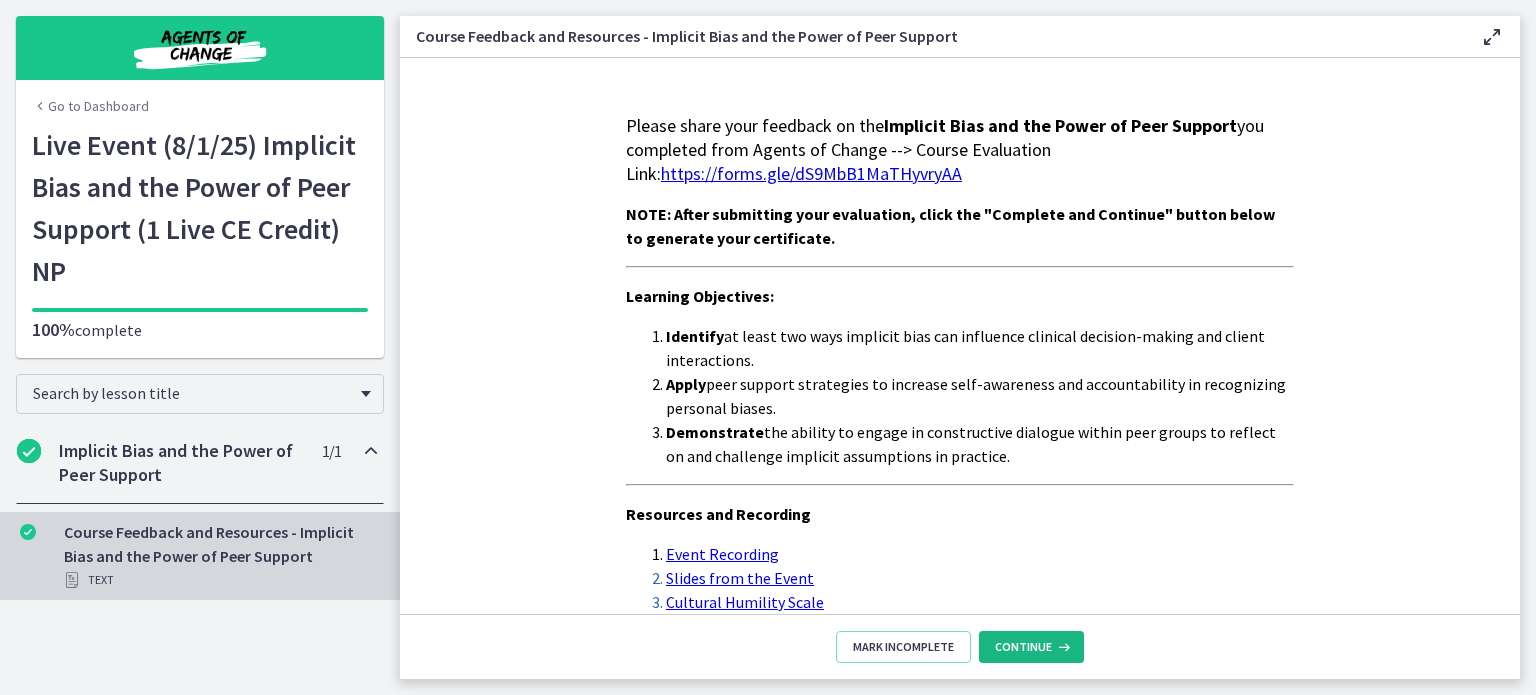 click on "Continue" at bounding box center (1023, 647) 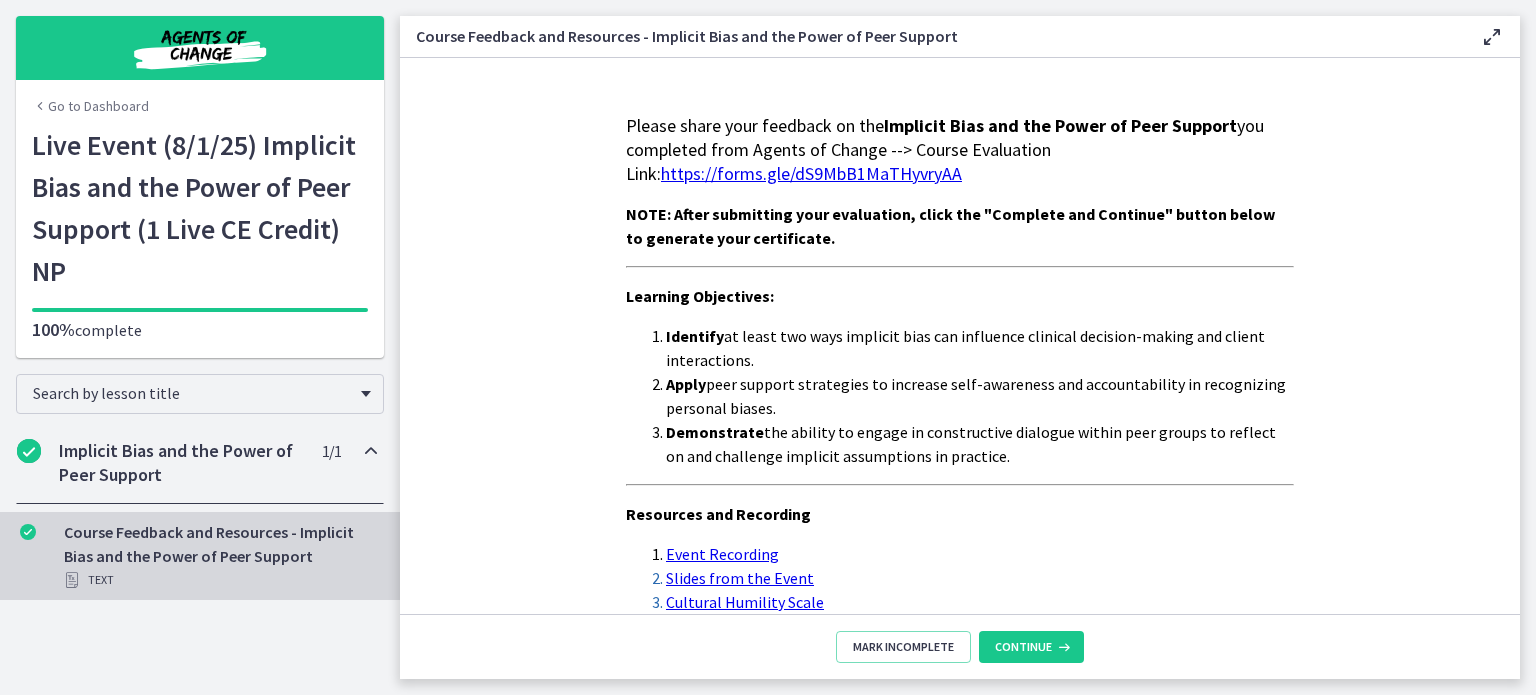 scroll, scrollTop: 120, scrollLeft: 0, axis: vertical 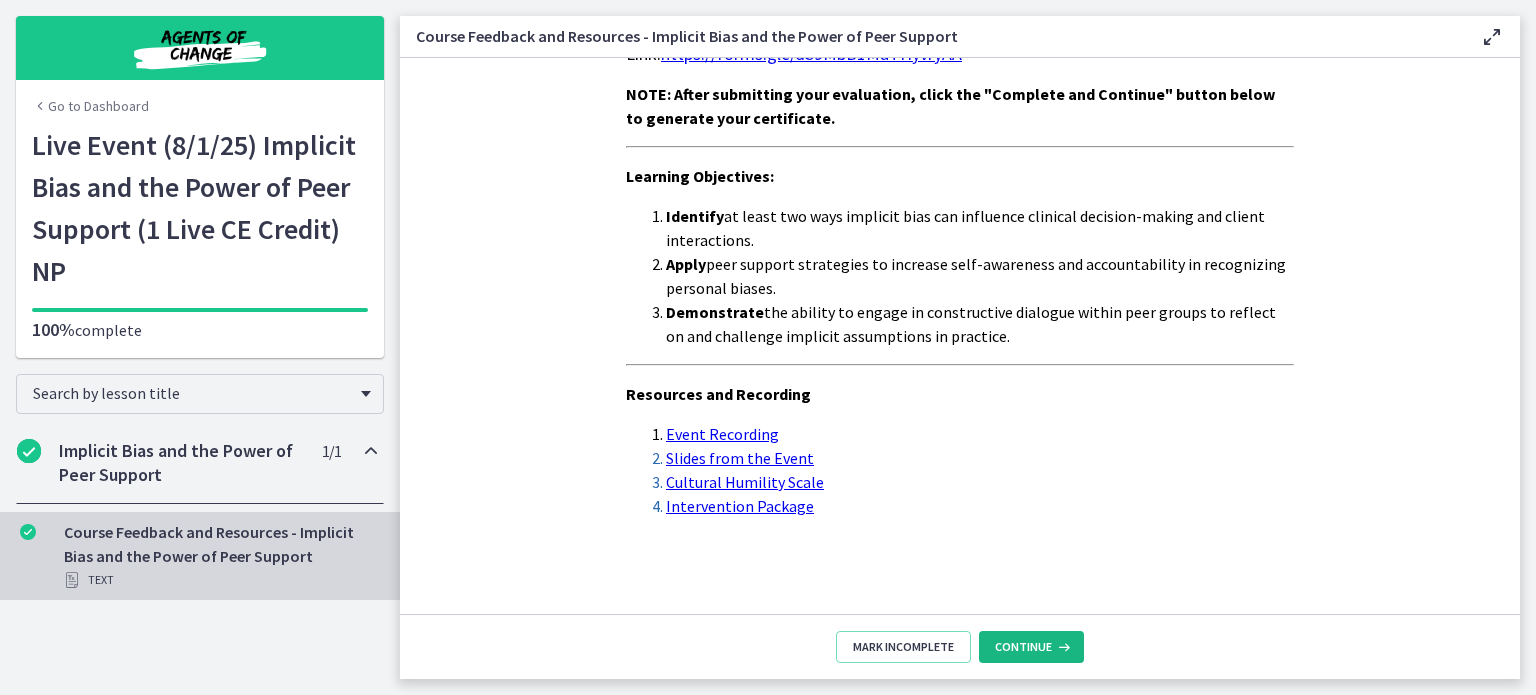 click on "Continue" at bounding box center (1023, 647) 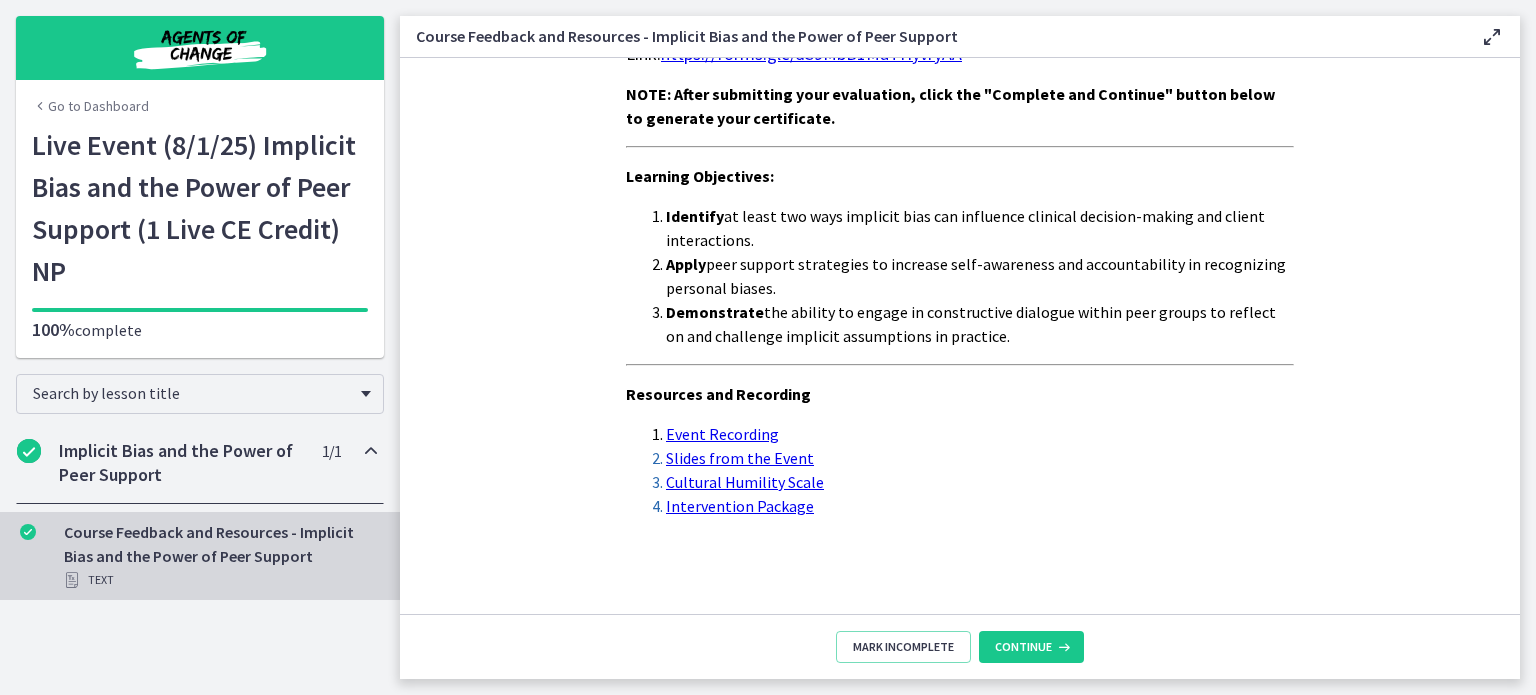 click on "Implicit Bias and the Power of Peer Support" at bounding box center [181, 463] 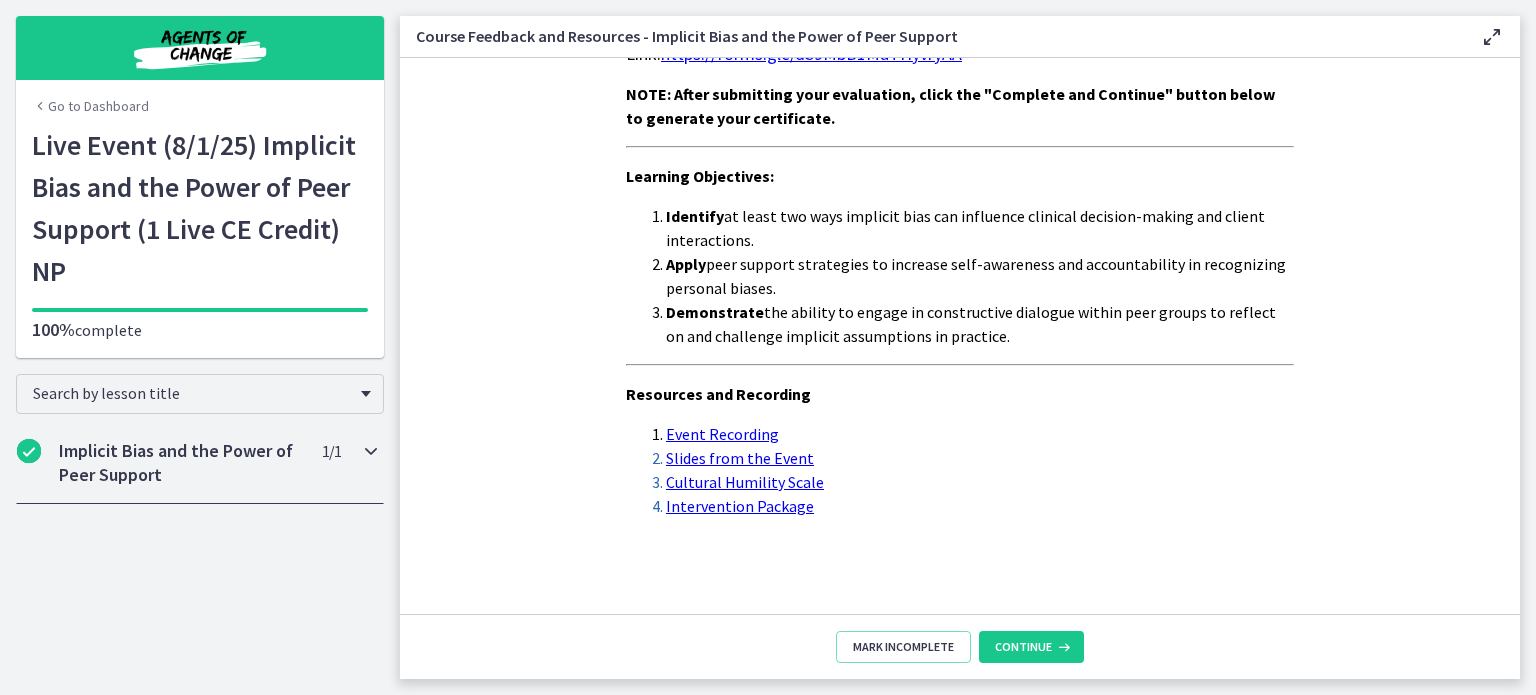 click on "Implicit Bias and the Power of Peer Support" at bounding box center [181, 463] 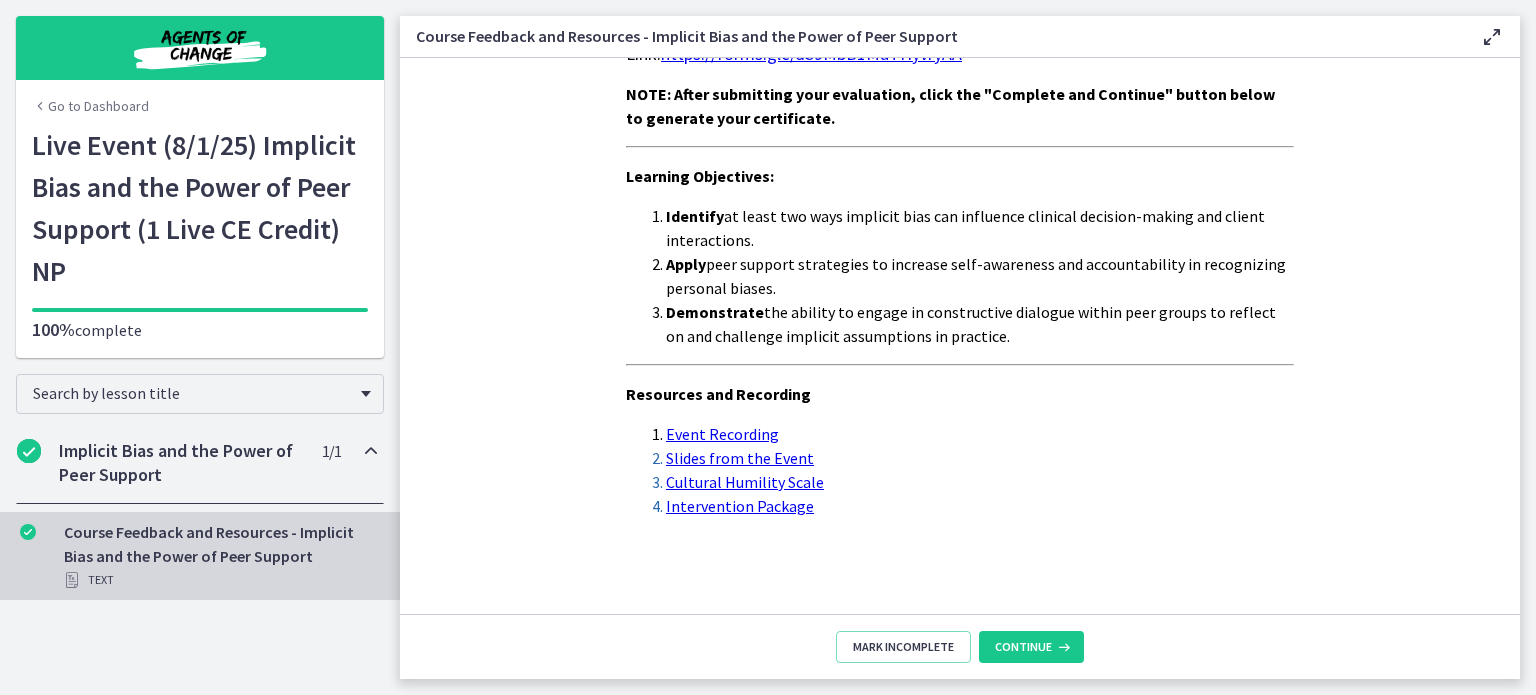 scroll, scrollTop: 0, scrollLeft: 0, axis: both 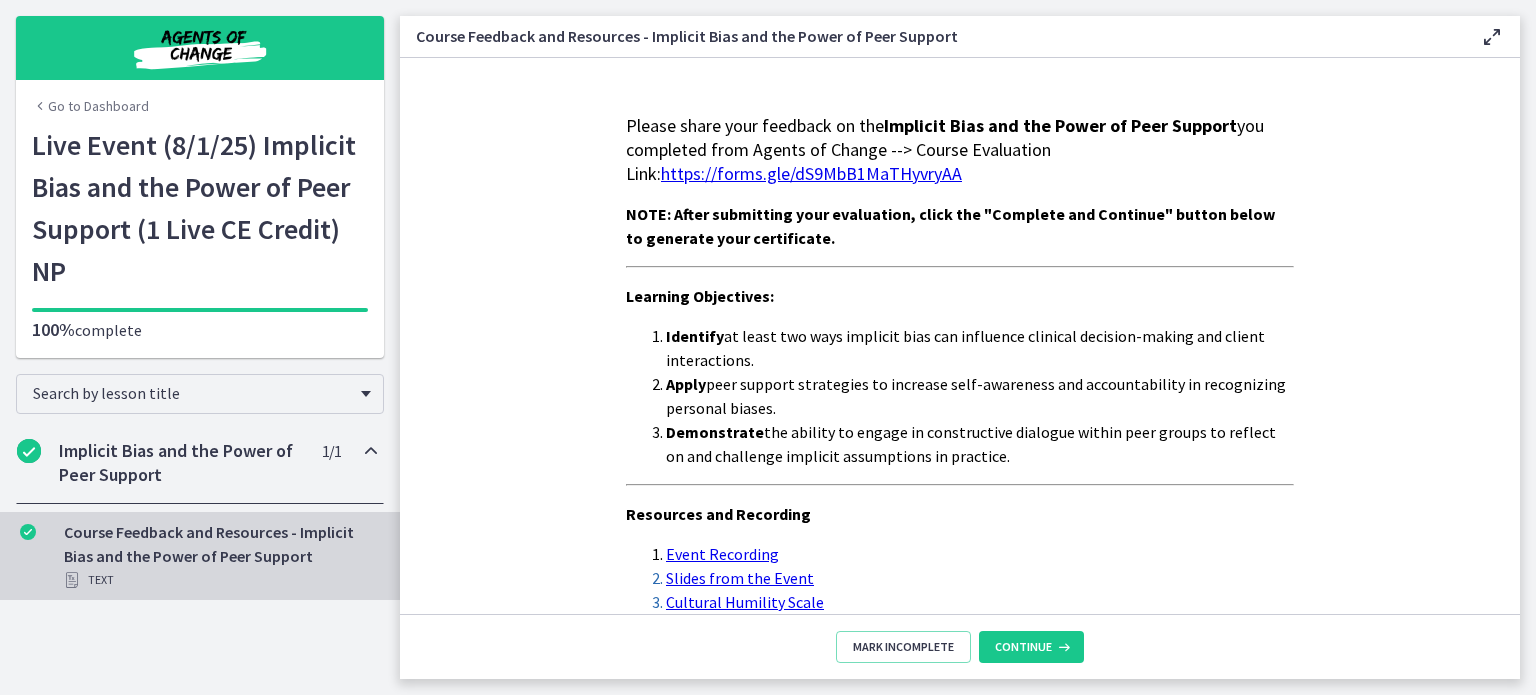 click on "Implicit Bias and the Power of Peer Support" at bounding box center (181, 463) 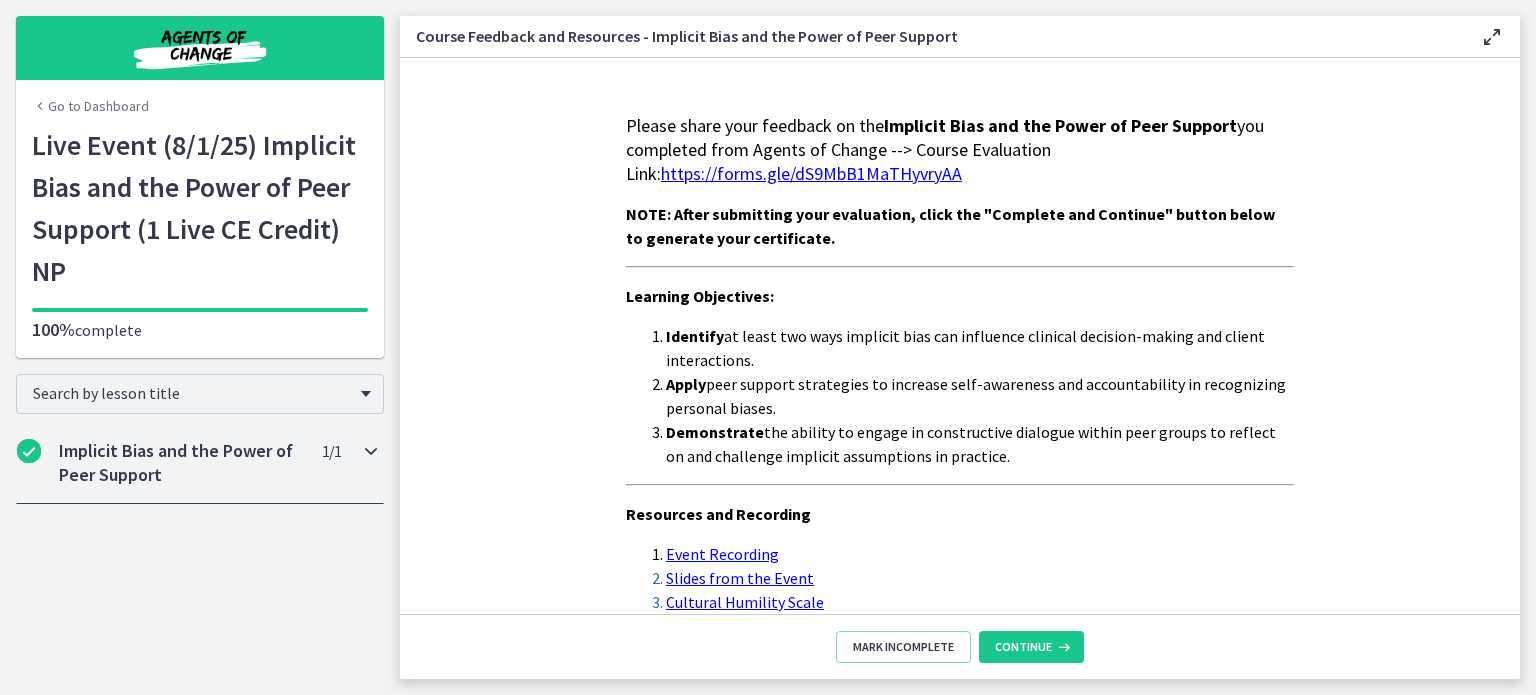 click on "Implicit Bias and the Power of Peer Support" at bounding box center (181, 463) 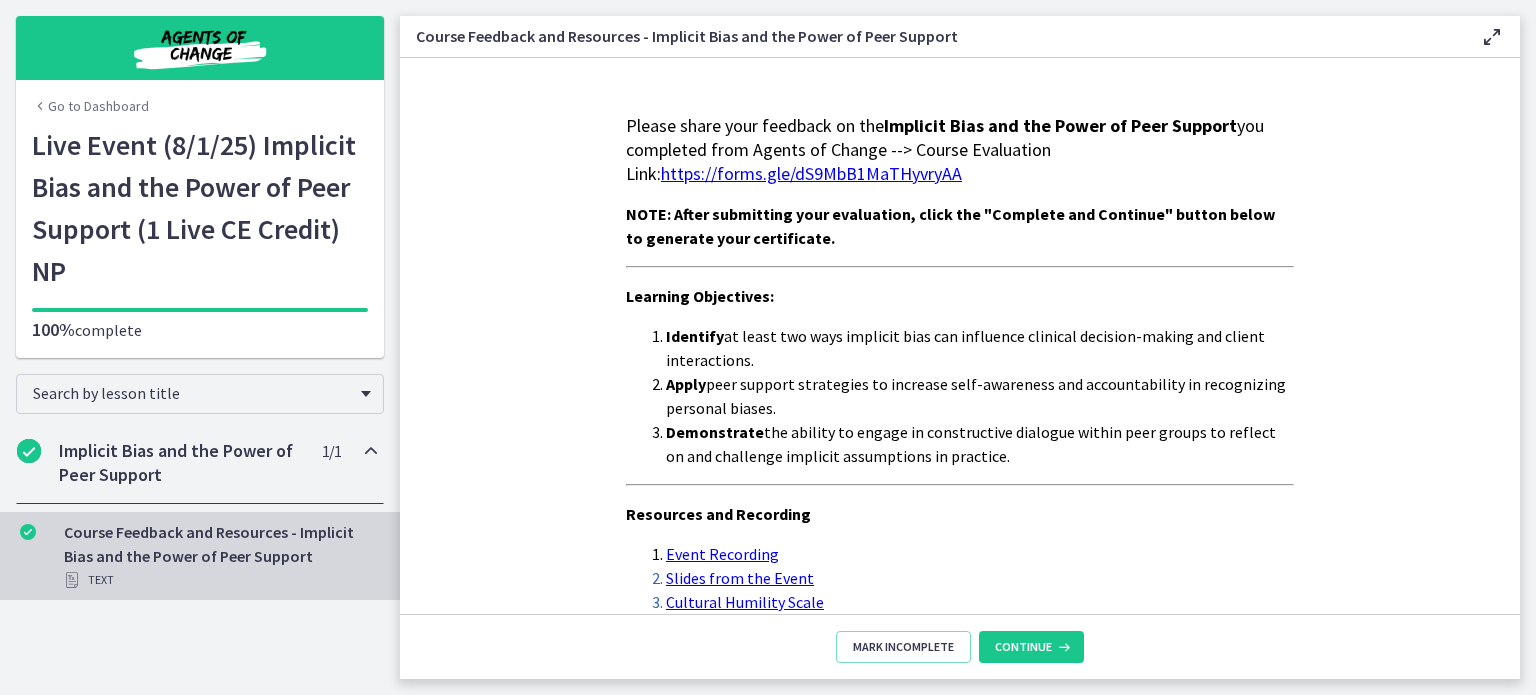 click at bounding box center (1492, 37) 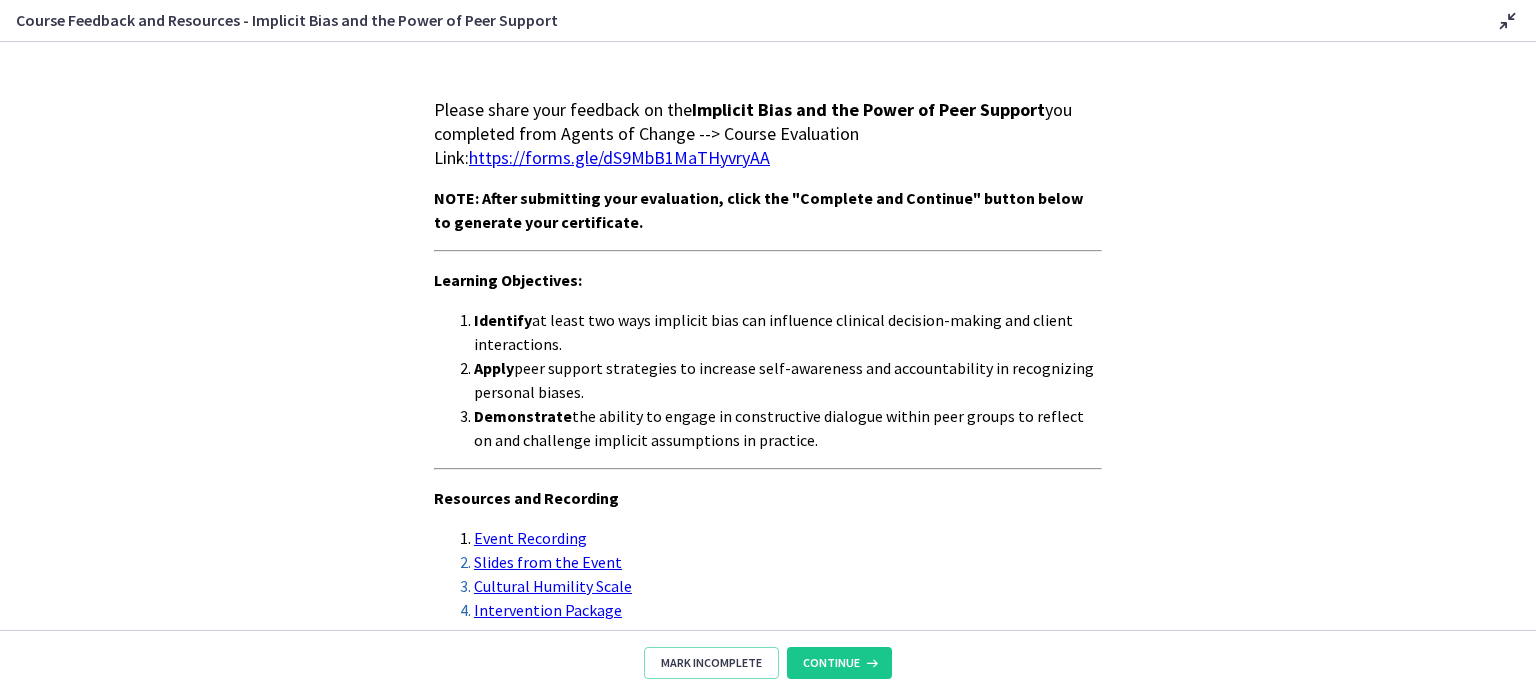 click on "Disable fullscreen" at bounding box center [1504, 20] 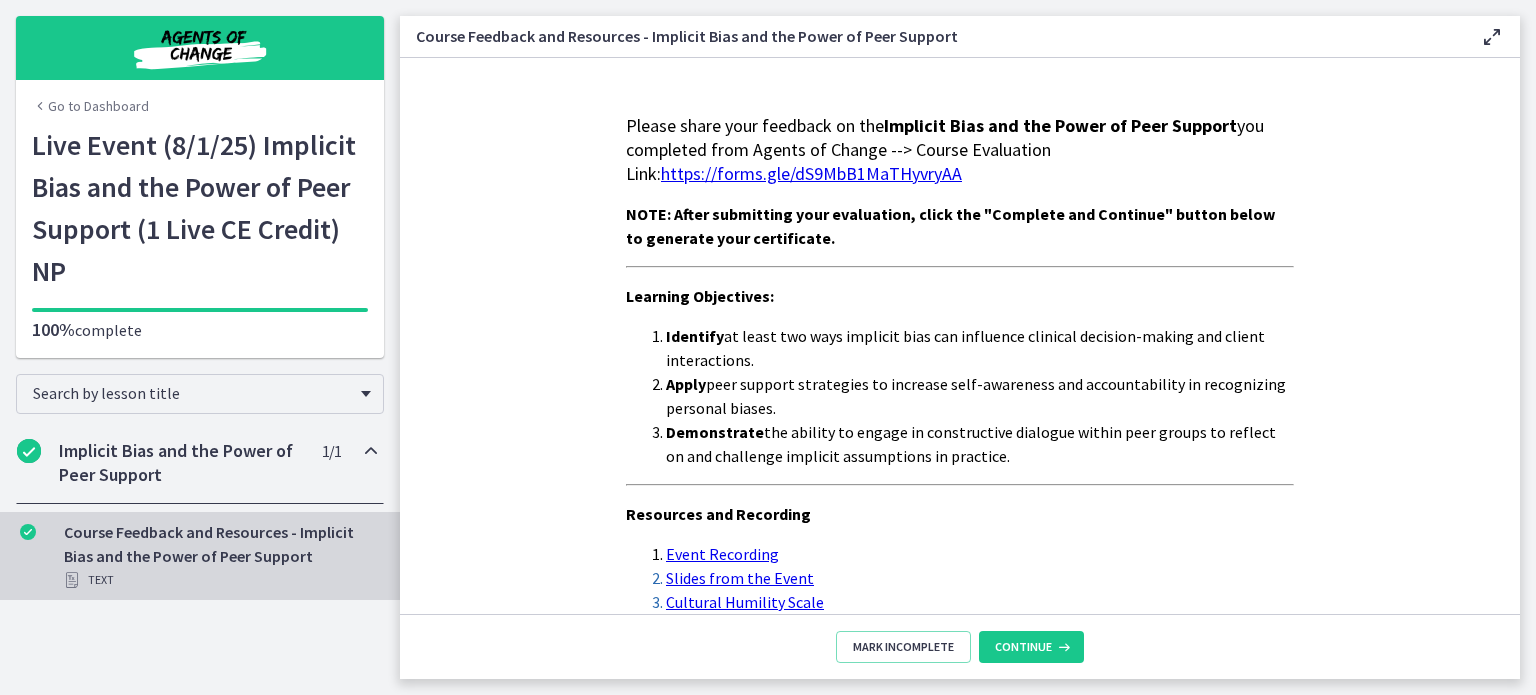 click on "Text" at bounding box center (220, 580) 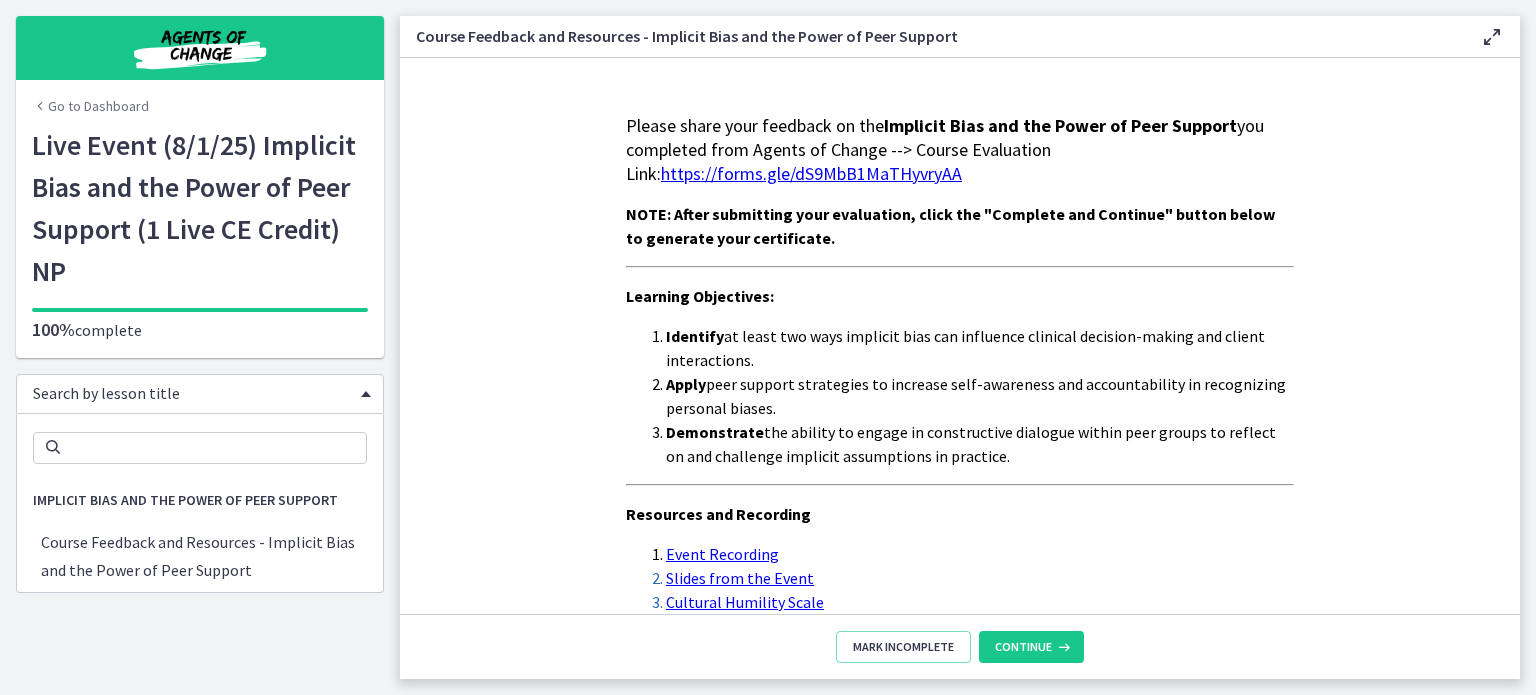 click on "Search by lesson title" at bounding box center (192, 393) 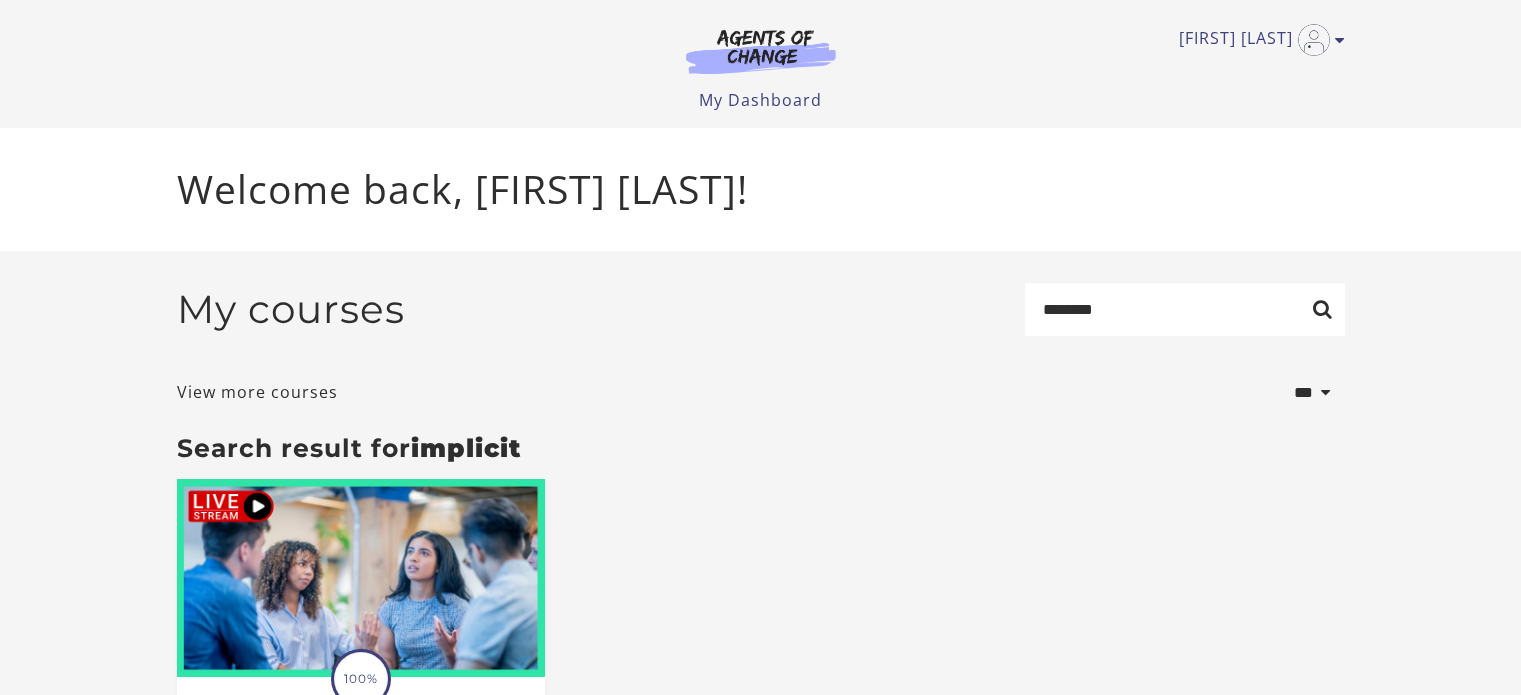 scroll, scrollTop: 0, scrollLeft: 0, axis: both 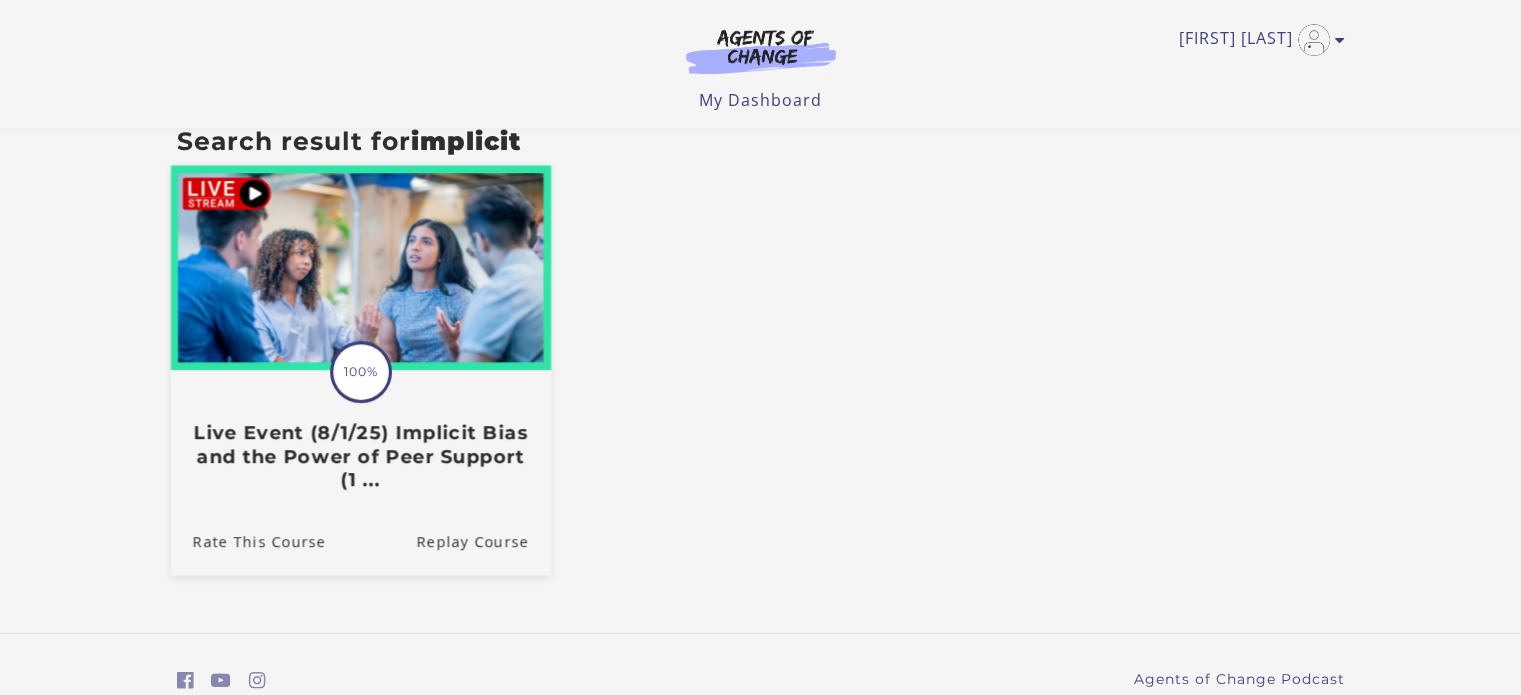 click at bounding box center [360, 268] 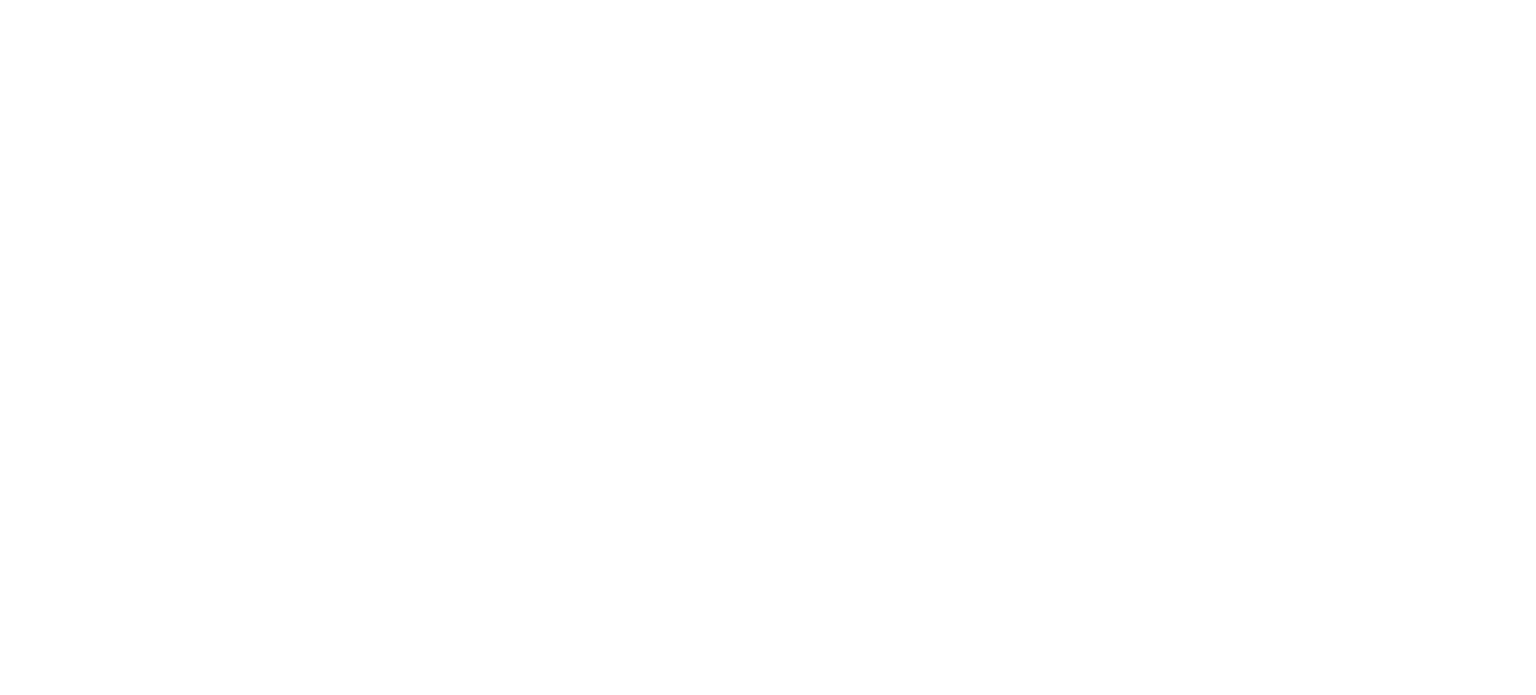scroll, scrollTop: 0, scrollLeft: 0, axis: both 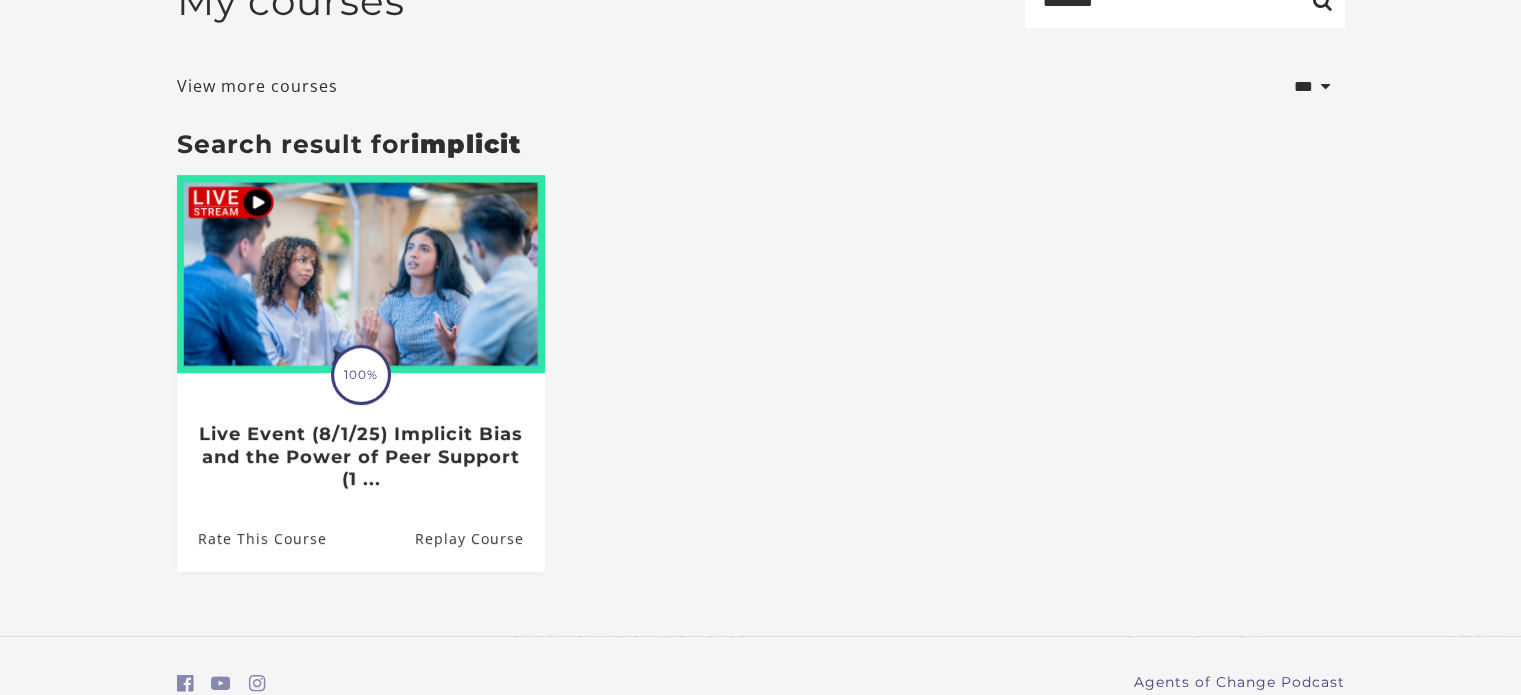 click on "Replay Course" at bounding box center [479, 539] 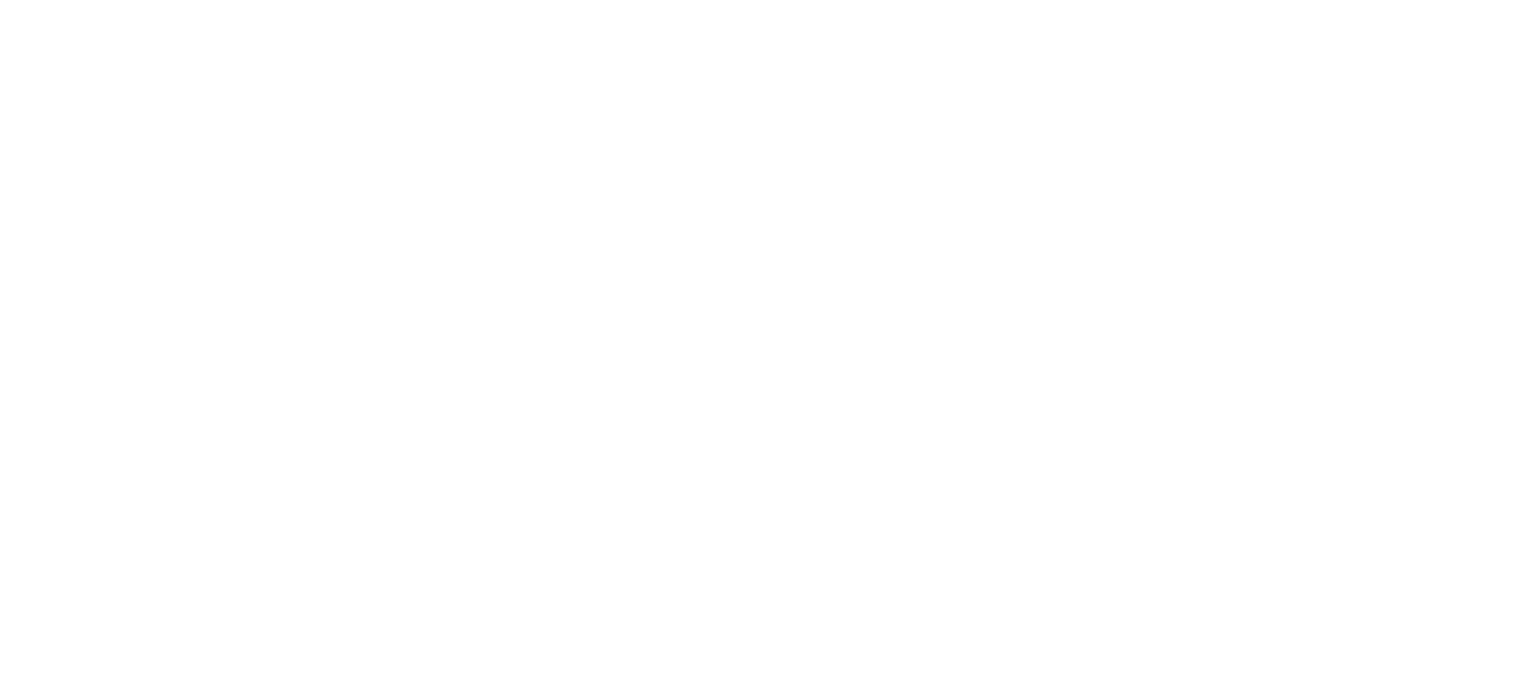 scroll, scrollTop: 0, scrollLeft: 0, axis: both 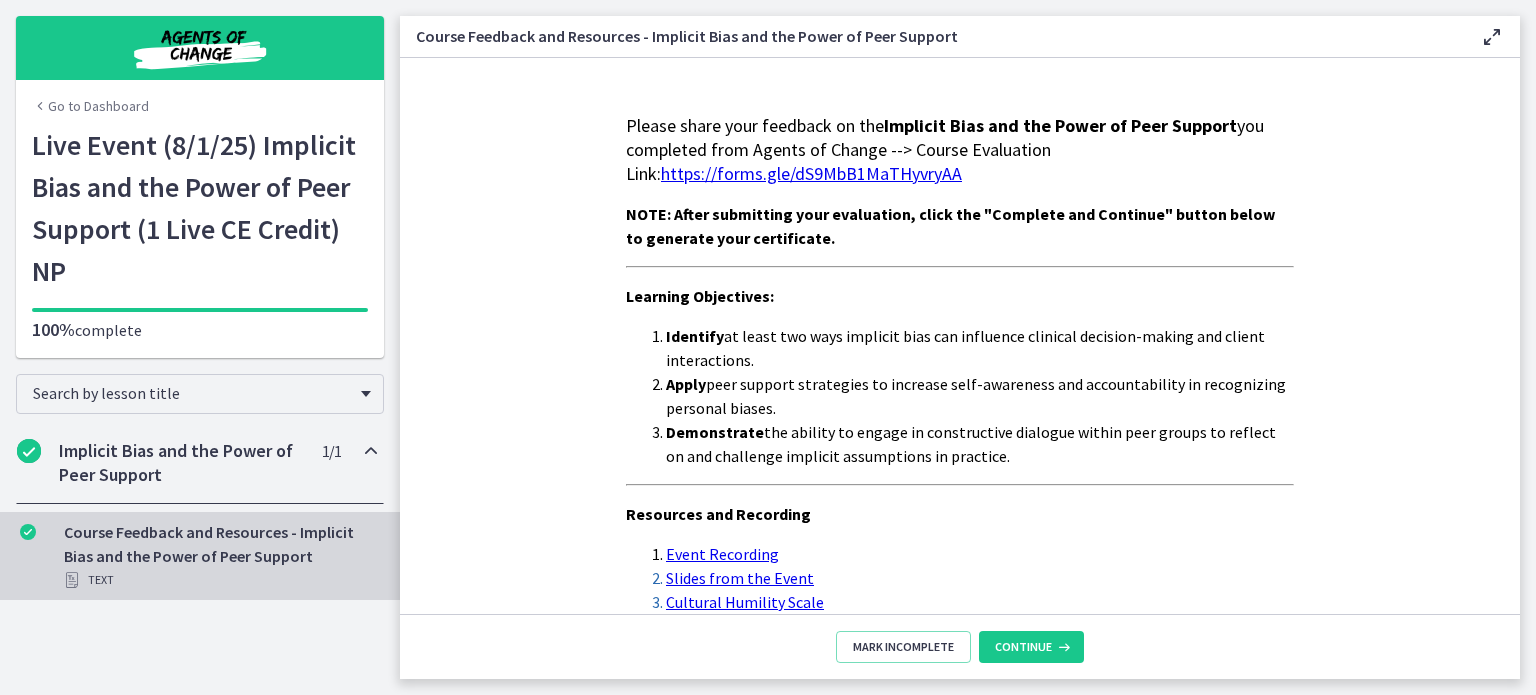 click on "Event Recording" at bounding box center (722, 554) 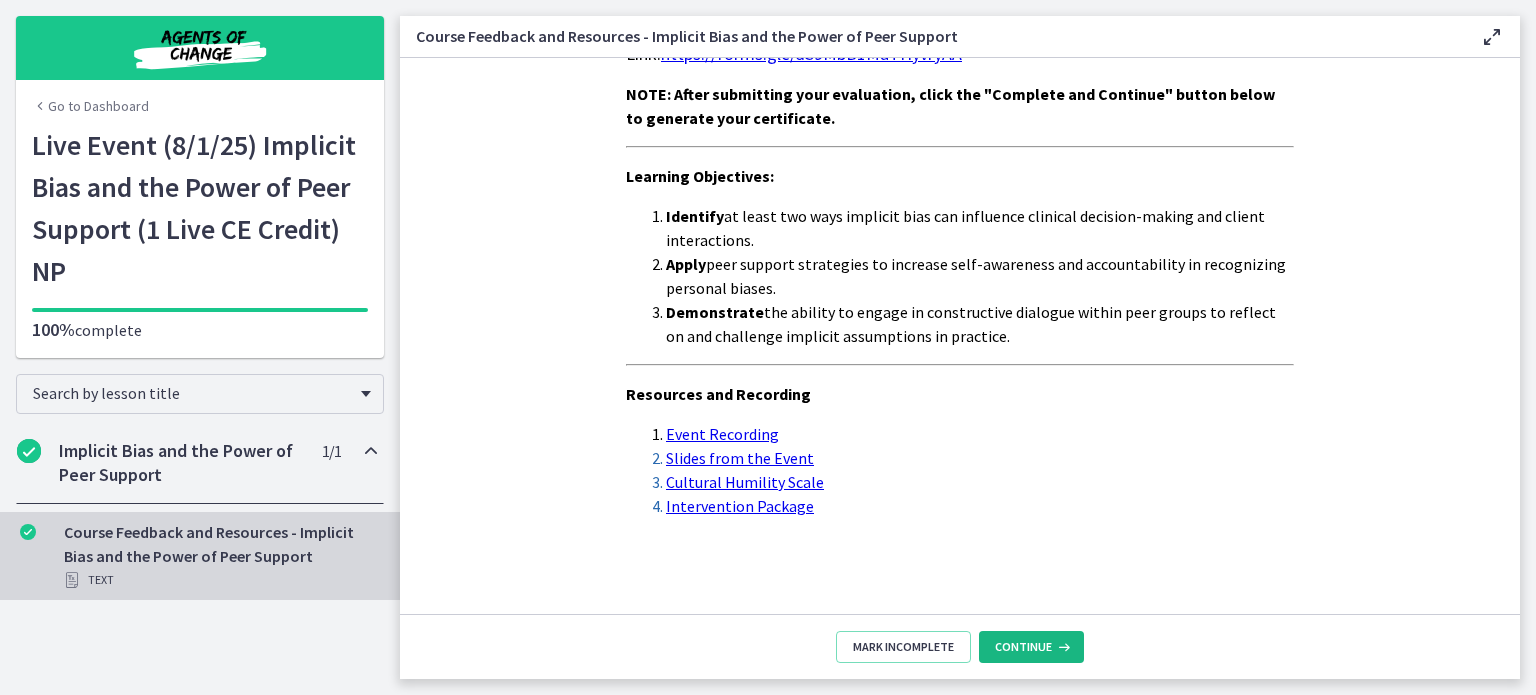 click on "Continue" at bounding box center (1023, 647) 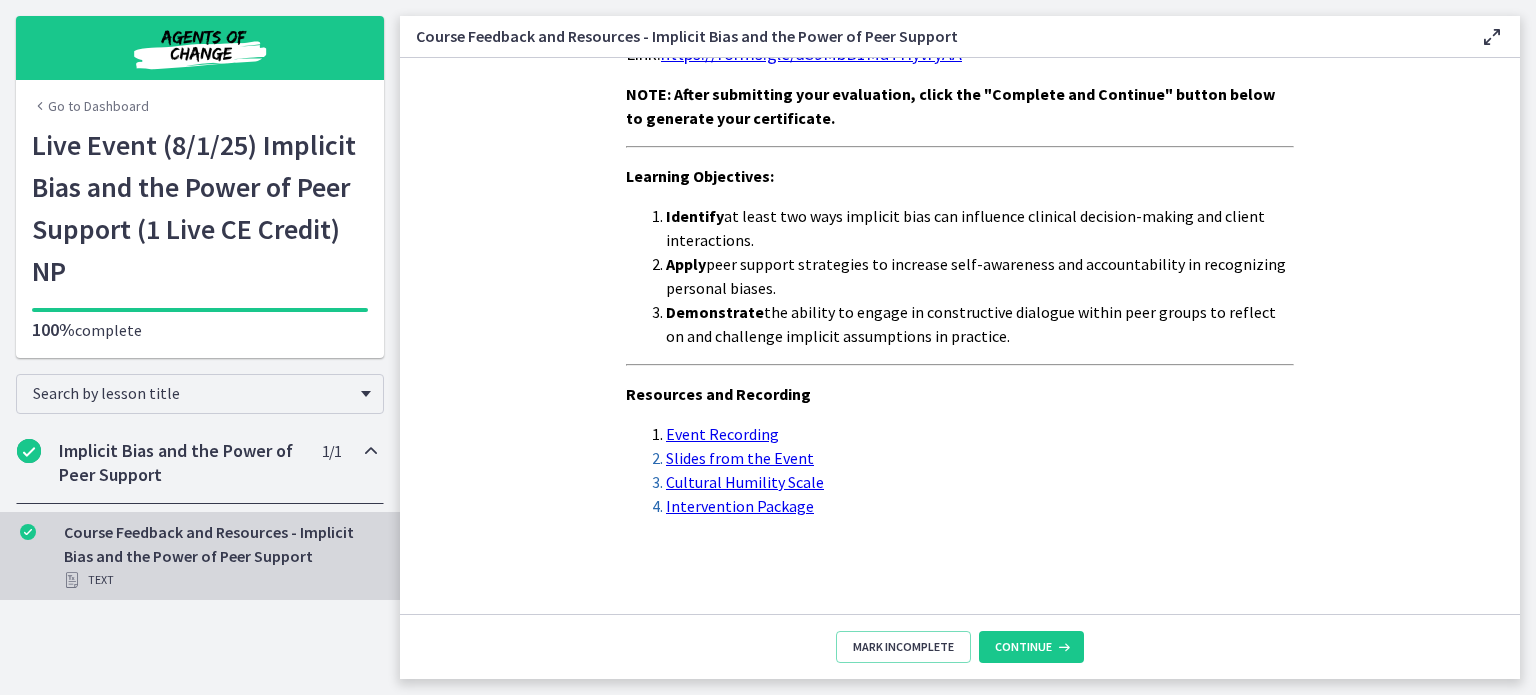 click on "Implicit Bias and the Power of Peer Support" at bounding box center (181, 463) 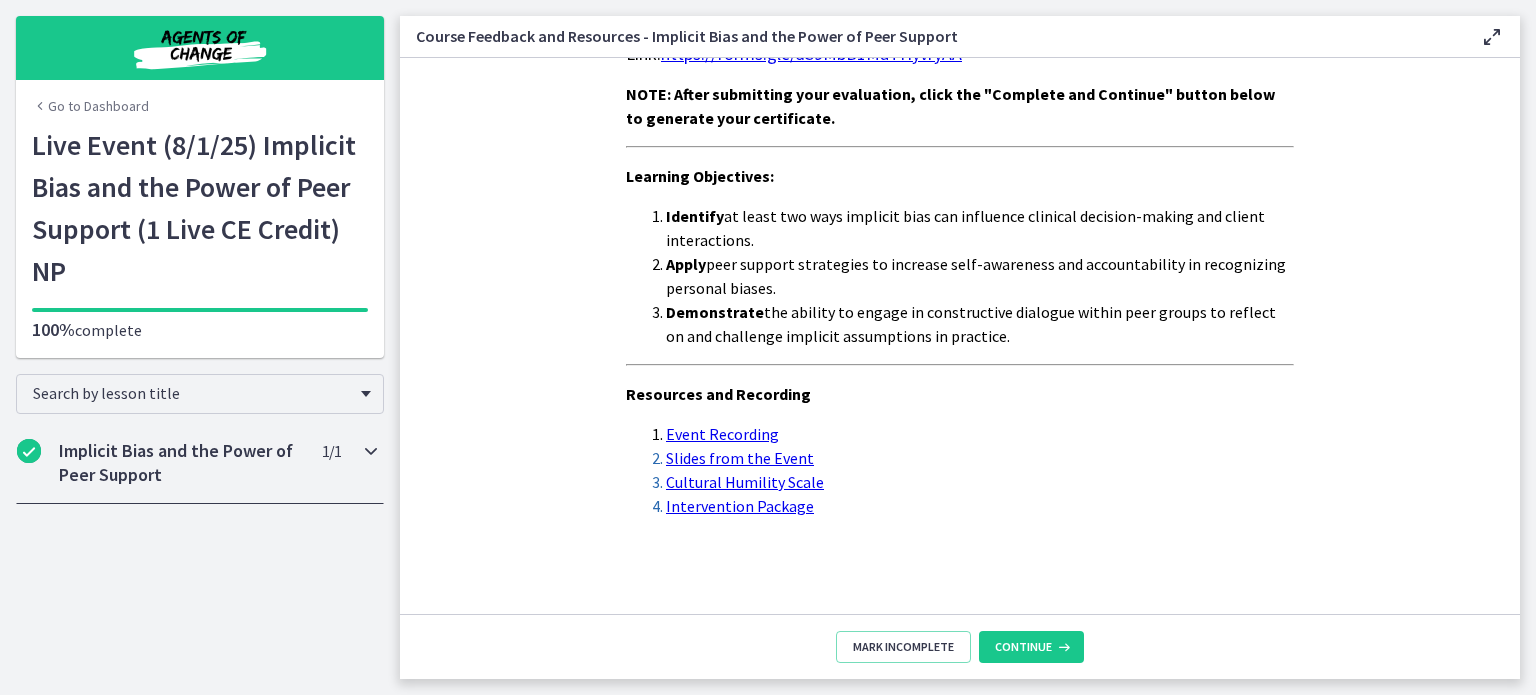 click on "Implicit Bias and the Power of Peer Support" at bounding box center [181, 463] 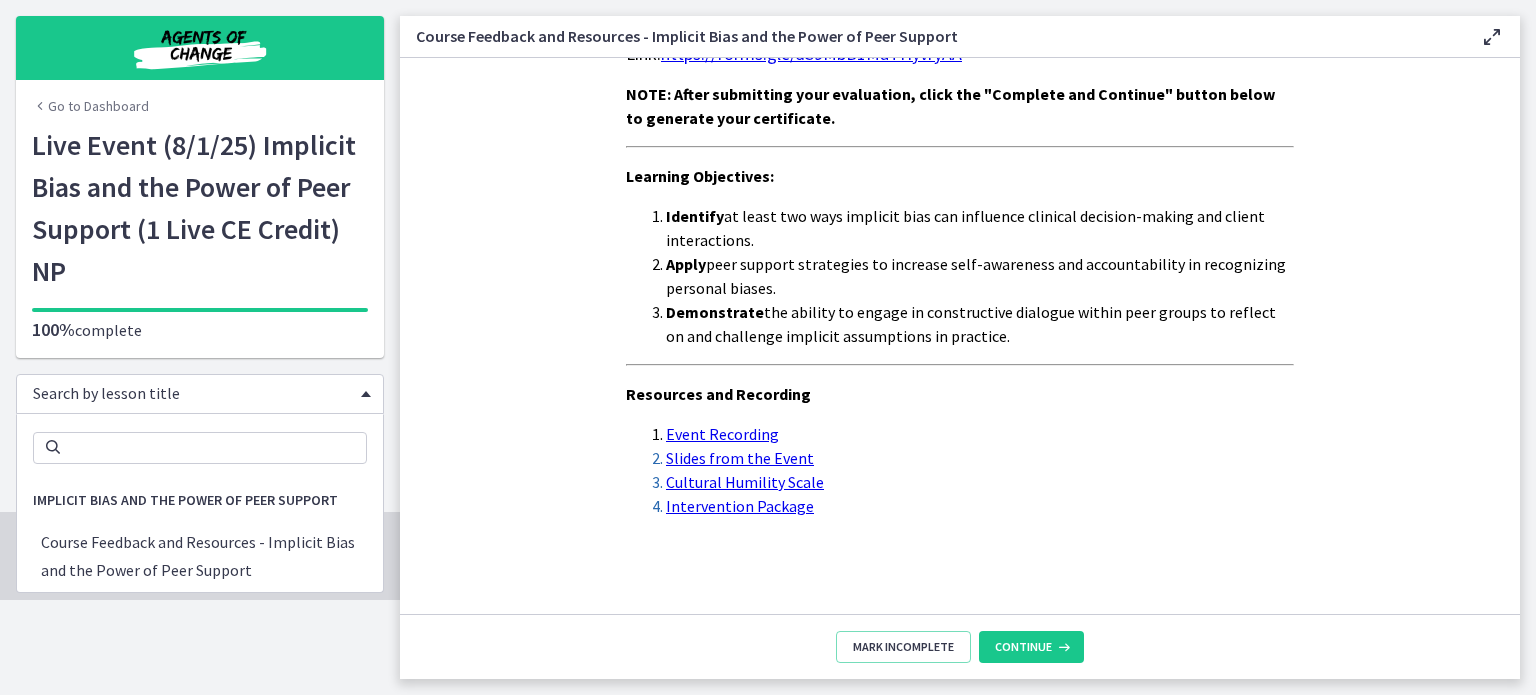 click on "Search by lesson title" at bounding box center [192, 393] 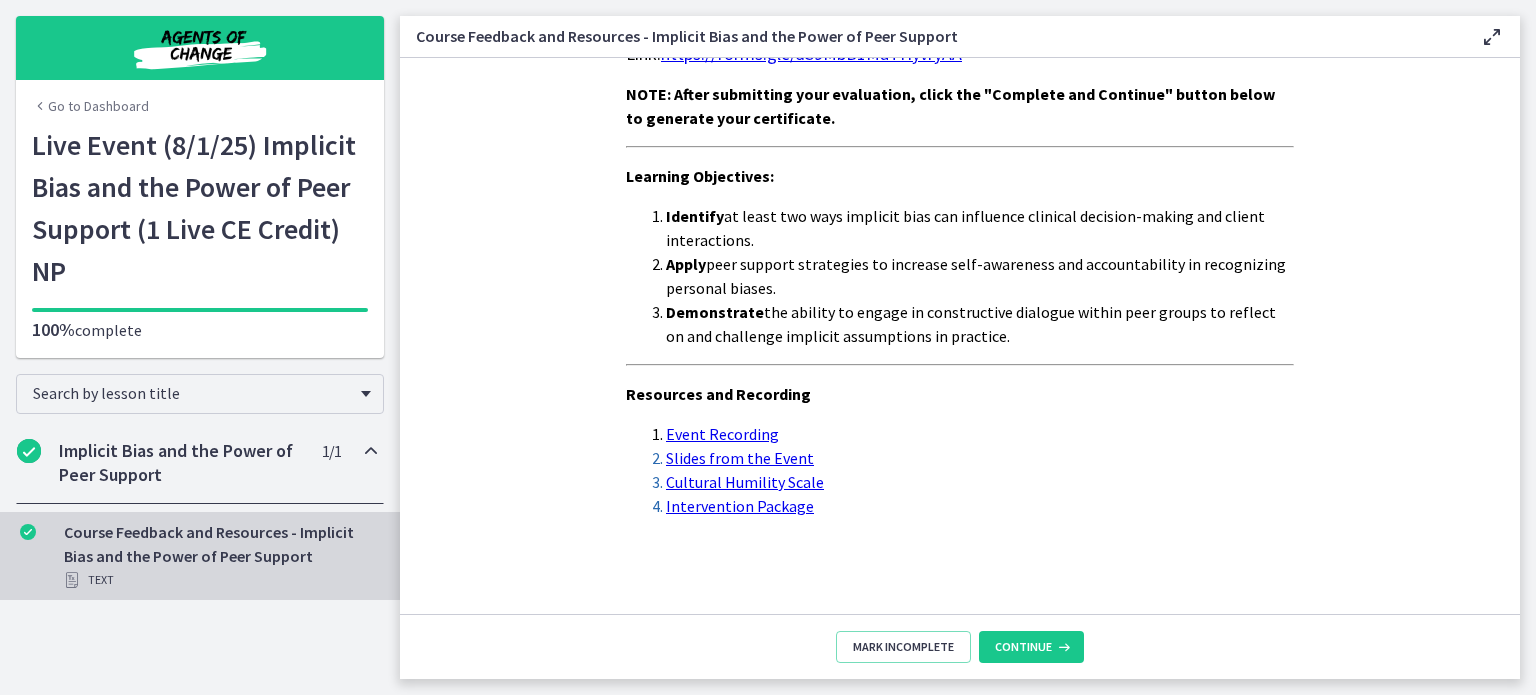 scroll, scrollTop: 0, scrollLeft: 0, axis: both 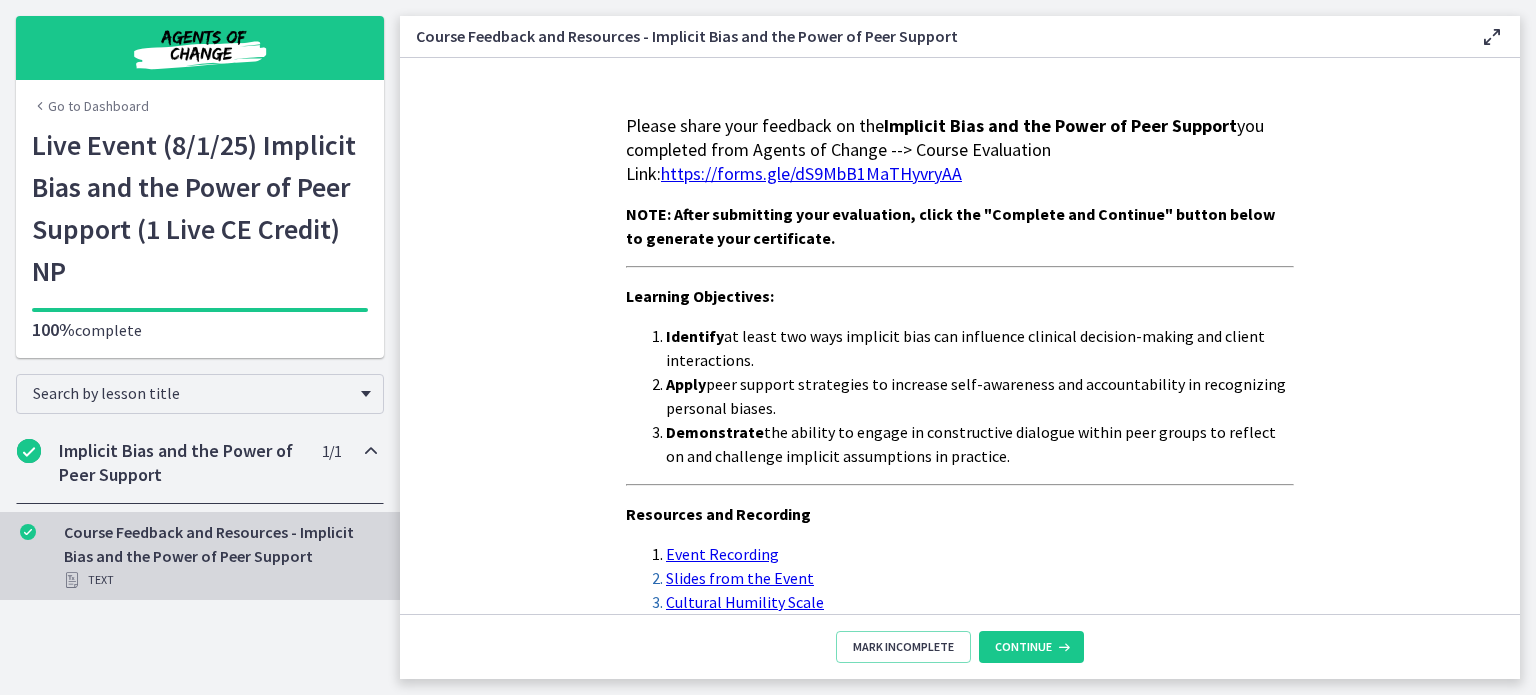 click on "https://forms.gle/dS9MbB1MaTHyvryAA" at bounding box center (811, 173) 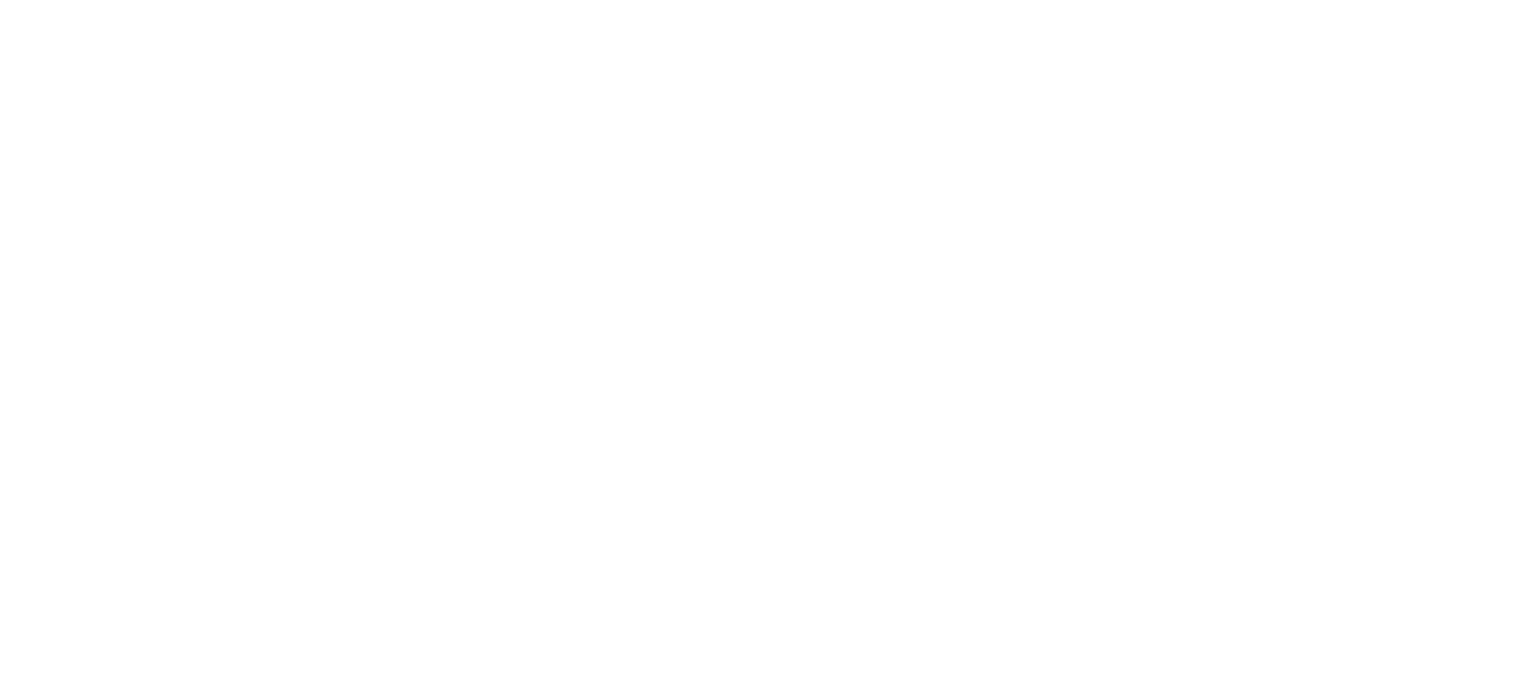scroll, scrollTop: 0, scrollLeft: 0, axis: both 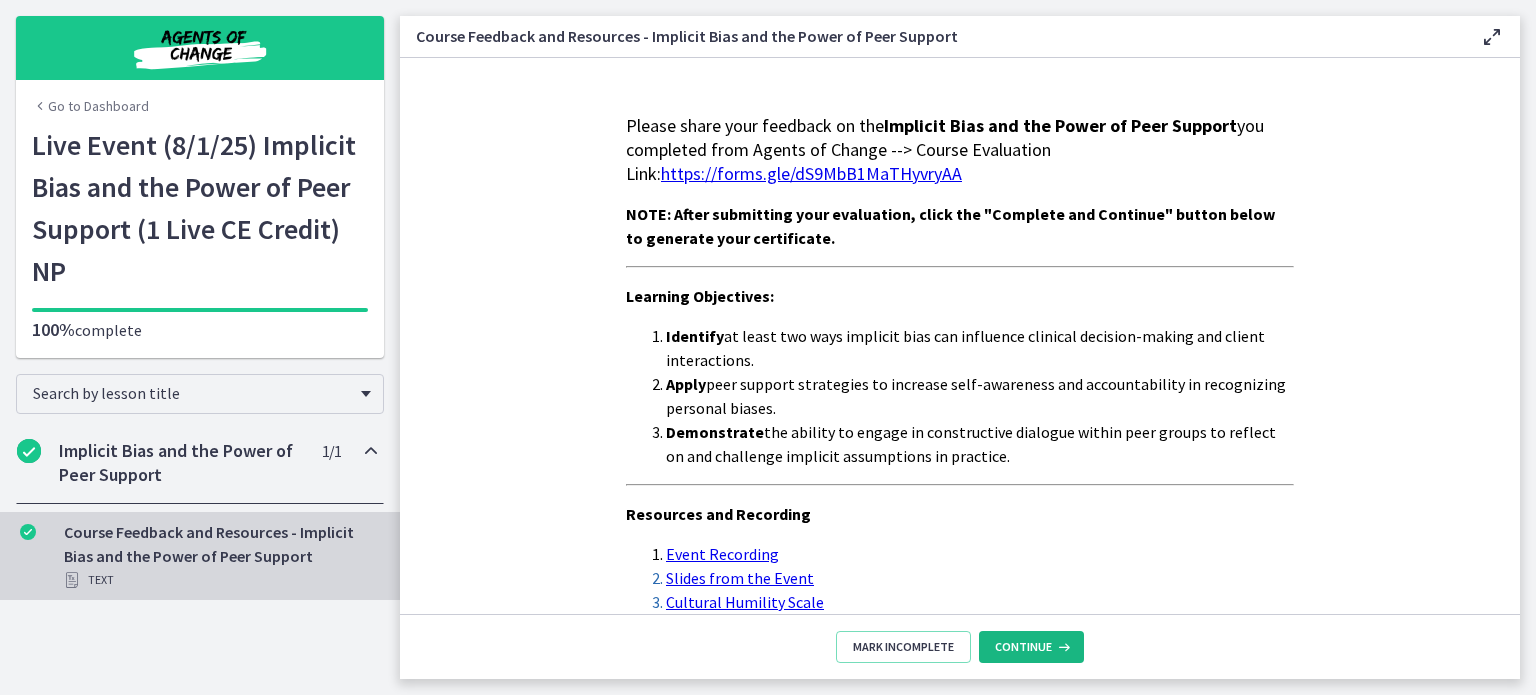 click on "Continue" at bounding box center [1023, 647] 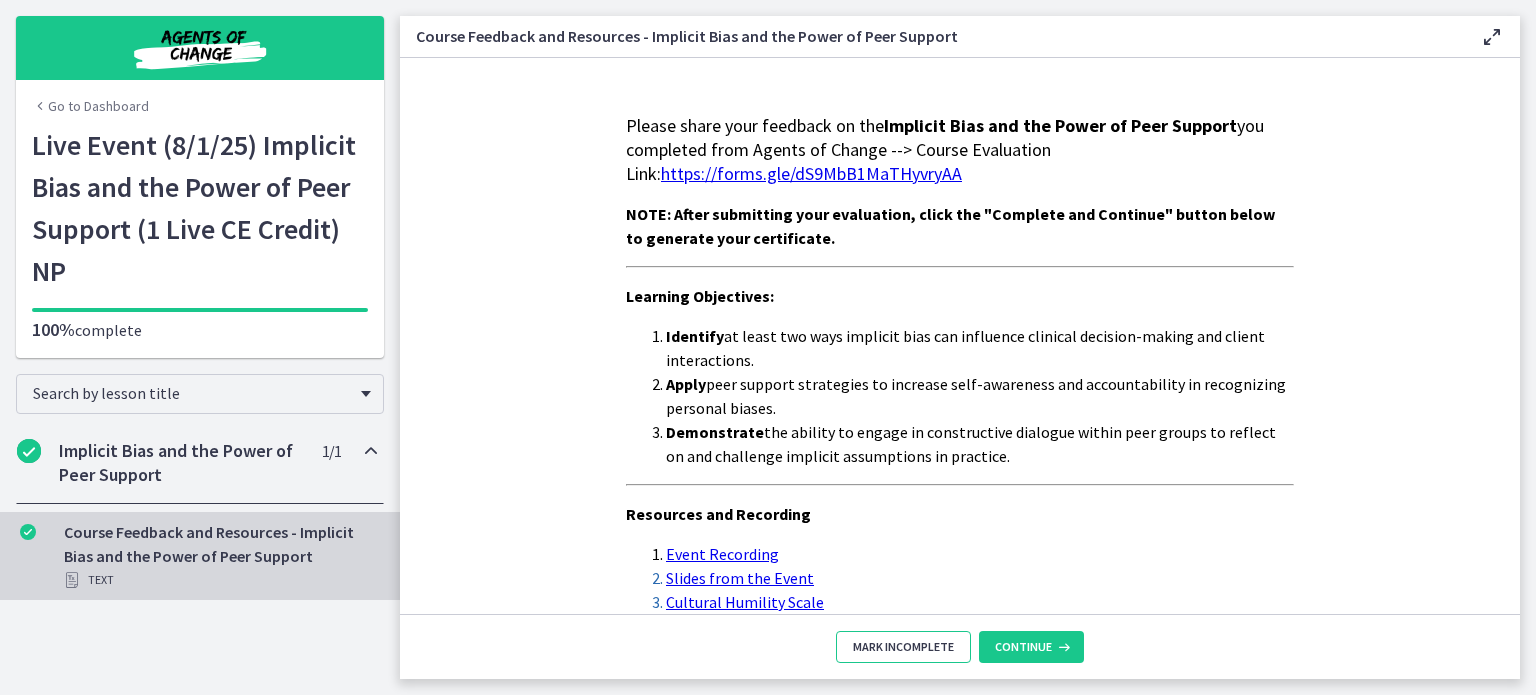 drag, startPoint x: 1029, startPoint y: 646, endPoint x: 909, endPoint y: 651, distance: 120.10412 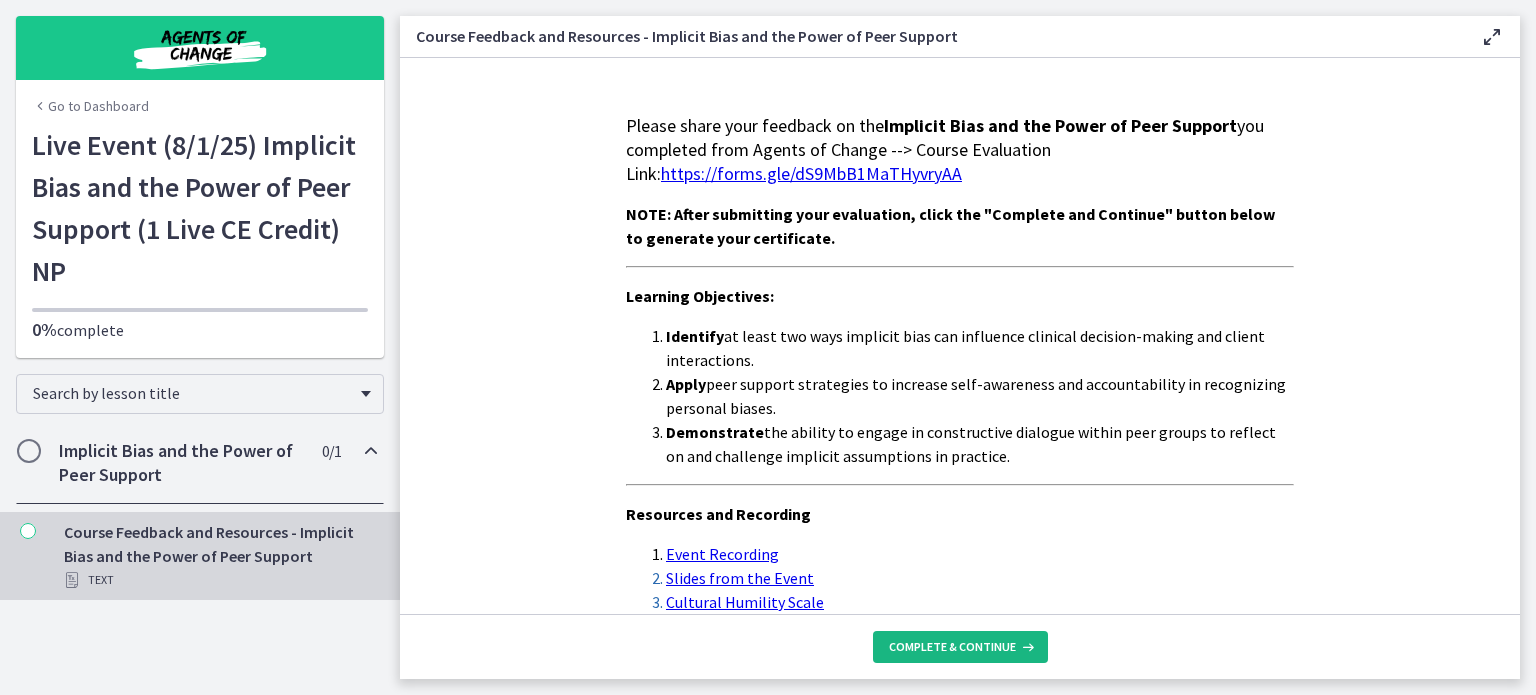 click on "Complete & continue" at bounding box center [952, 647] 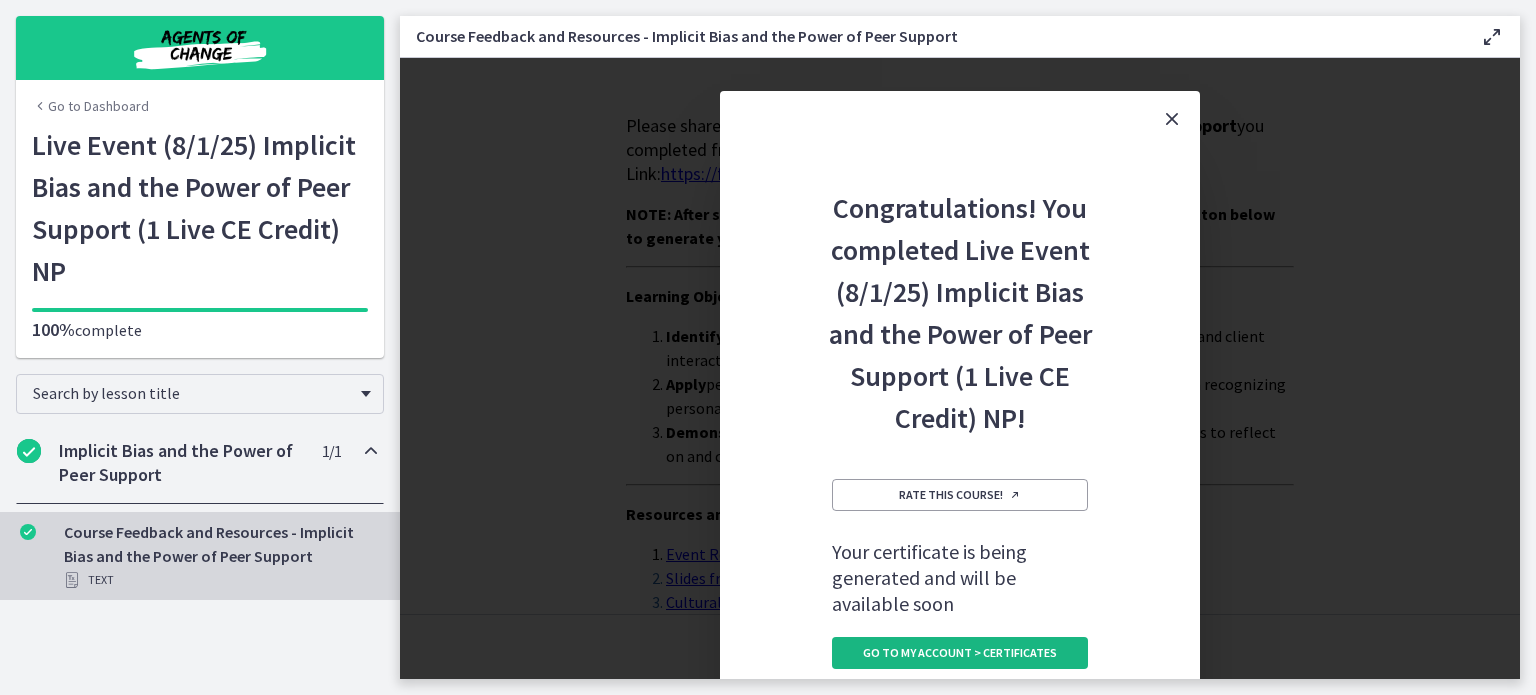 click on "Go to My Account > Certificates" at bounding box center (960, 653) 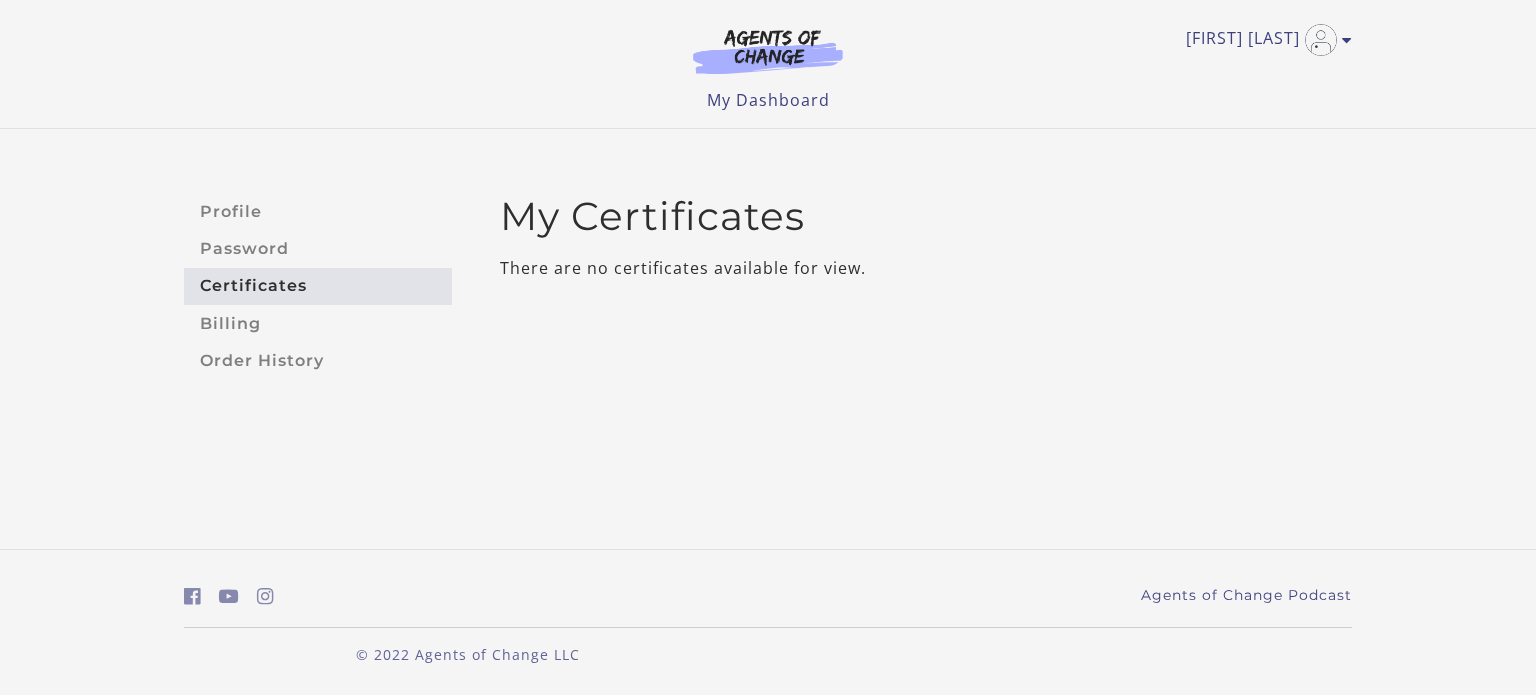 scroll, scrollTop: 0, scrollLeft: 0, axis: both 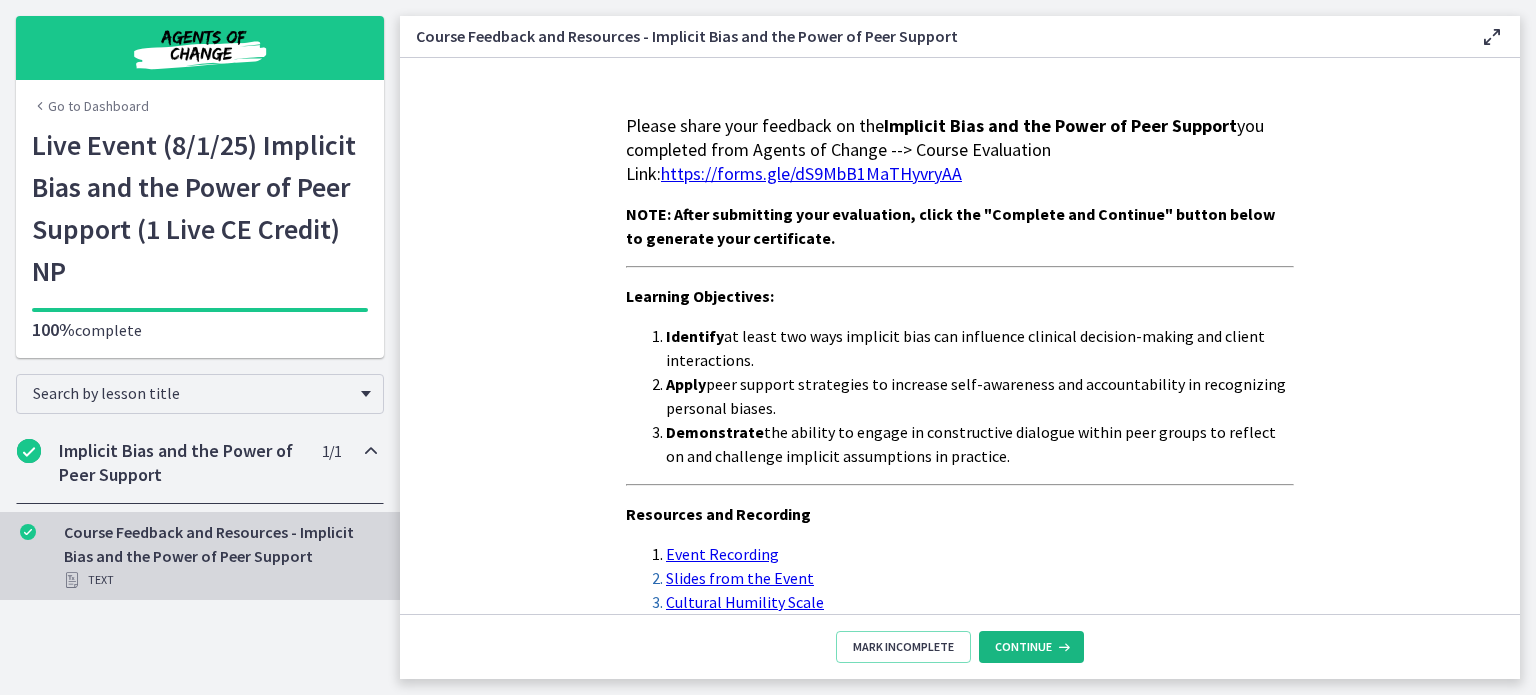 click on "Continue" at bounding box center (1023, 647) 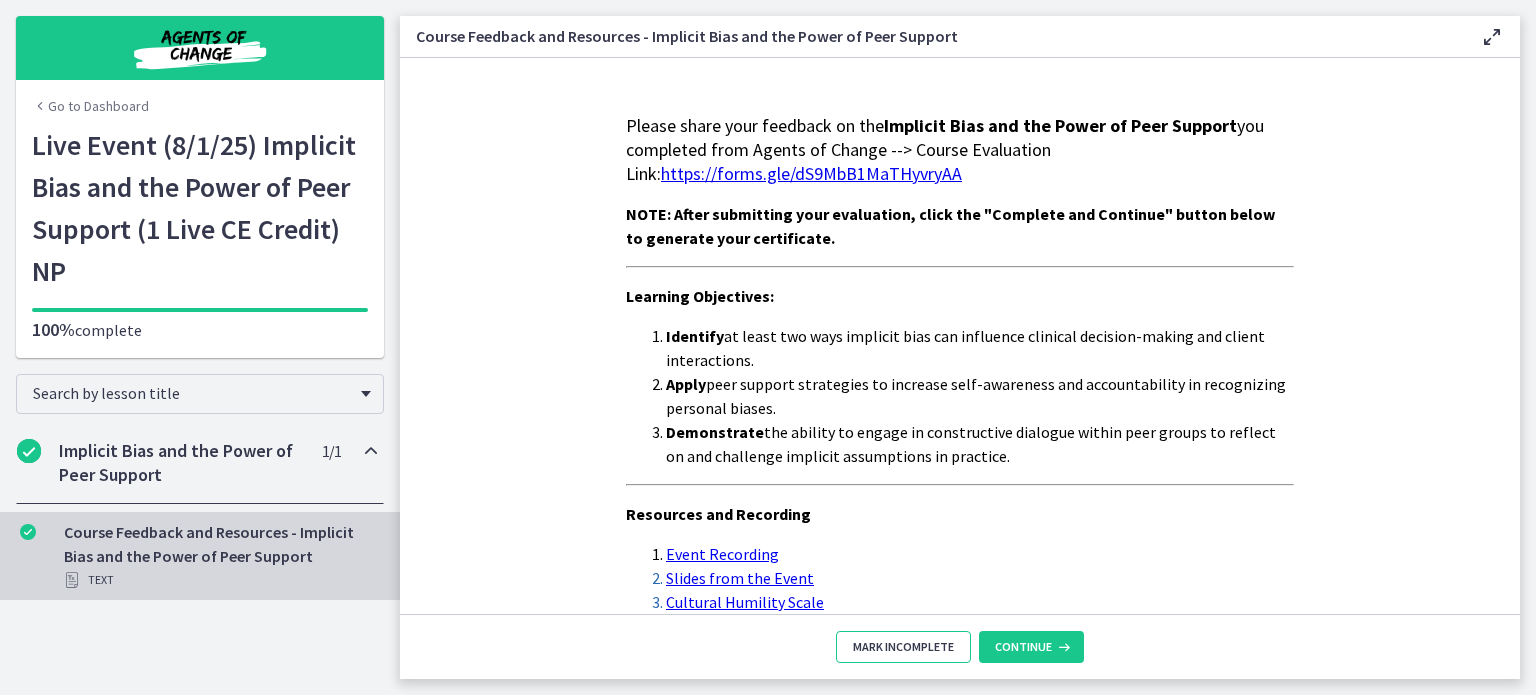 click on "Mark Incomplete" at bounding box center (903, 647) 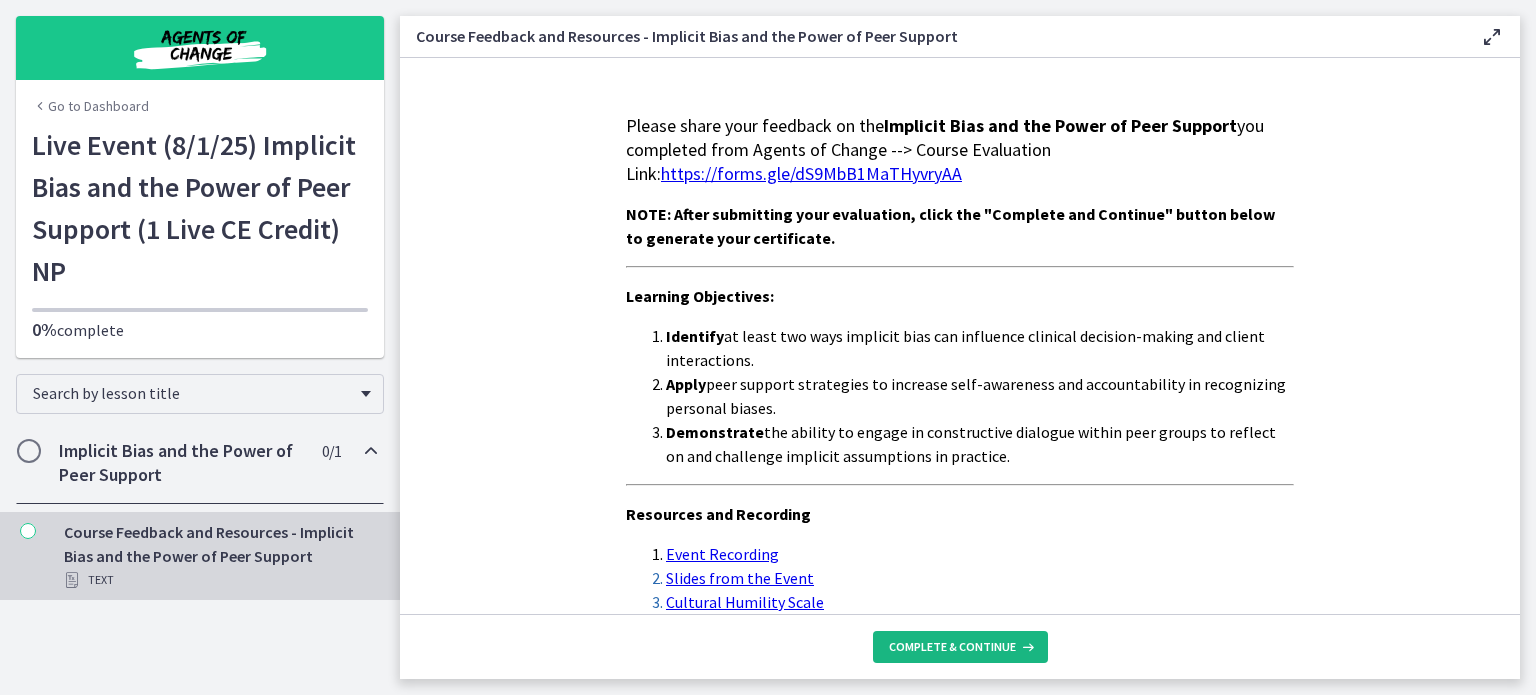 click on "Complete & continue" at bounding box center [952, 647] 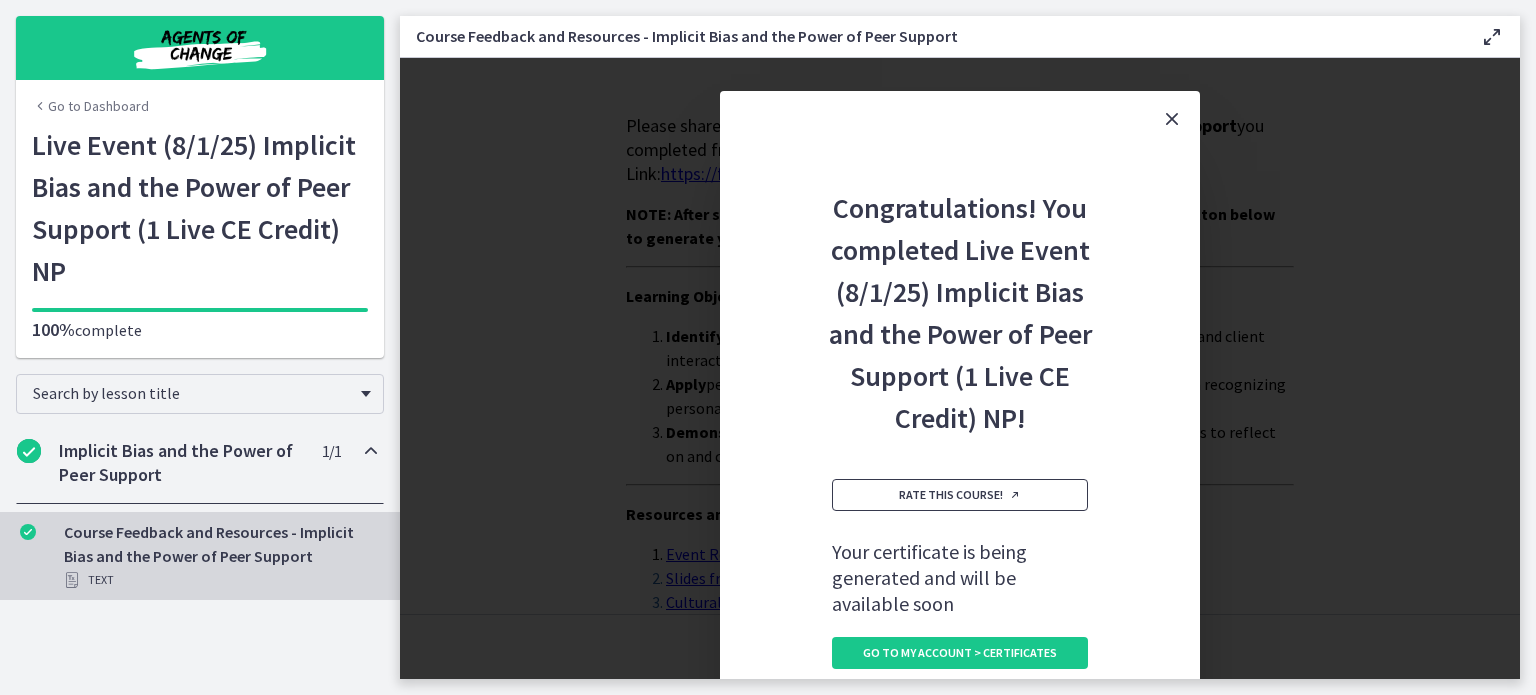 click on "Rate this course!" at bounding box center [960, 495] 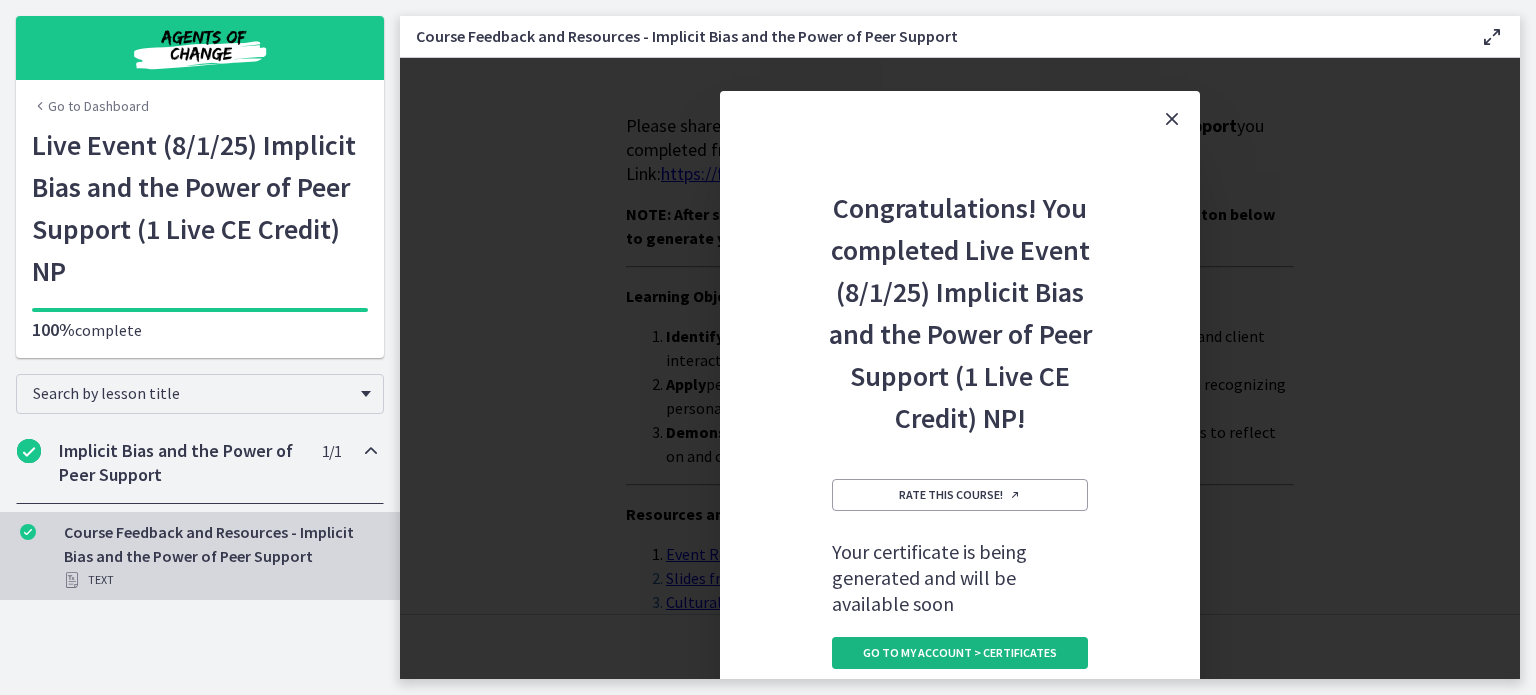 click on "Go to My Account > Certificates" at bounding box center [960, 653] 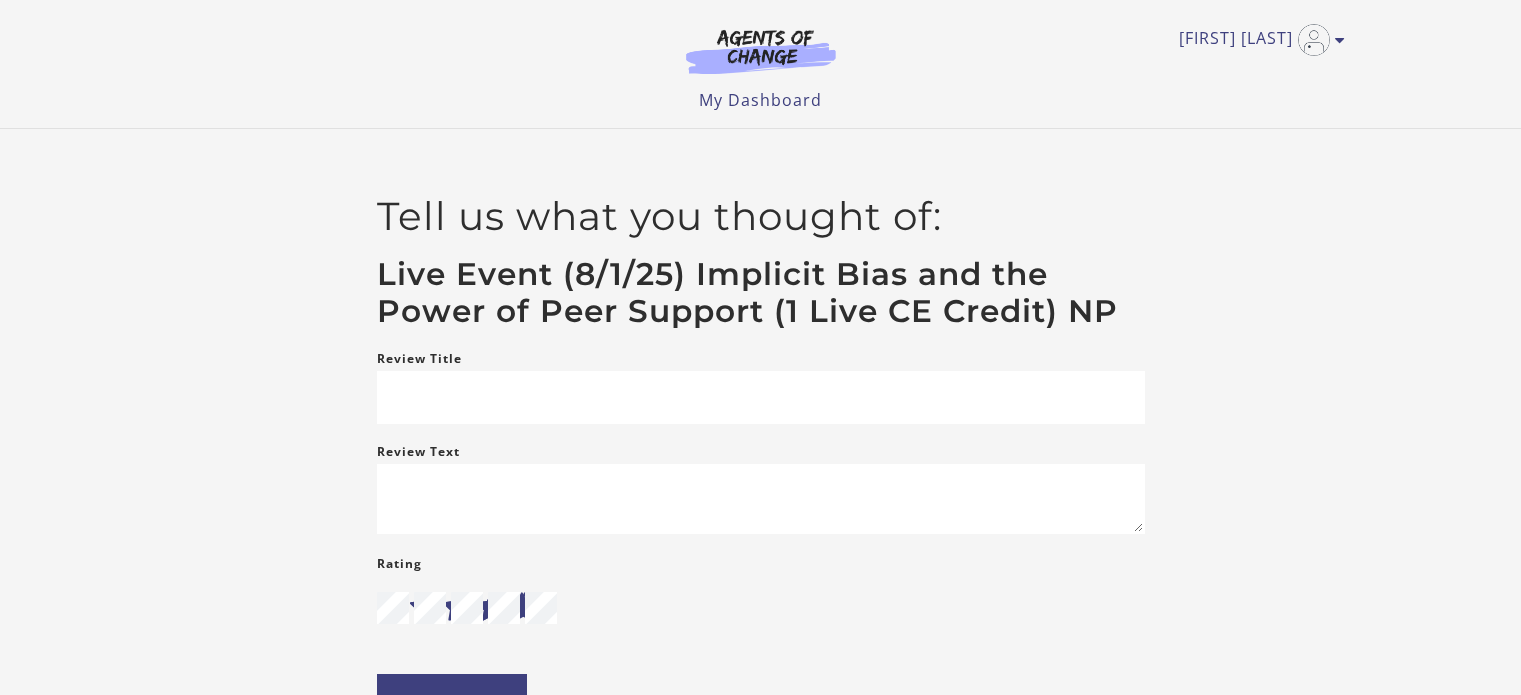scroll, scrollTop: 0, scrollLeft: 0, axis: both 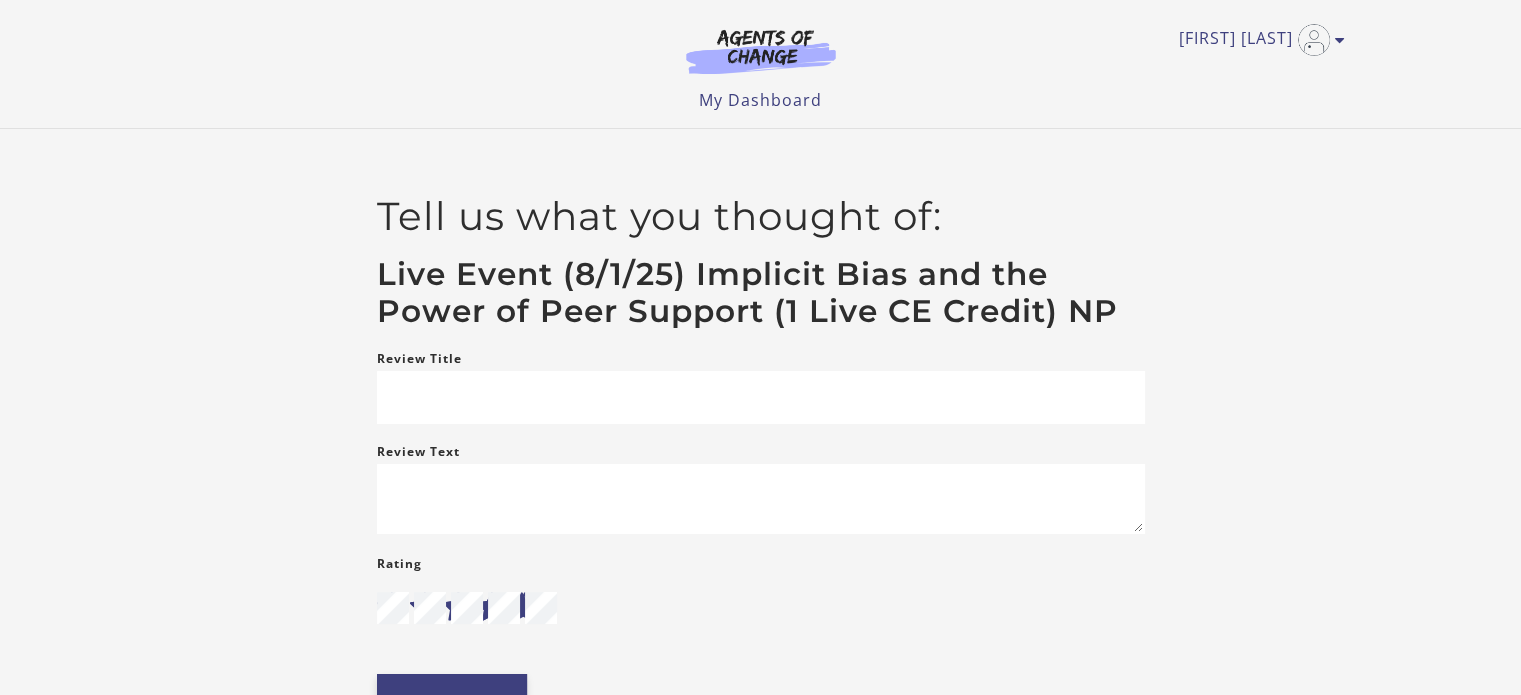 click on "**********" at bounding box center (452, 701) 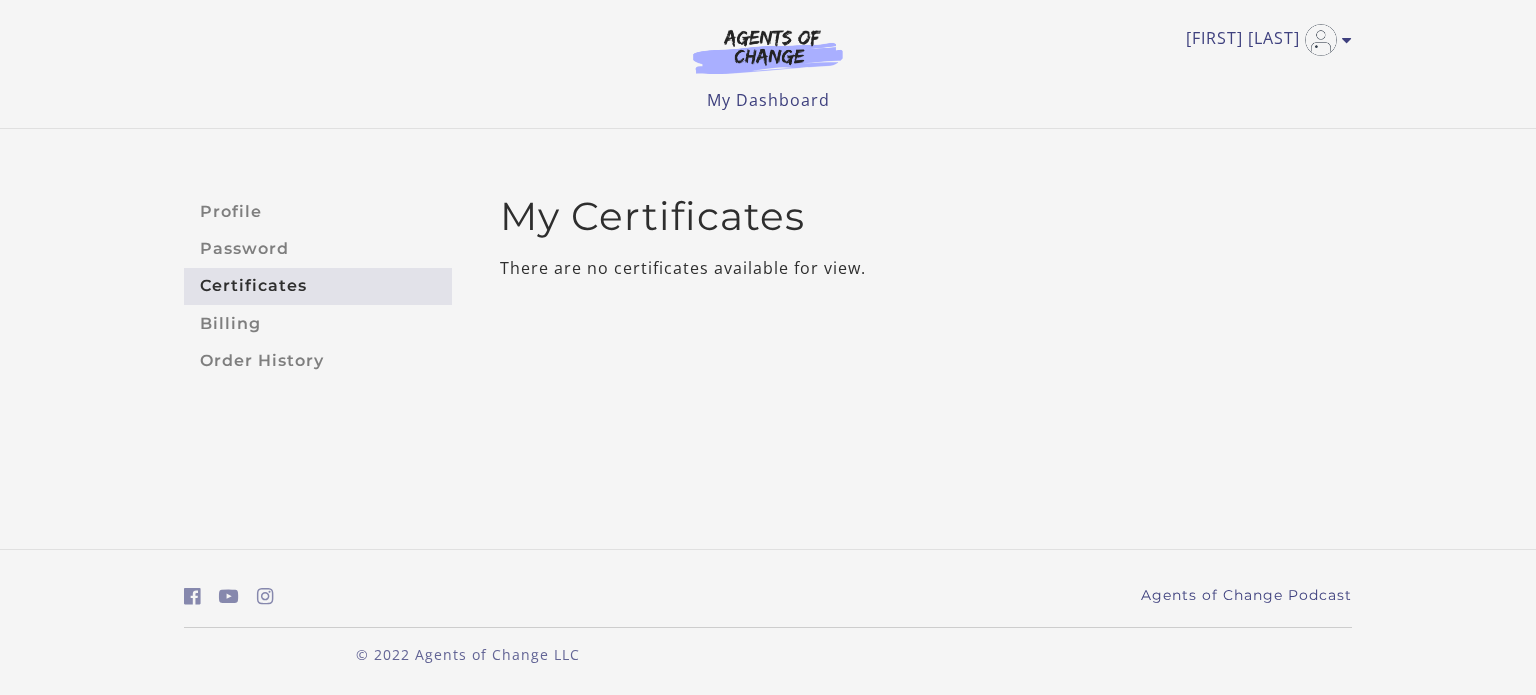 scroll, scrollTop: 0, scrollLeft: 0, axis: both 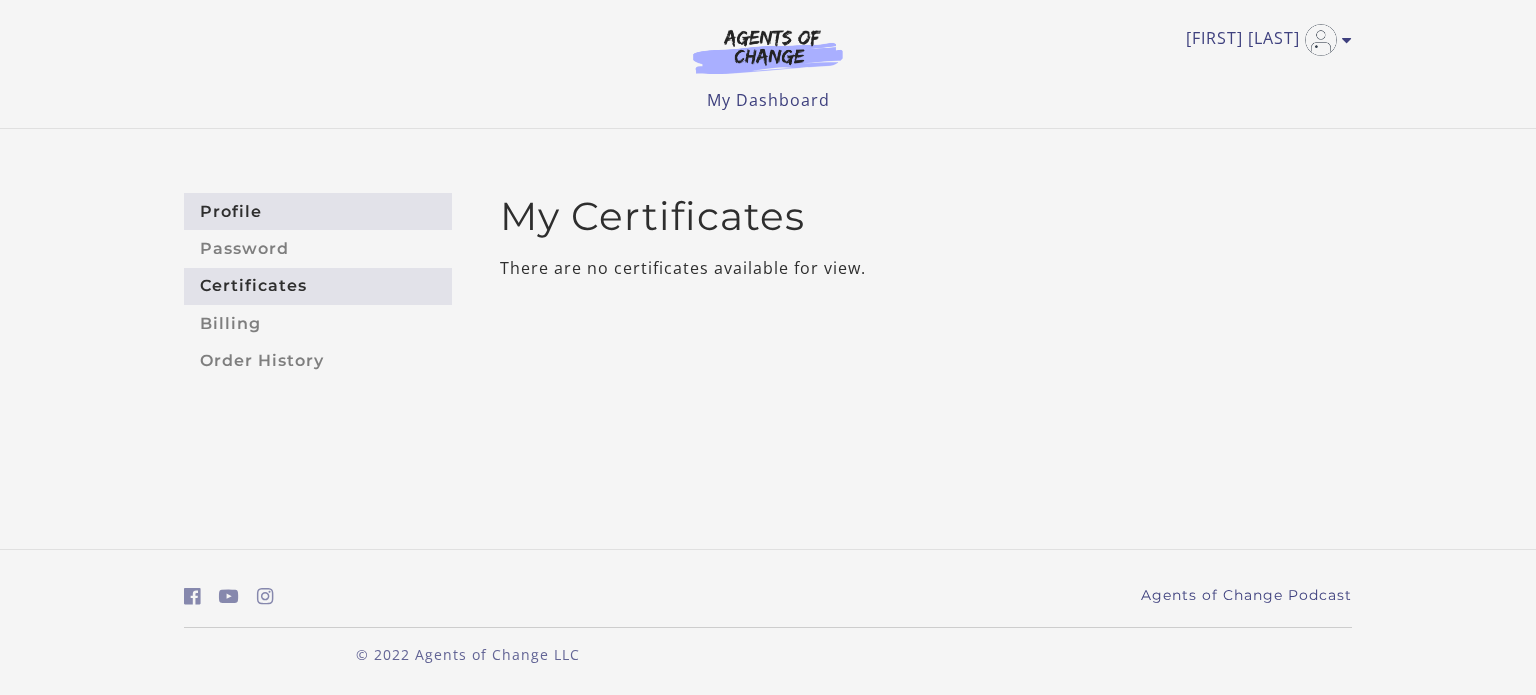 click on "Profile" at bounding box center (318, 211) 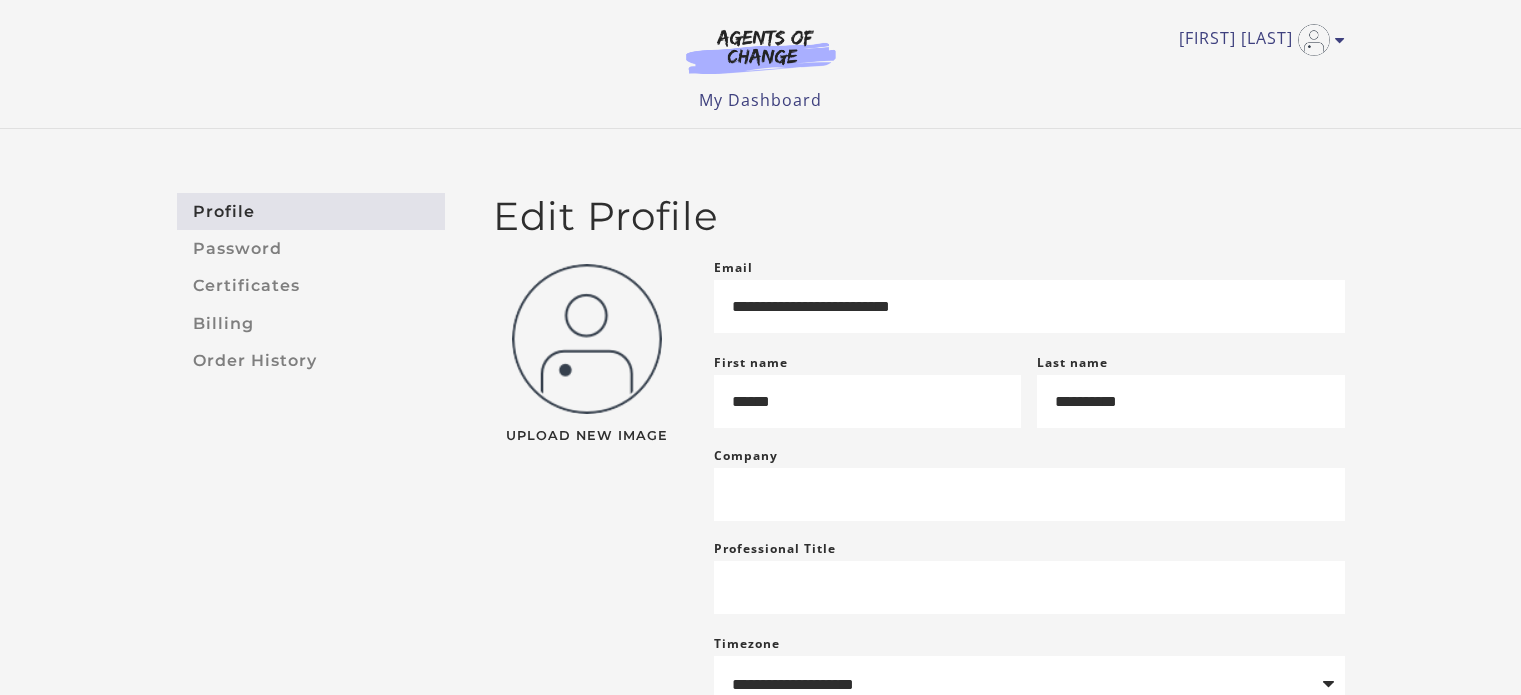 scroll, scrollTop: 0, scrollLeft: 0, axis: both 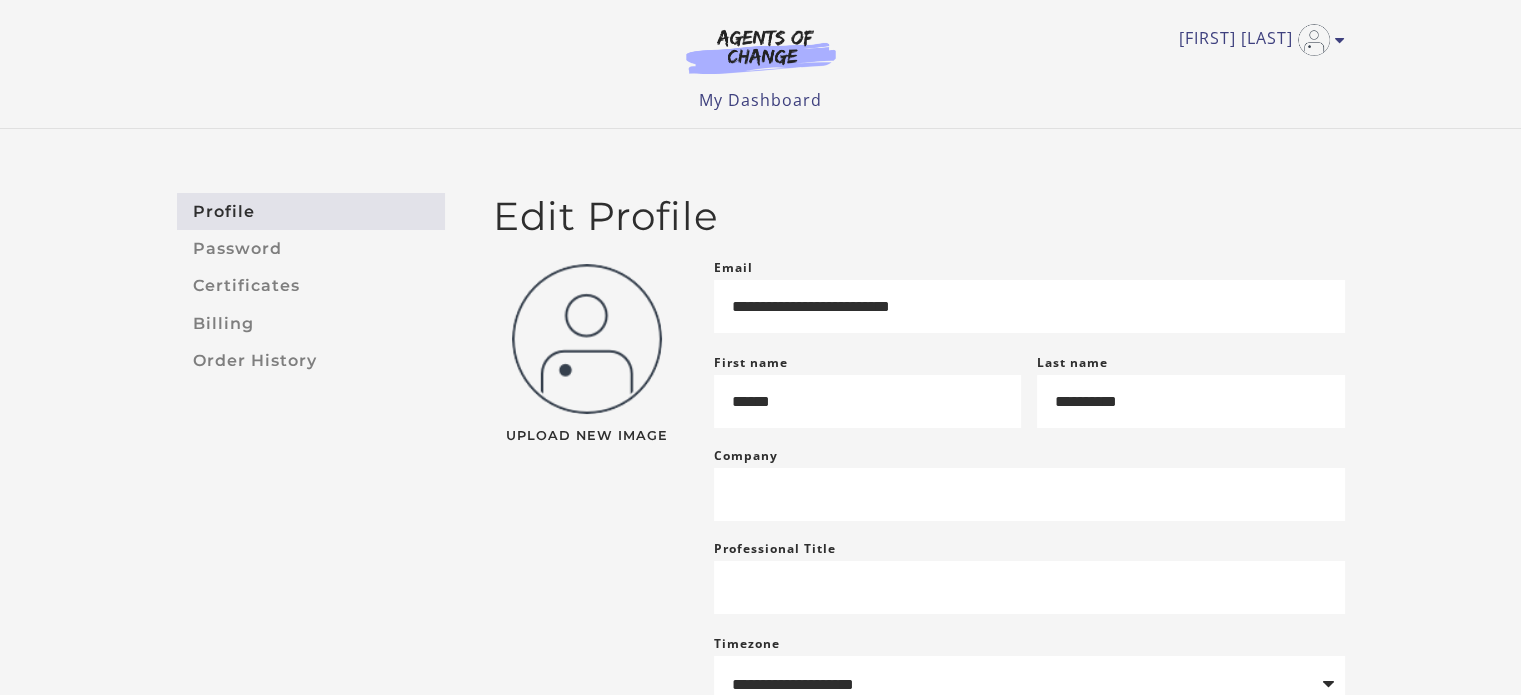 click on "Certificates" at bounding box center (311, 286) 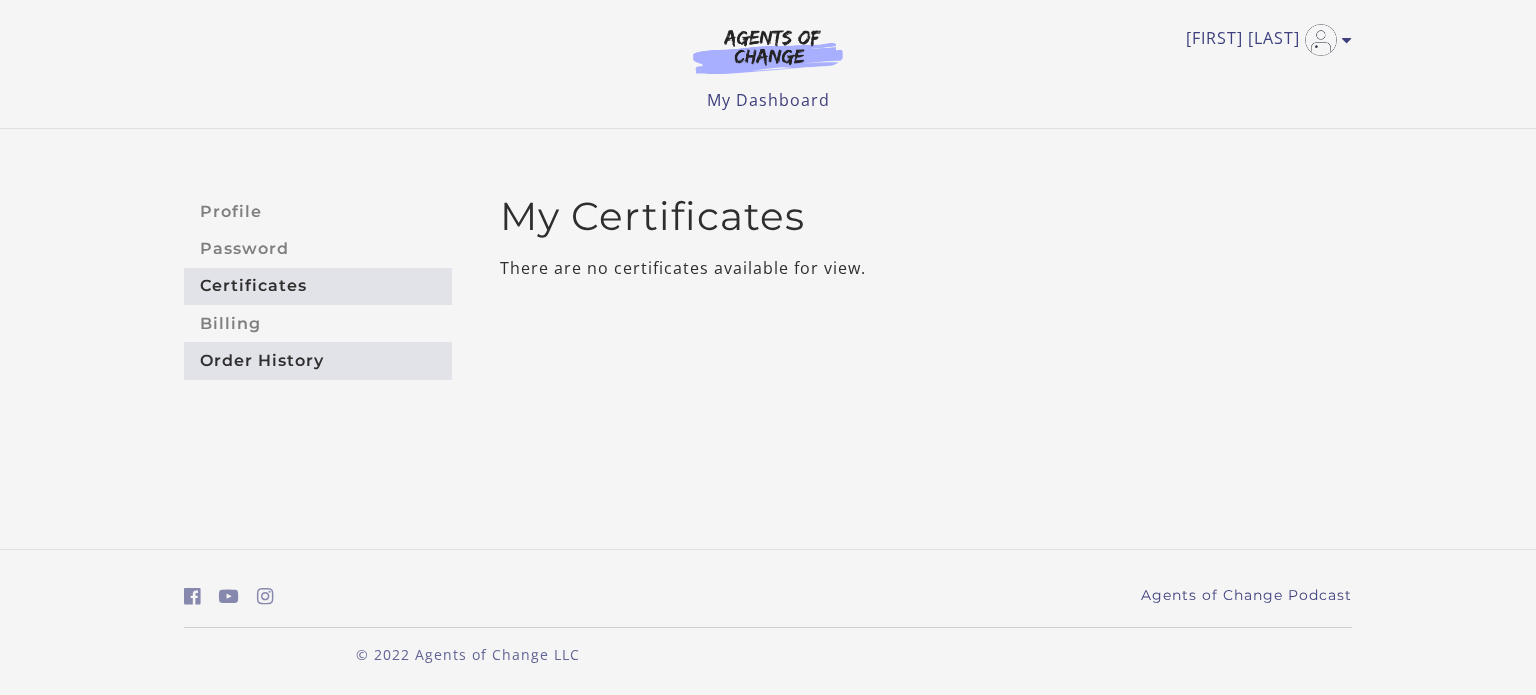 scroll, scrollTop: 0, scrollLeft: 0, axis: both 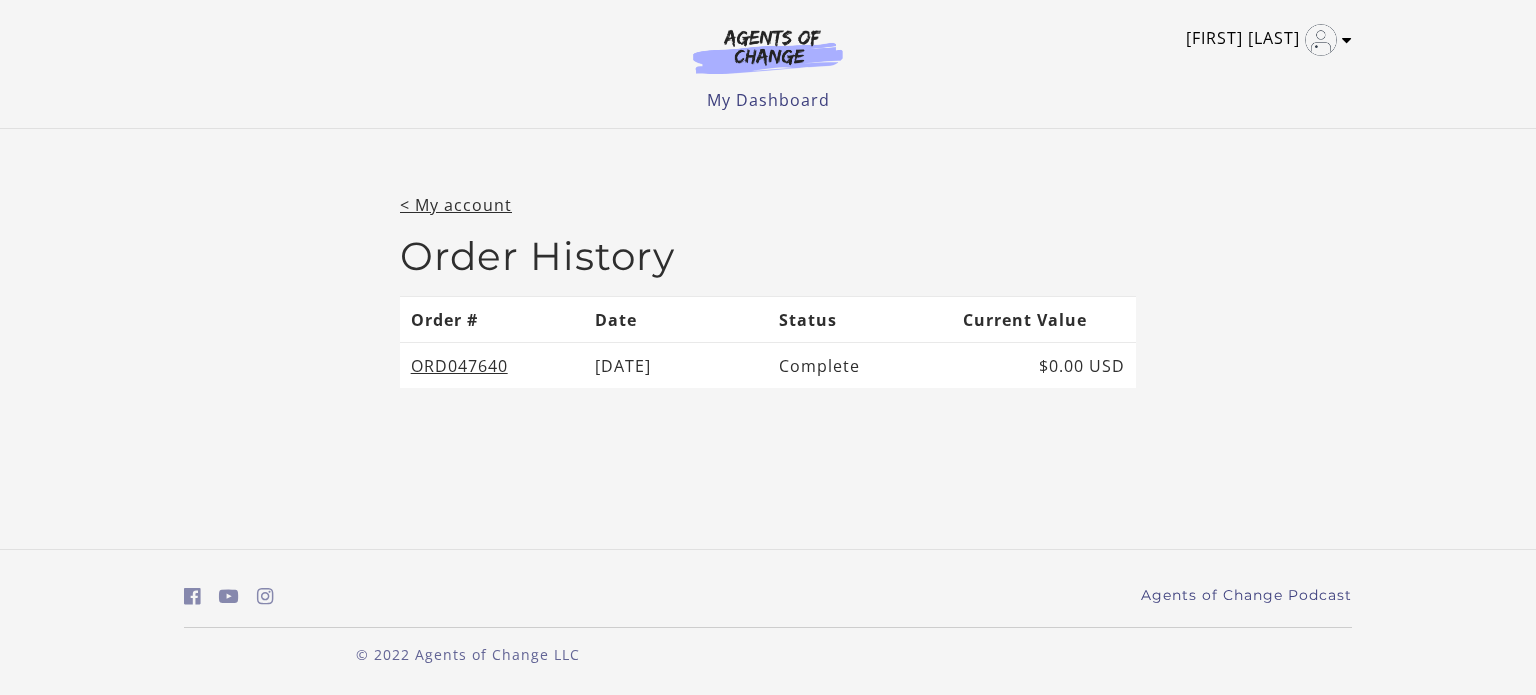 click on "[FIRST] [LAST]" at bounding box center (1264, 40) 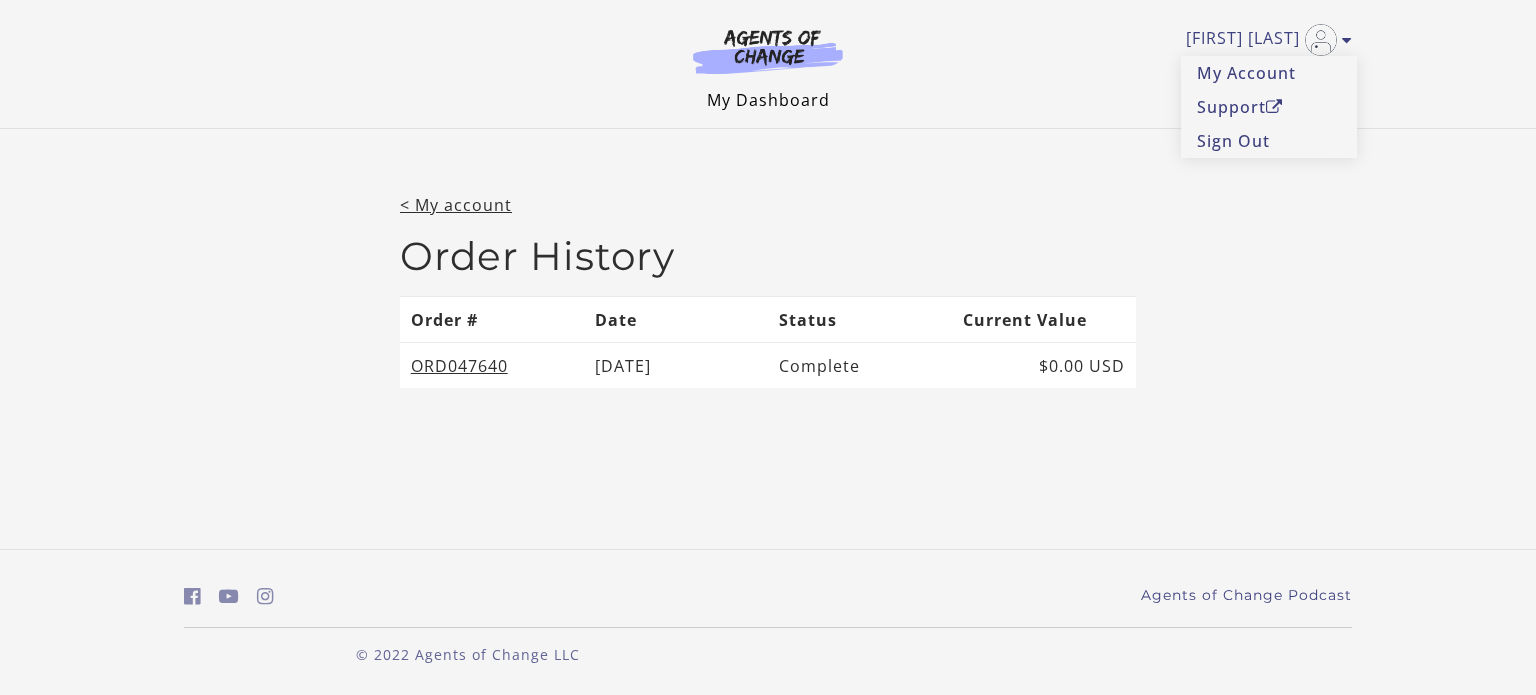 click on "My Dashboard" at bounding box center (768, 100) 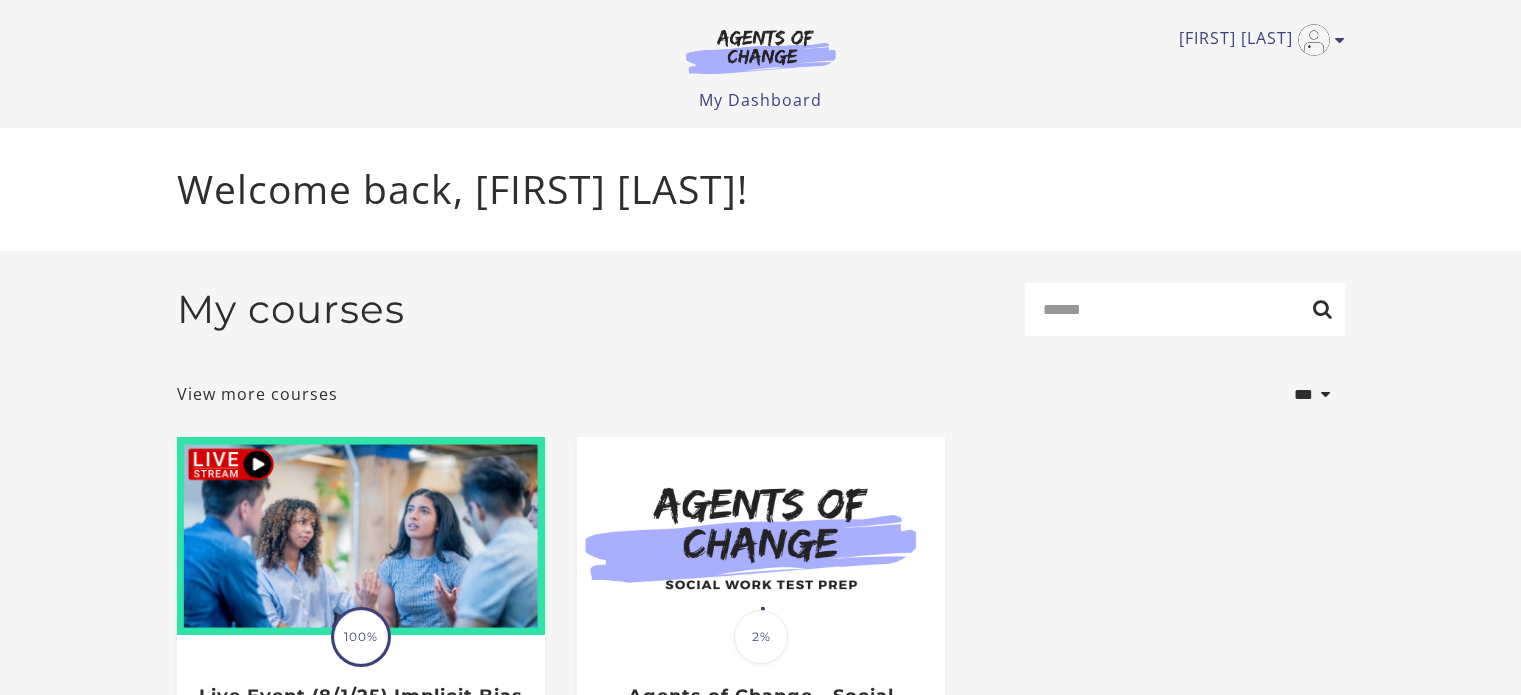 scroll, scrollTop: 0, scrollLeft: 0, axis: both 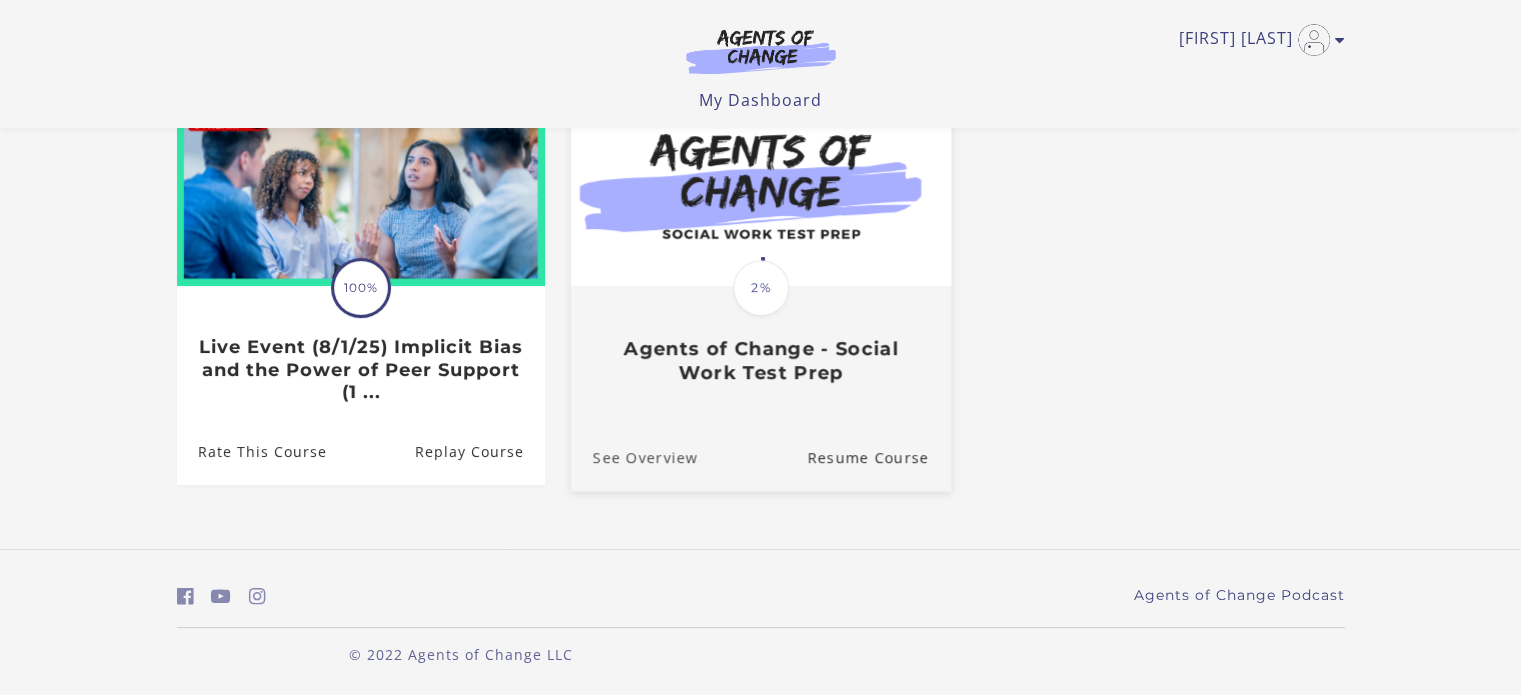 click on "See Overview" at bounding box center [633, 457] 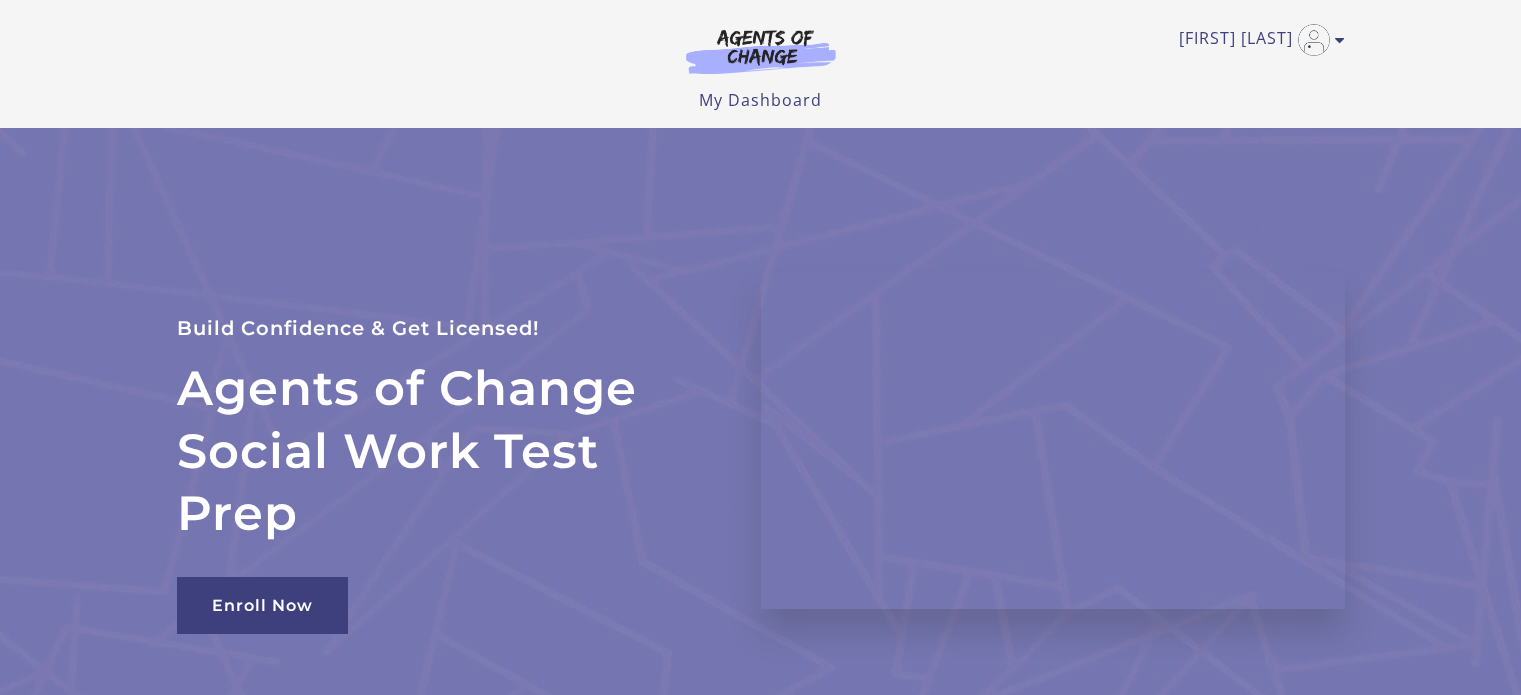 scroll, scrollTop: 0, scrollLeft: 0, axis: both 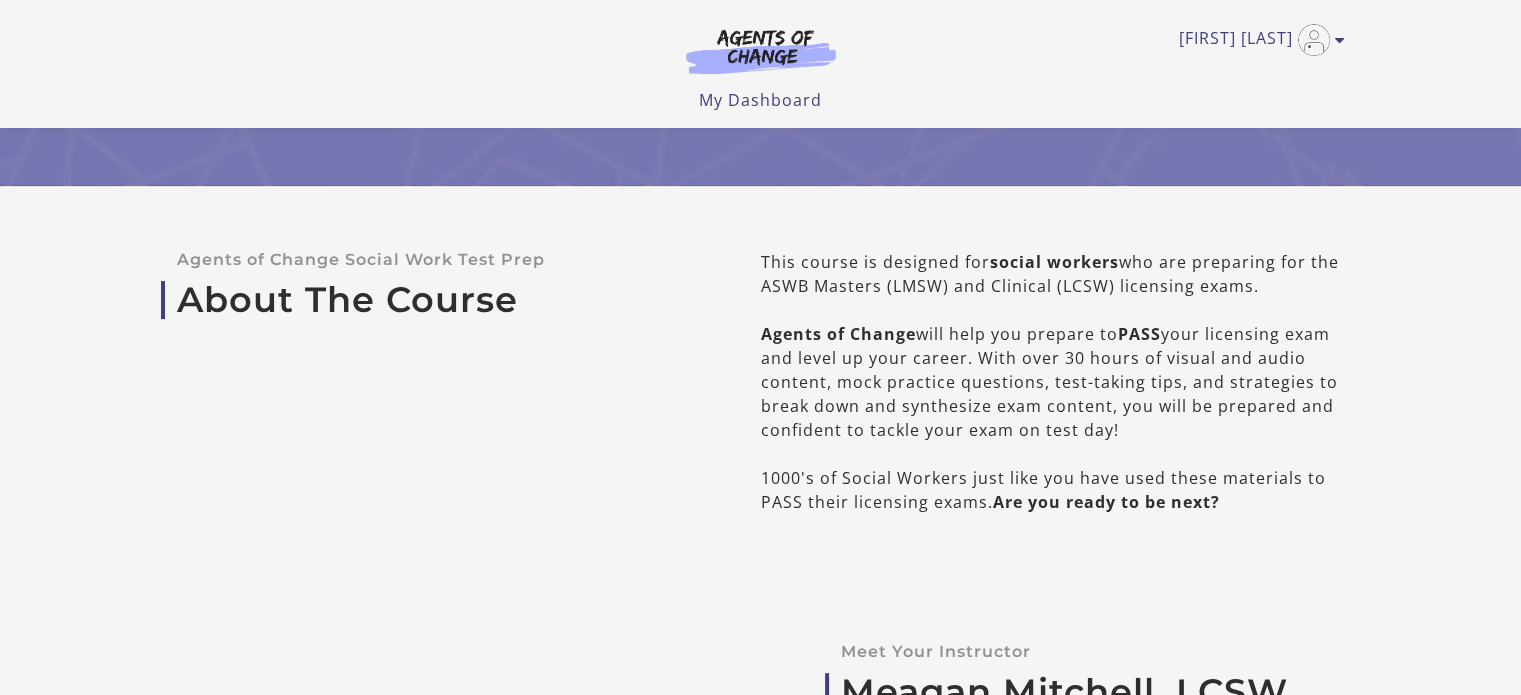 click on "Ebonie H
My Account
Support
Sign Out" at bounding box center (761, 40) 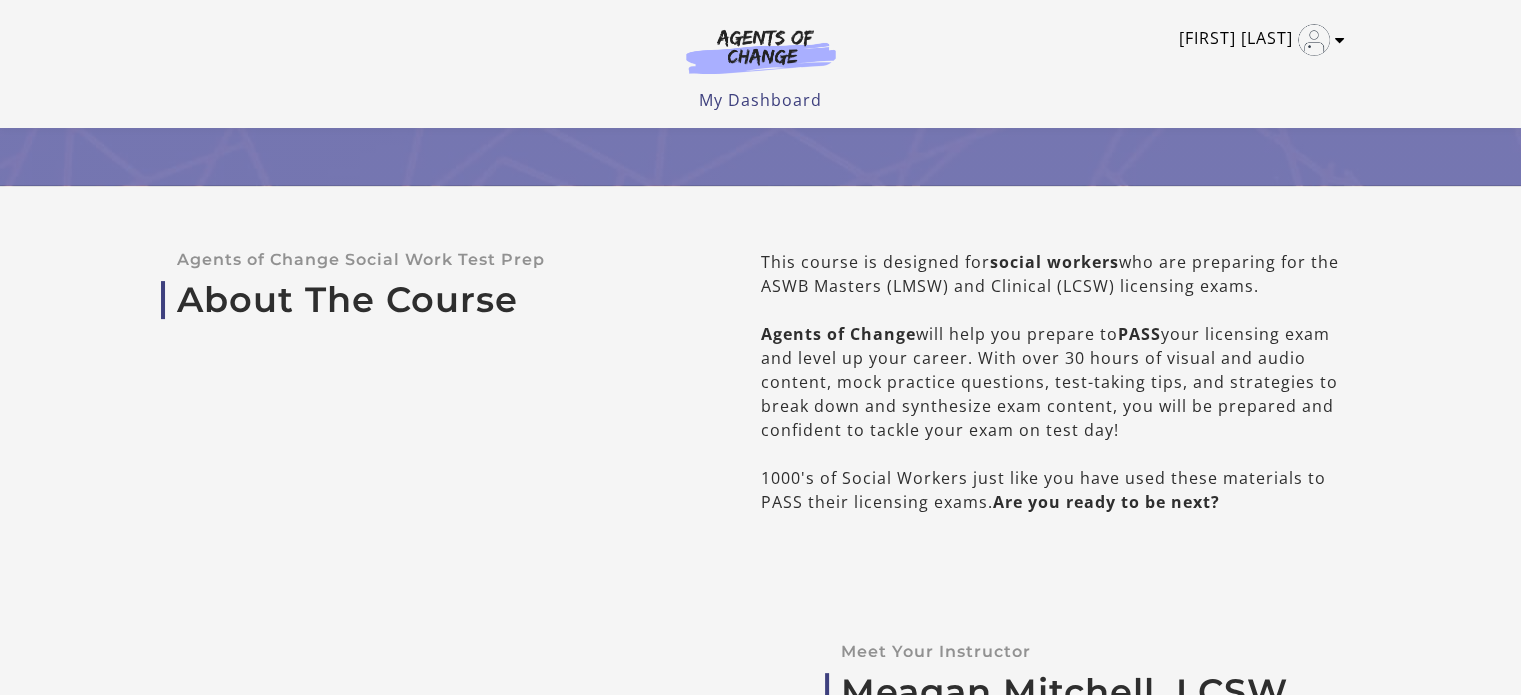 click at bounding box center [1340, 40] 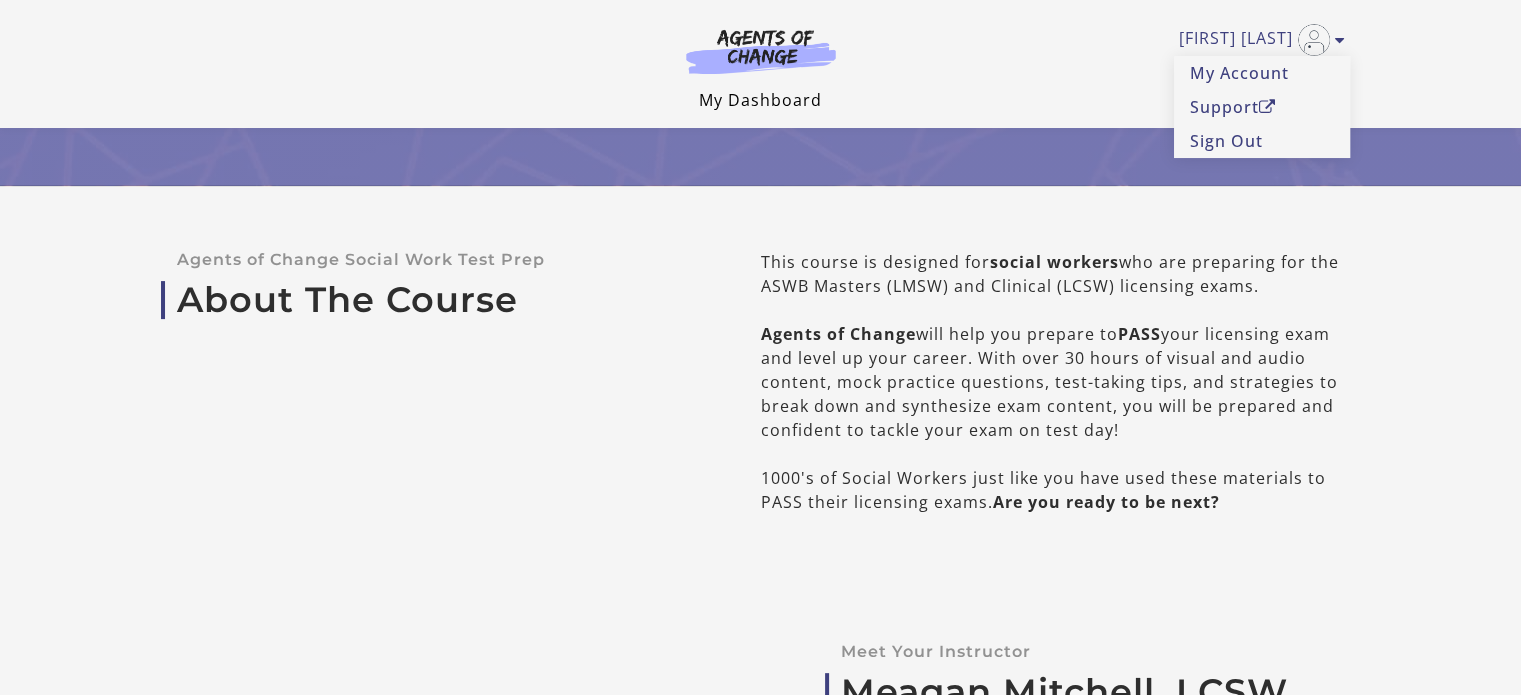click on "My Dashboard" at bounding box center [760, 100] 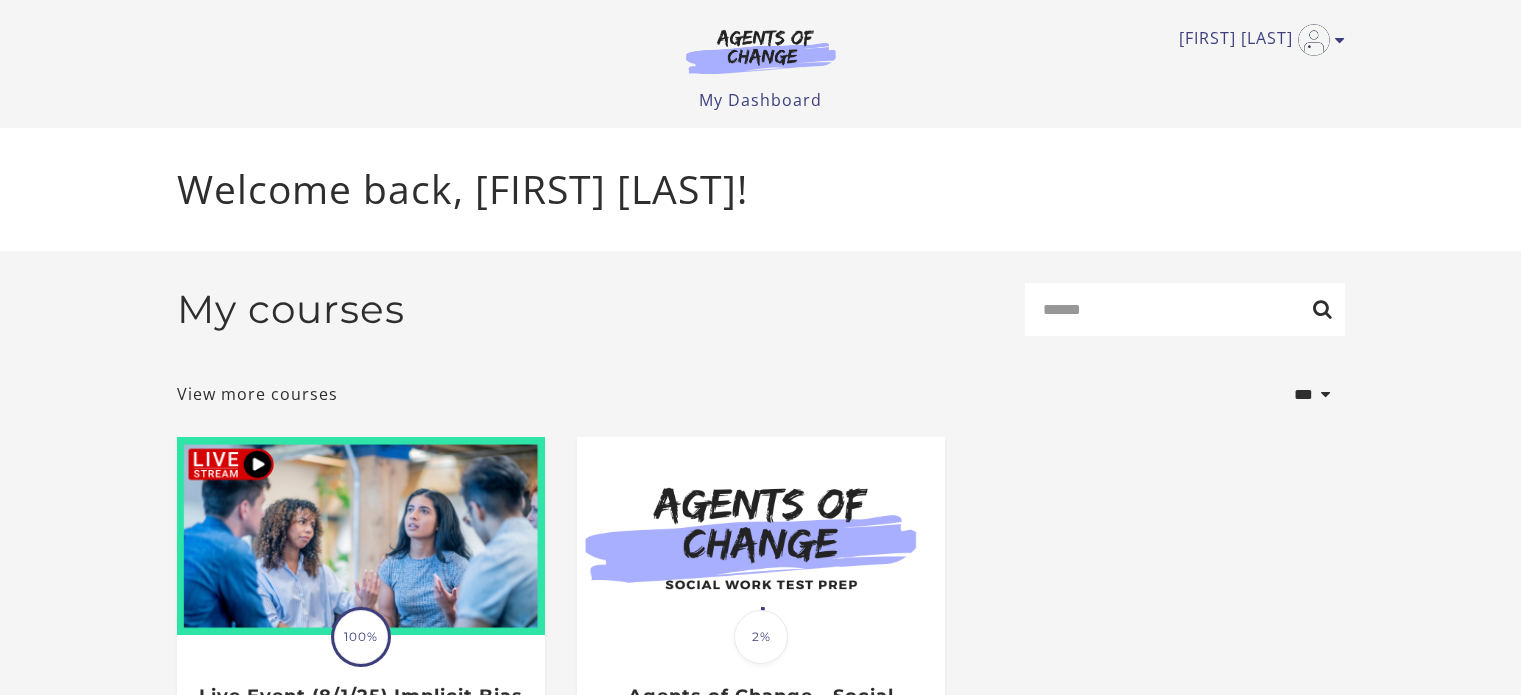 scroll, scrollTop: 0, scrollLeft: 0, axis: both 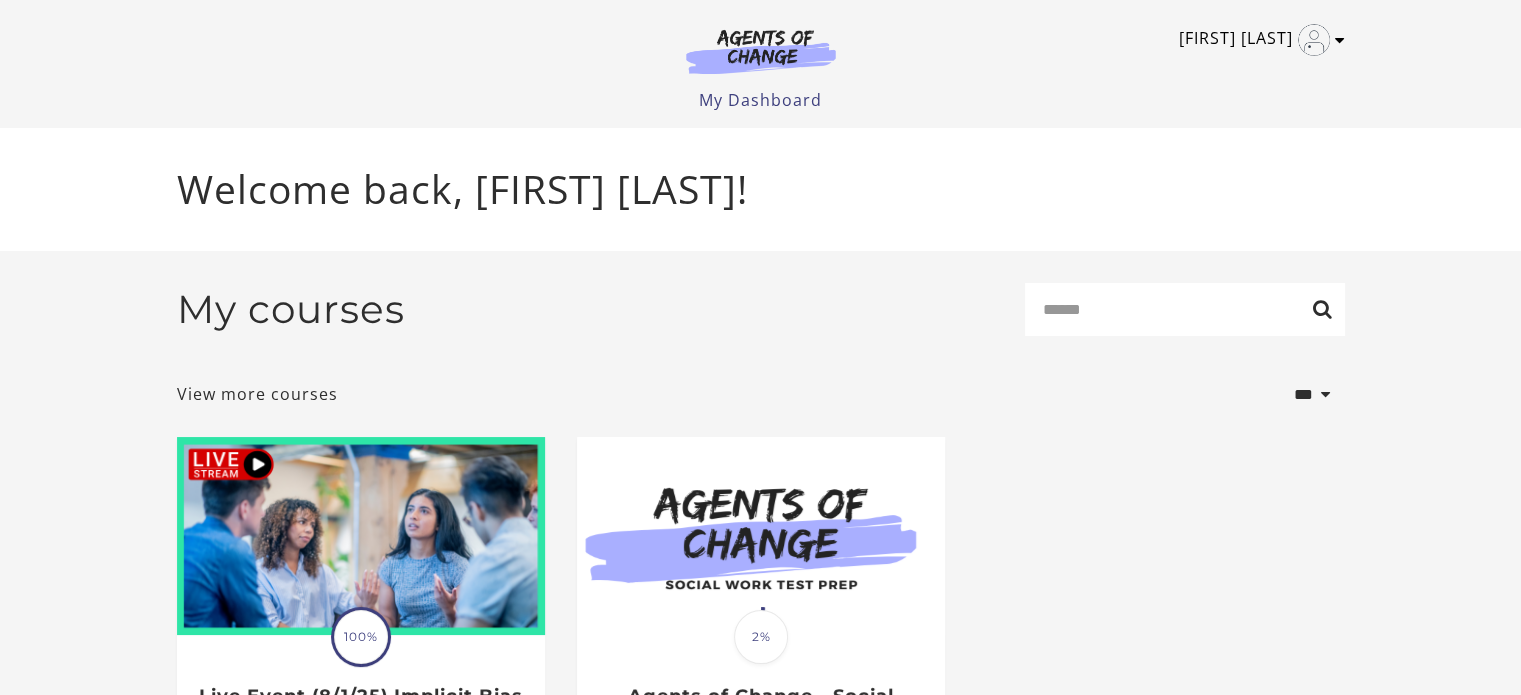 click at bounding box center [1340, 40] 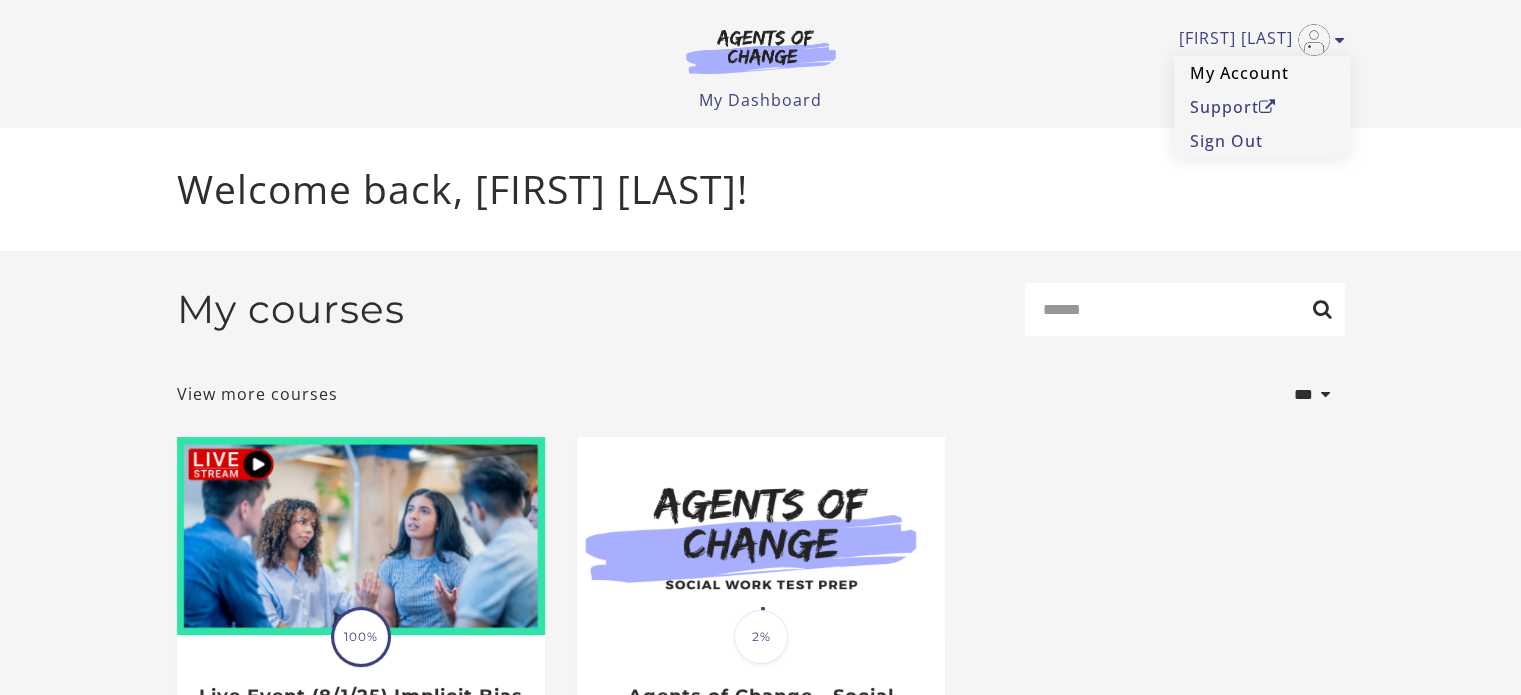 click on "My Account" at bounding box center (1262, 73) 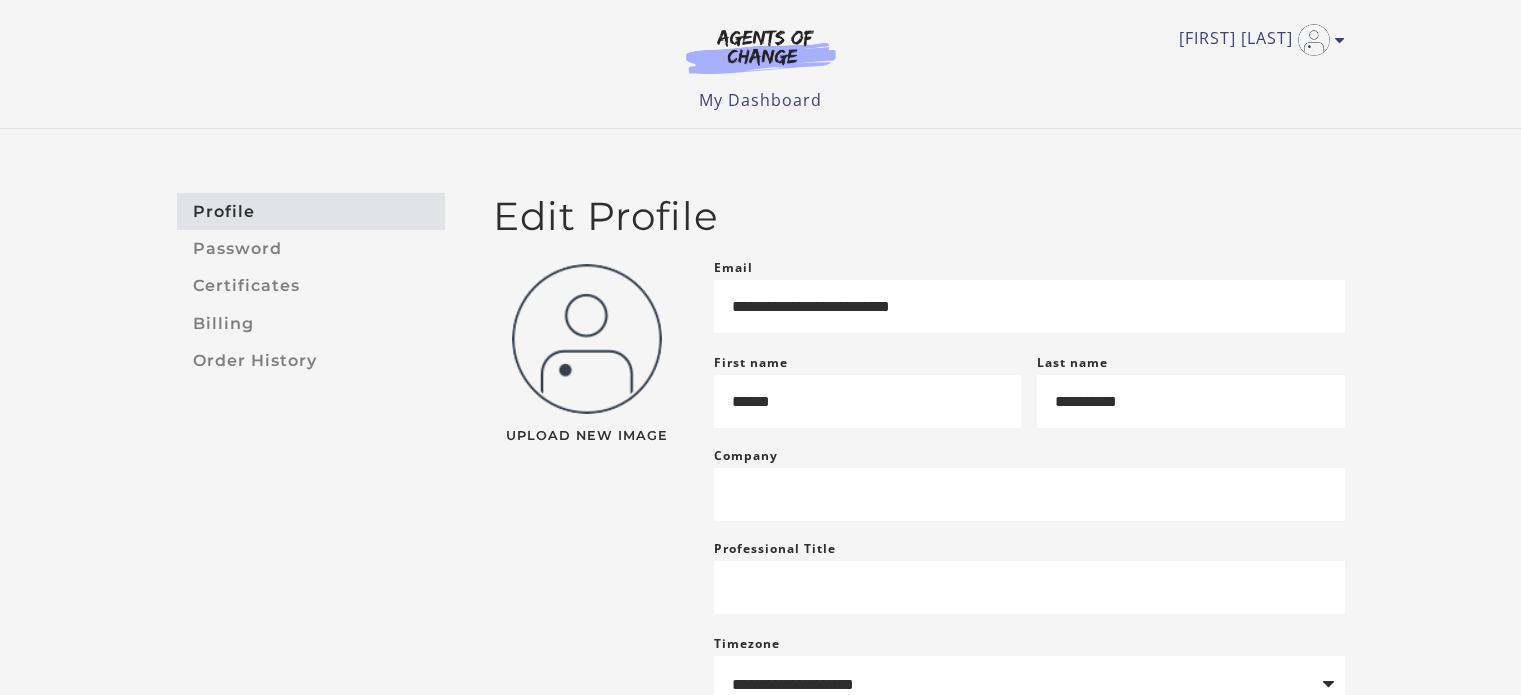 scroll, scrollTop: 0, scrollLeft: 0, axis: both 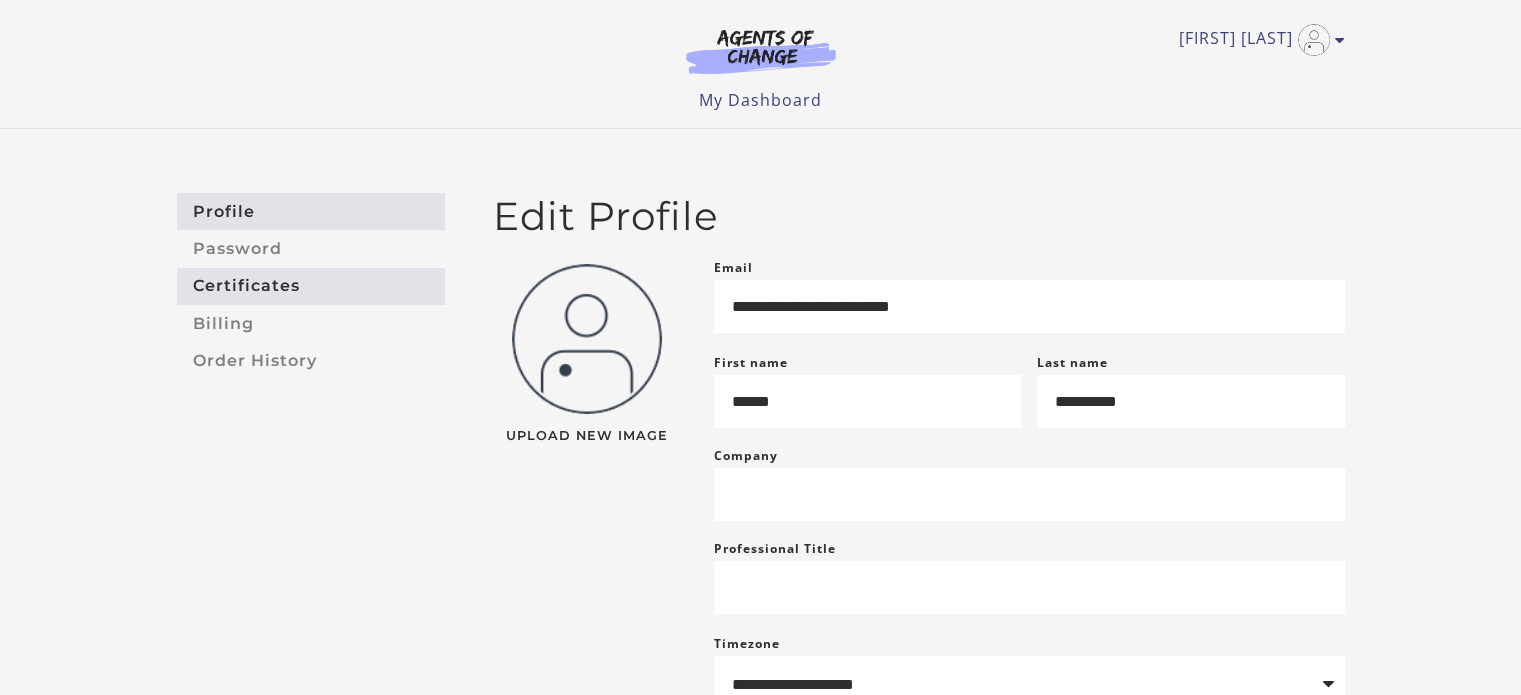 click on "Certificates" at bounding box center [311, 286] 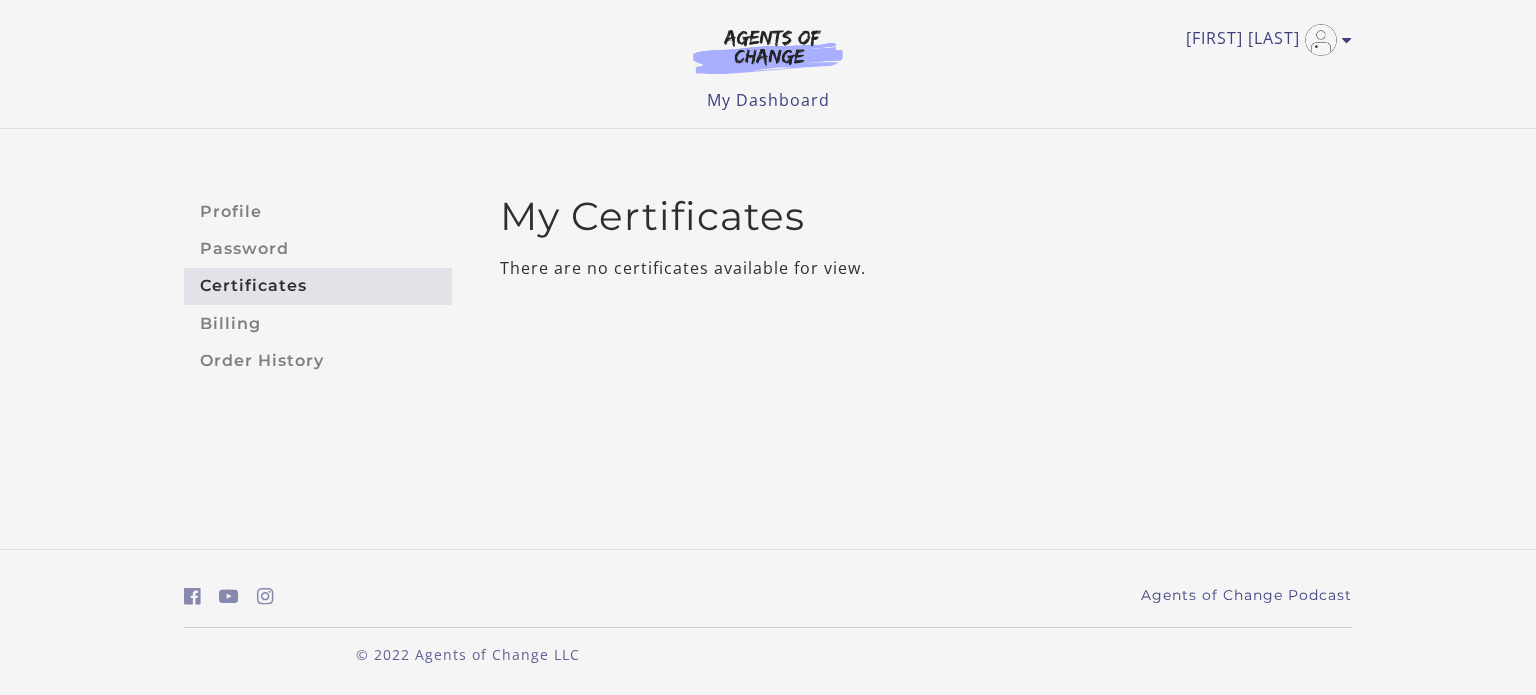 scroll, scrollTop: 0, scrollLeft: 0, axis: both 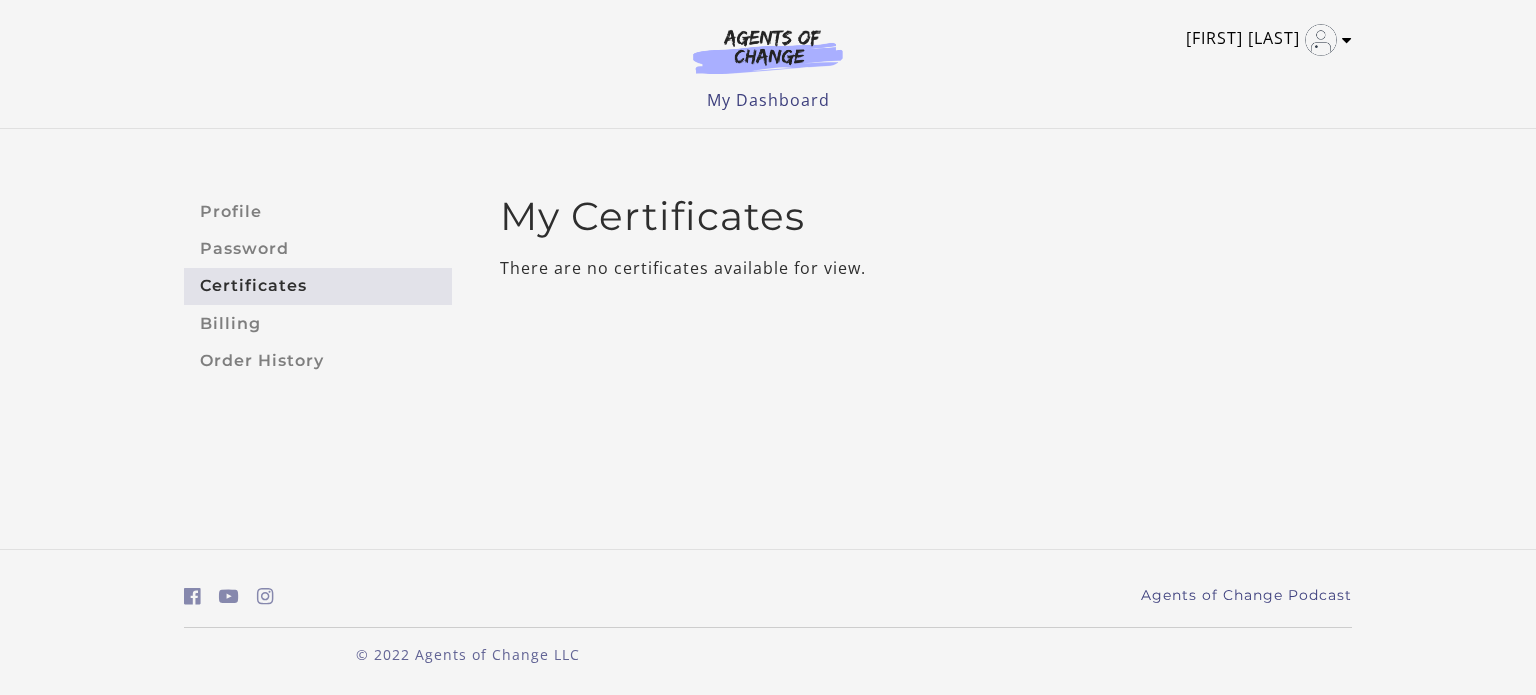 click on "Ebonie H" at bounding box center (1264, 40) 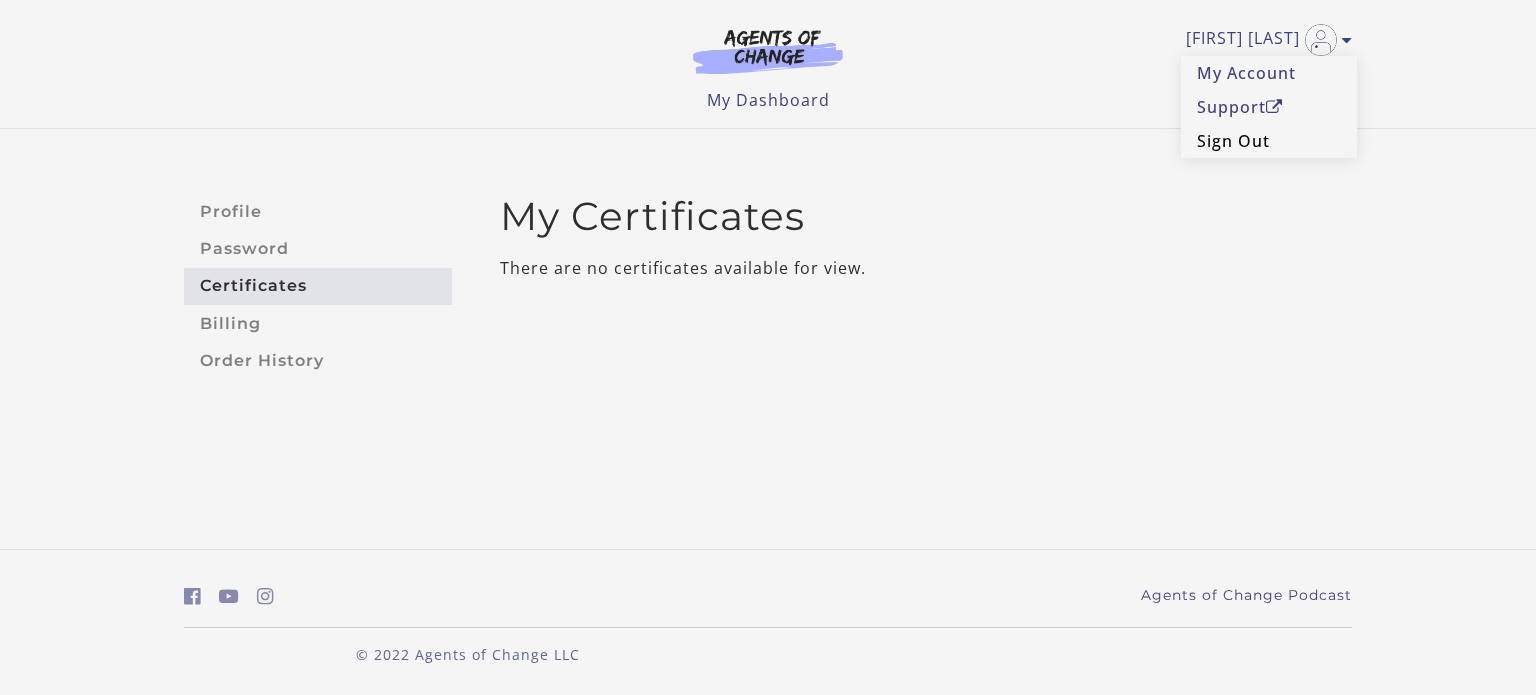 click on "Sign Out" at bounding box center [1269, 141] 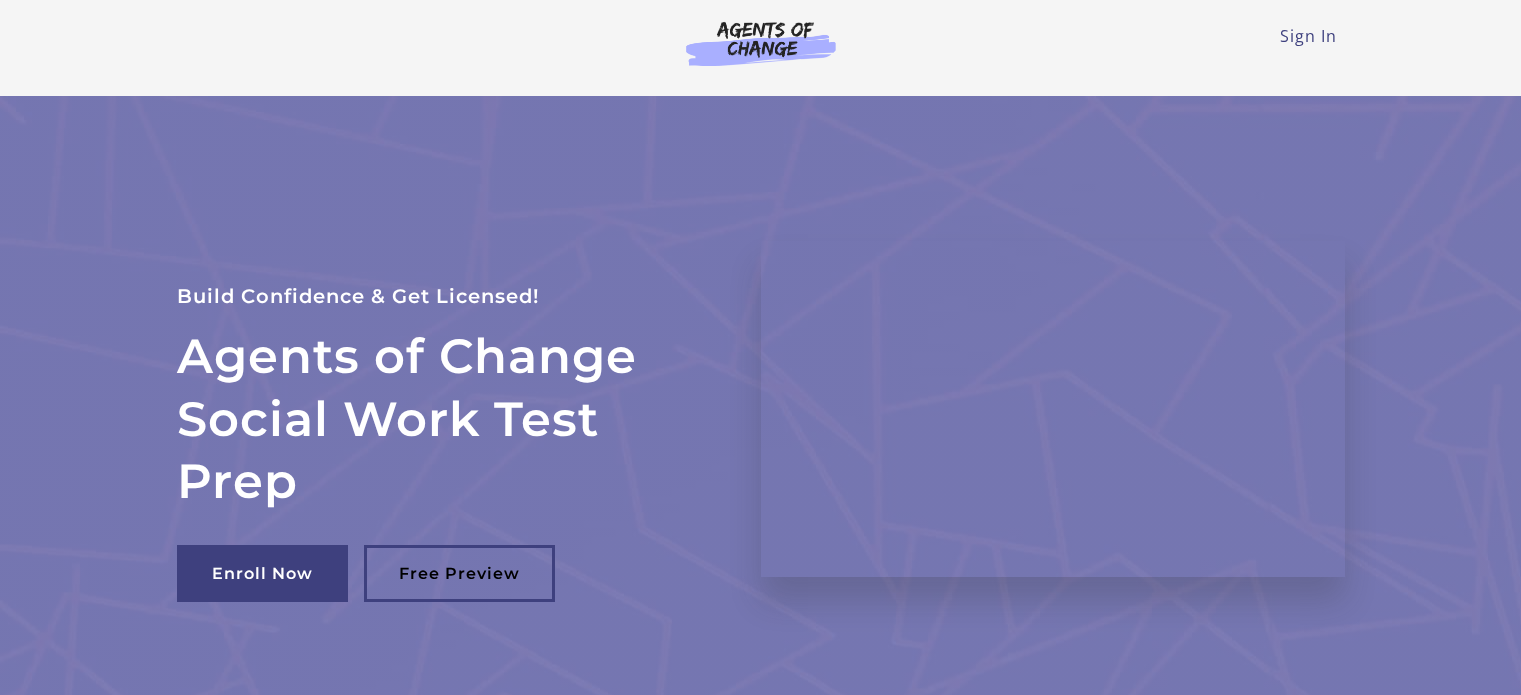 scroll, scrollTop: 0, scrollLeft: 0, axis: both 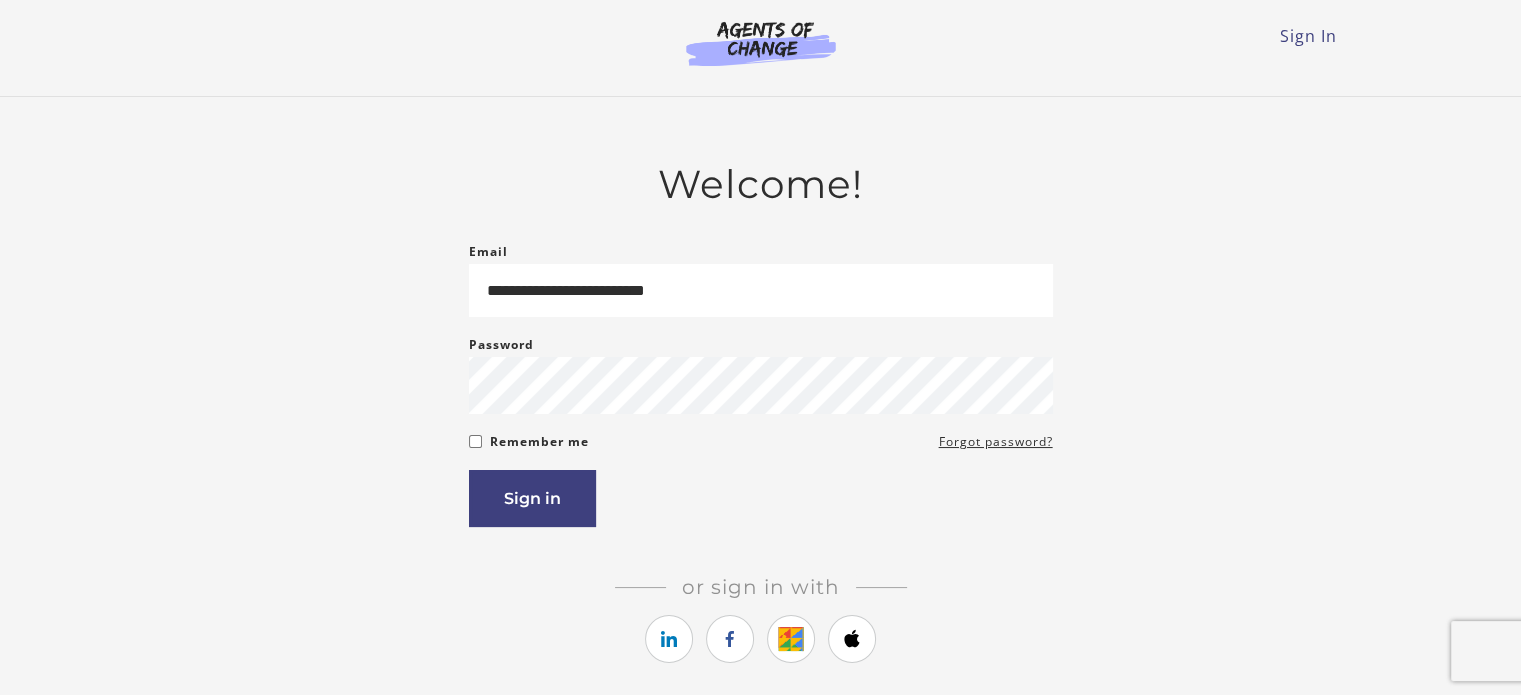 type on "**********" 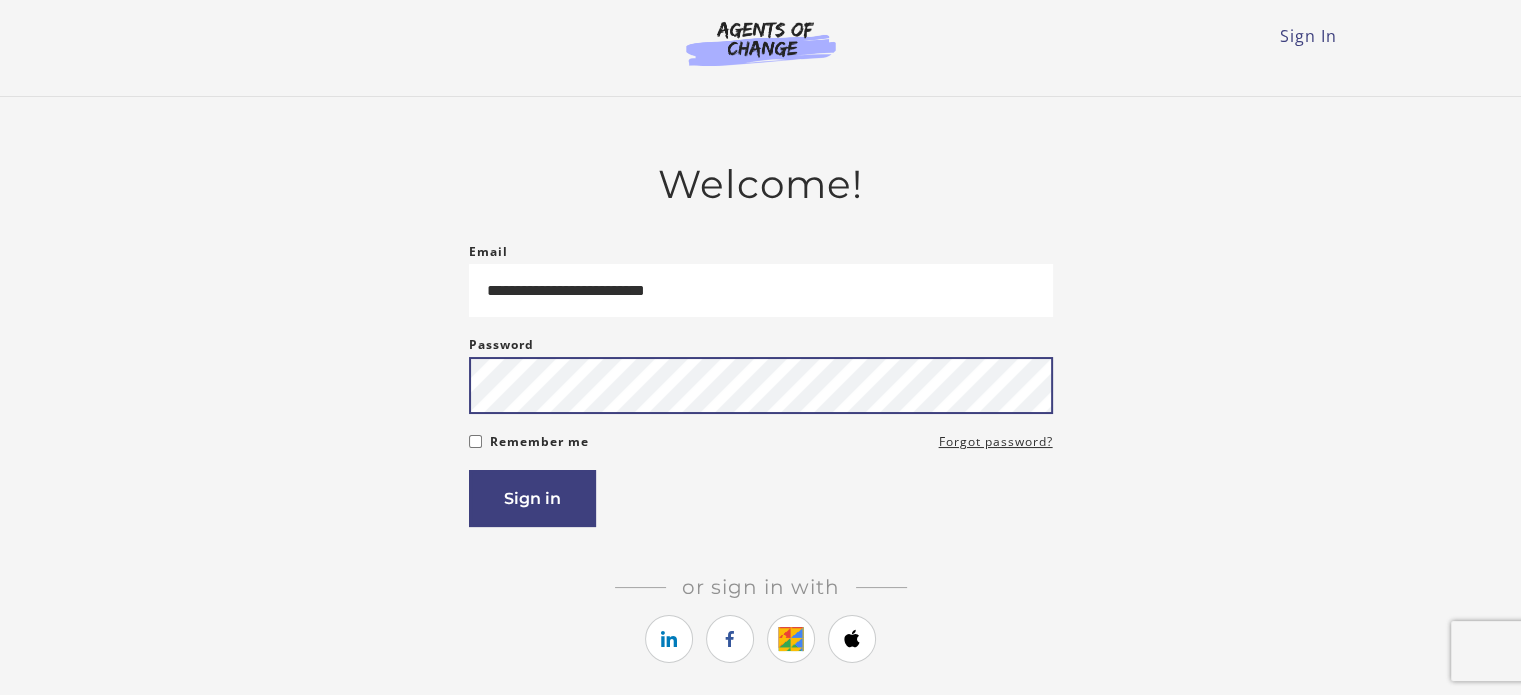 click on "Sign in" at bounding box center [532, 498] 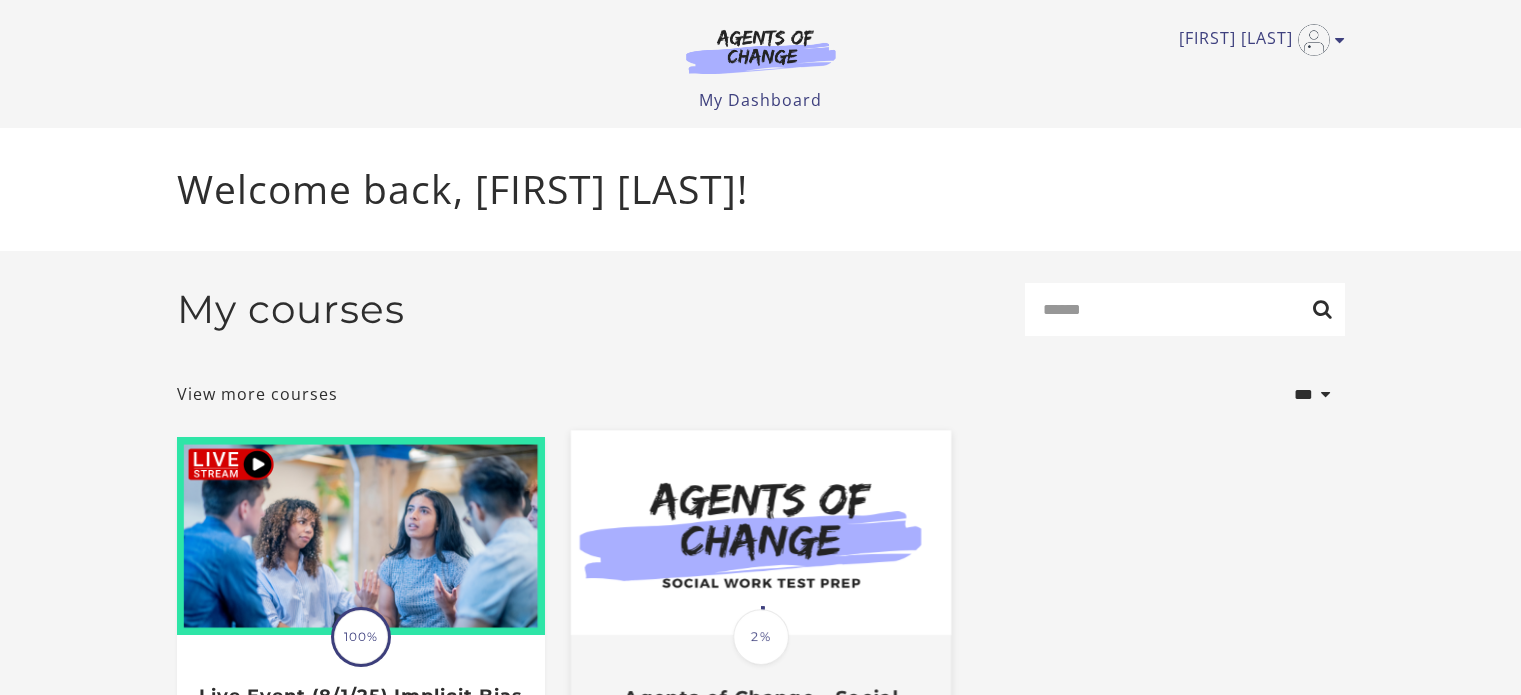 scroll, scrollTop: 0, scrollLeft: 0, axis: both 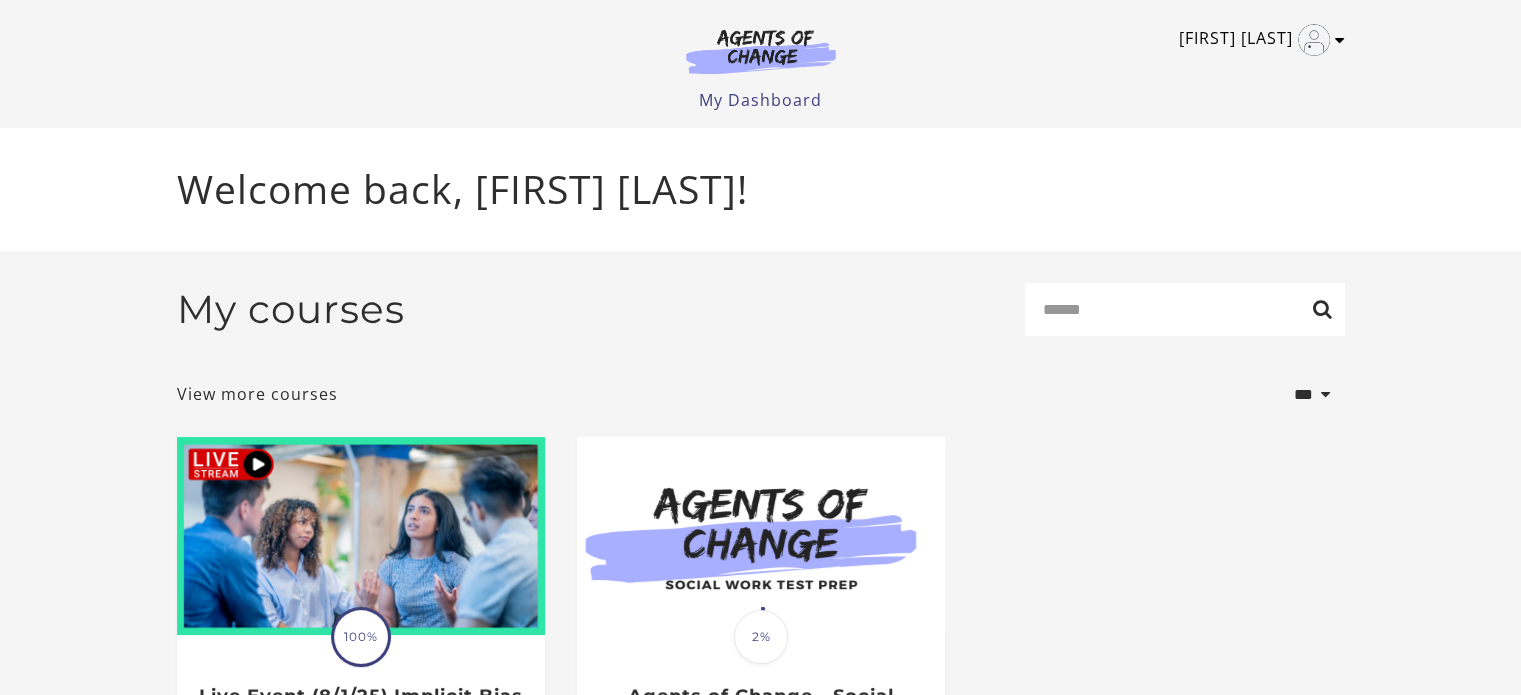 click at bounding box center (1314, 40) 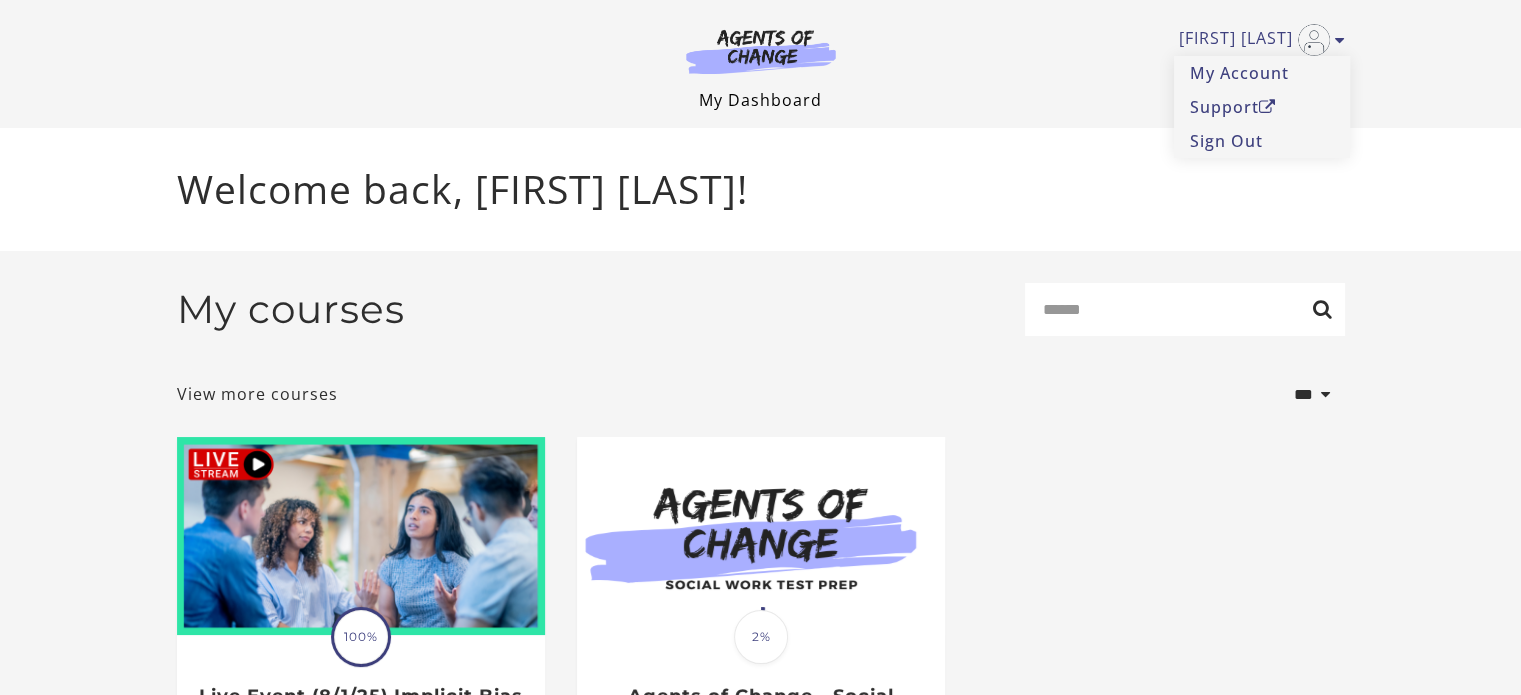 click on "My Dashboard" at bounding box center (760, 100) 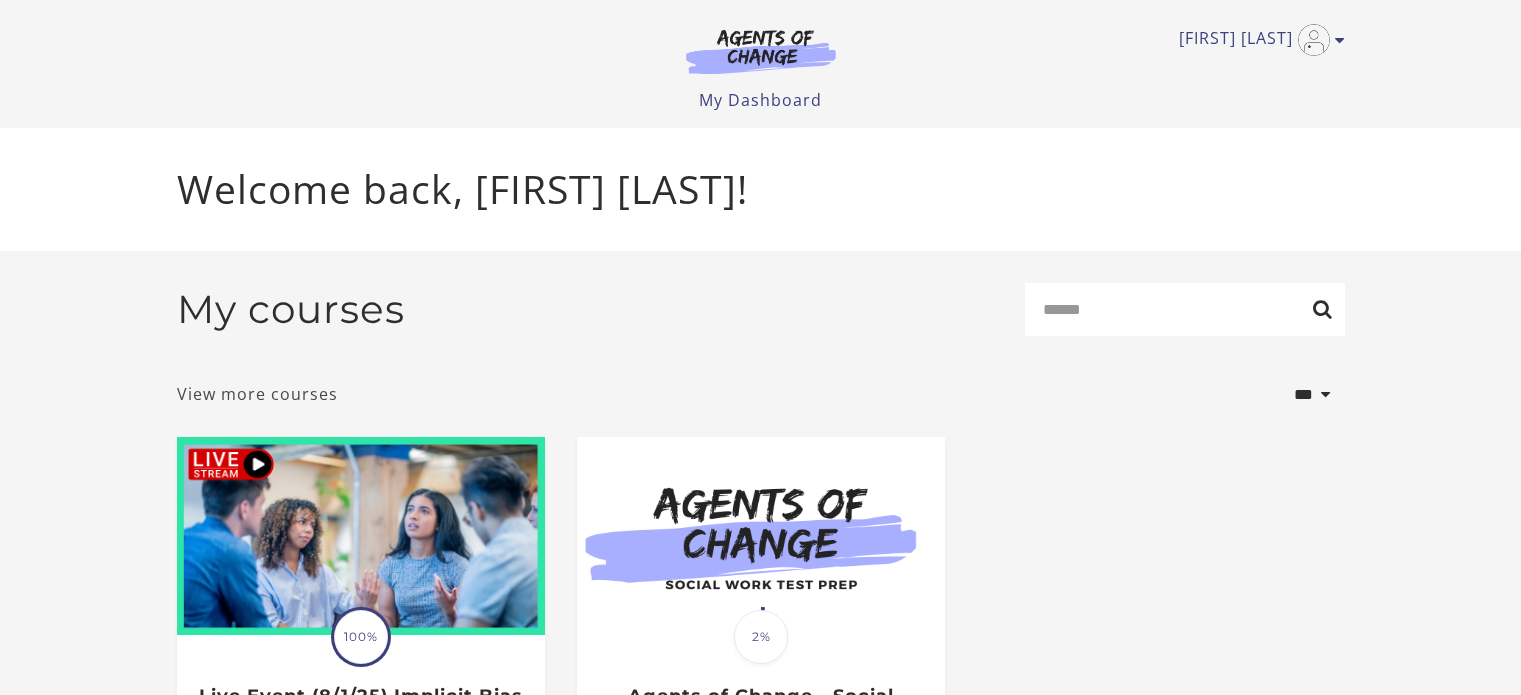 scroll, scrollTop: 0, scrollLeft: 0, axis: both 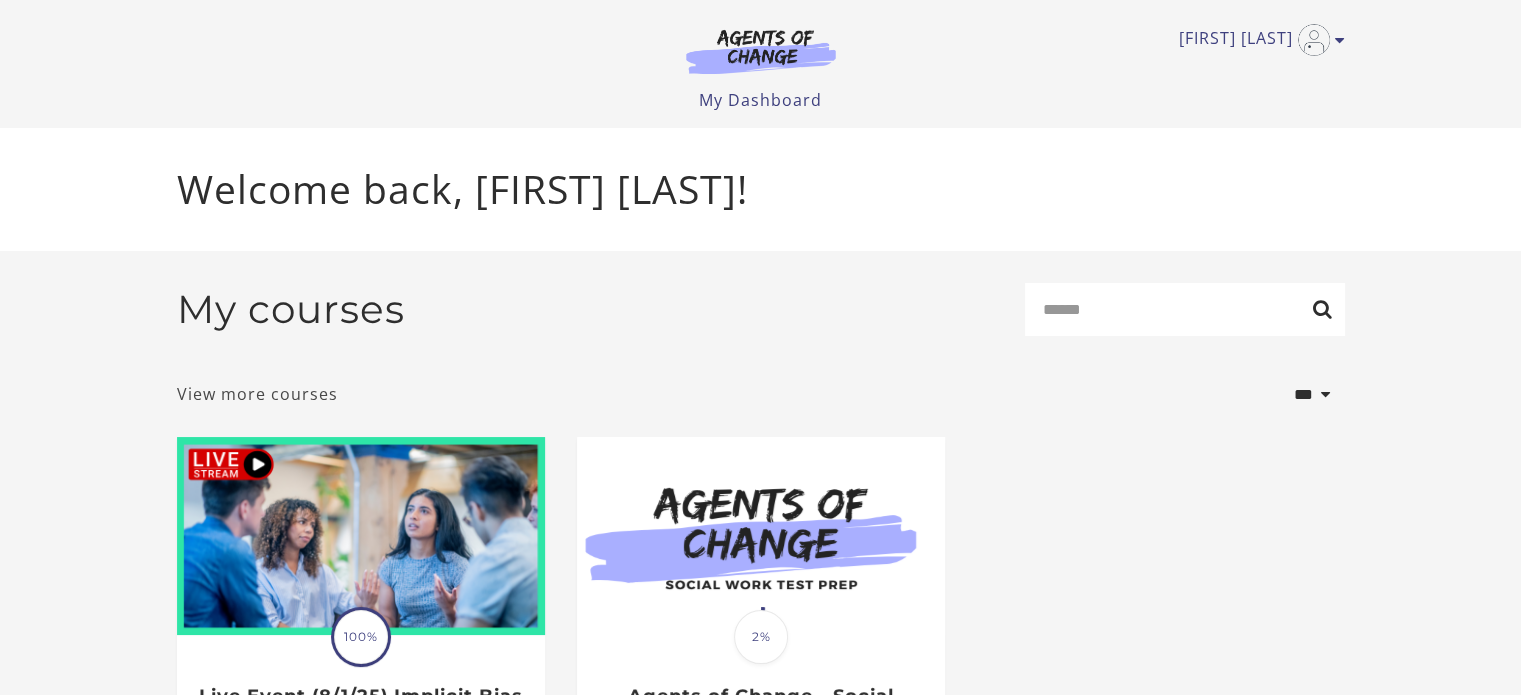 click on "View more courses" at bounding box center [257, 394] 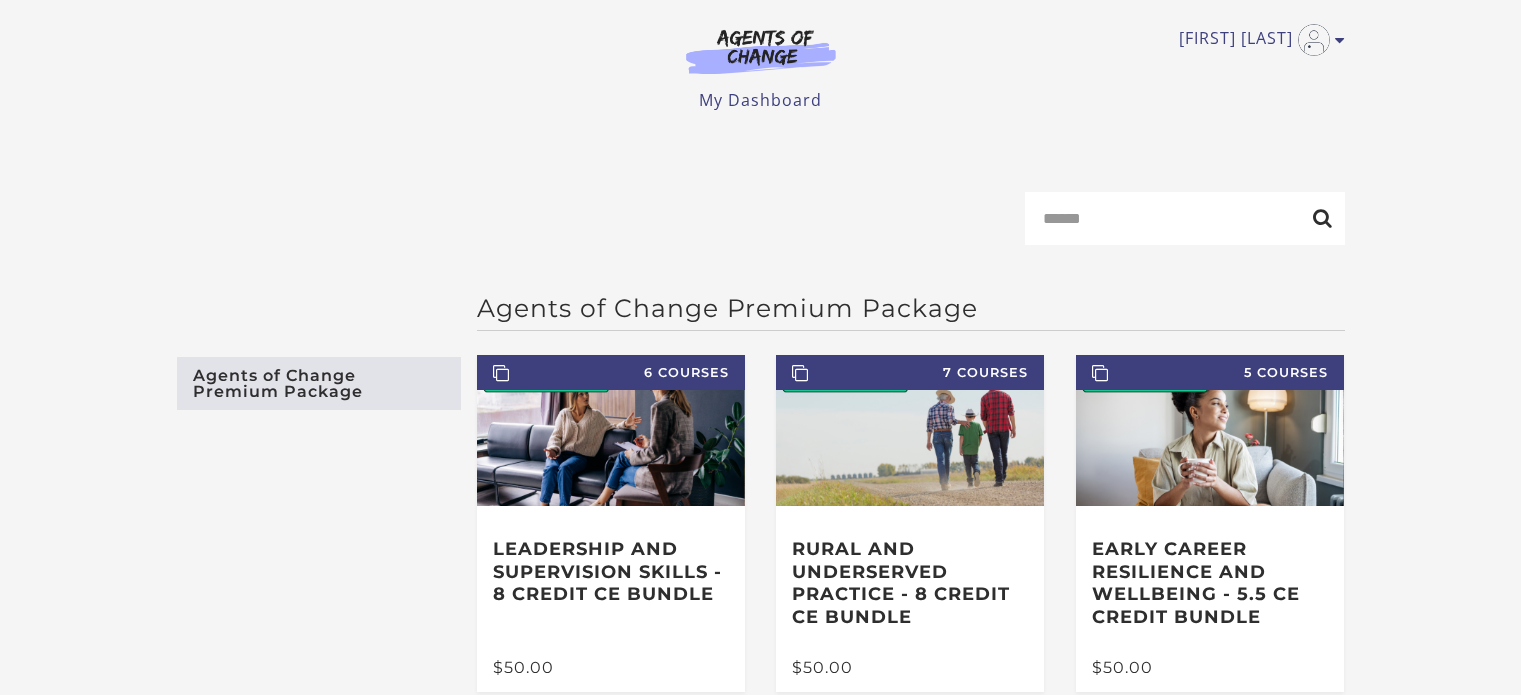 scroll, scrollTop: 0, scrollLeft: 0, axis: both 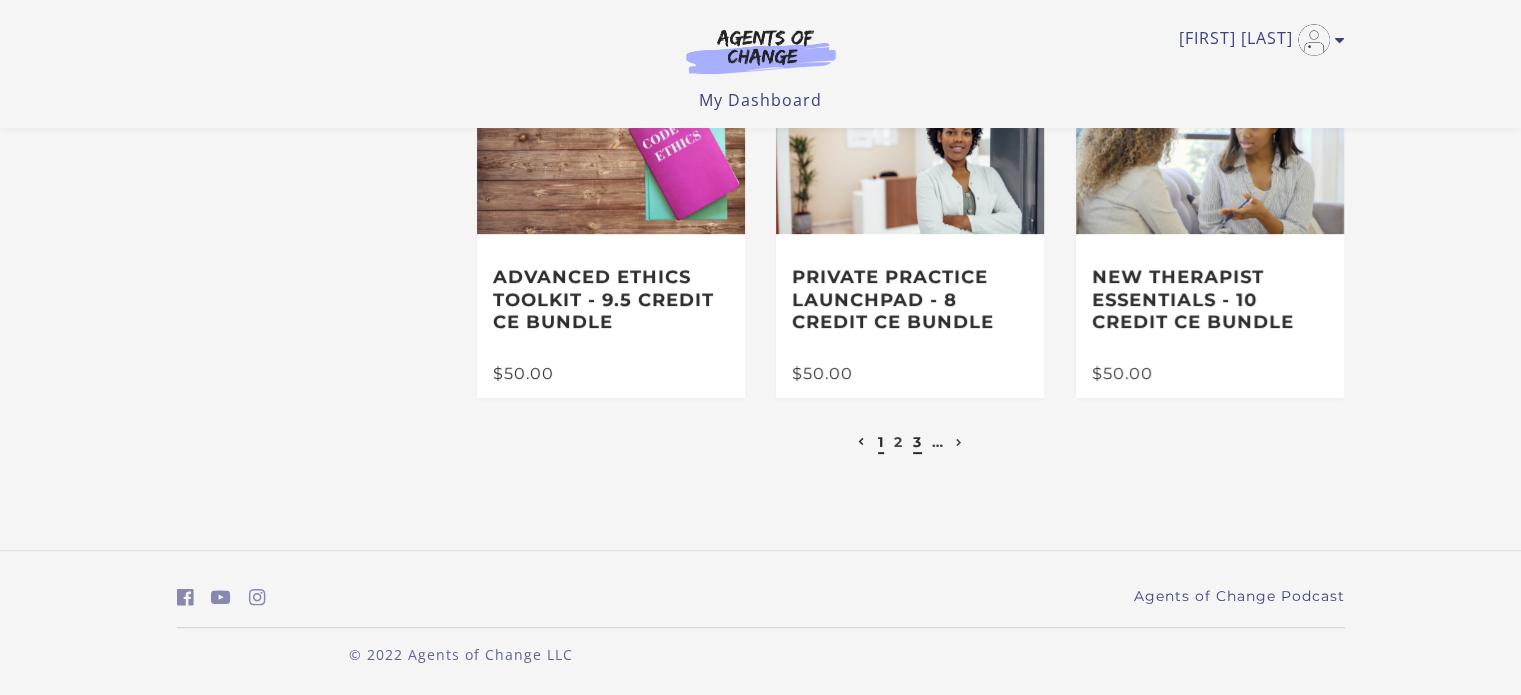 click on "3" at bounding box center (917, 442) 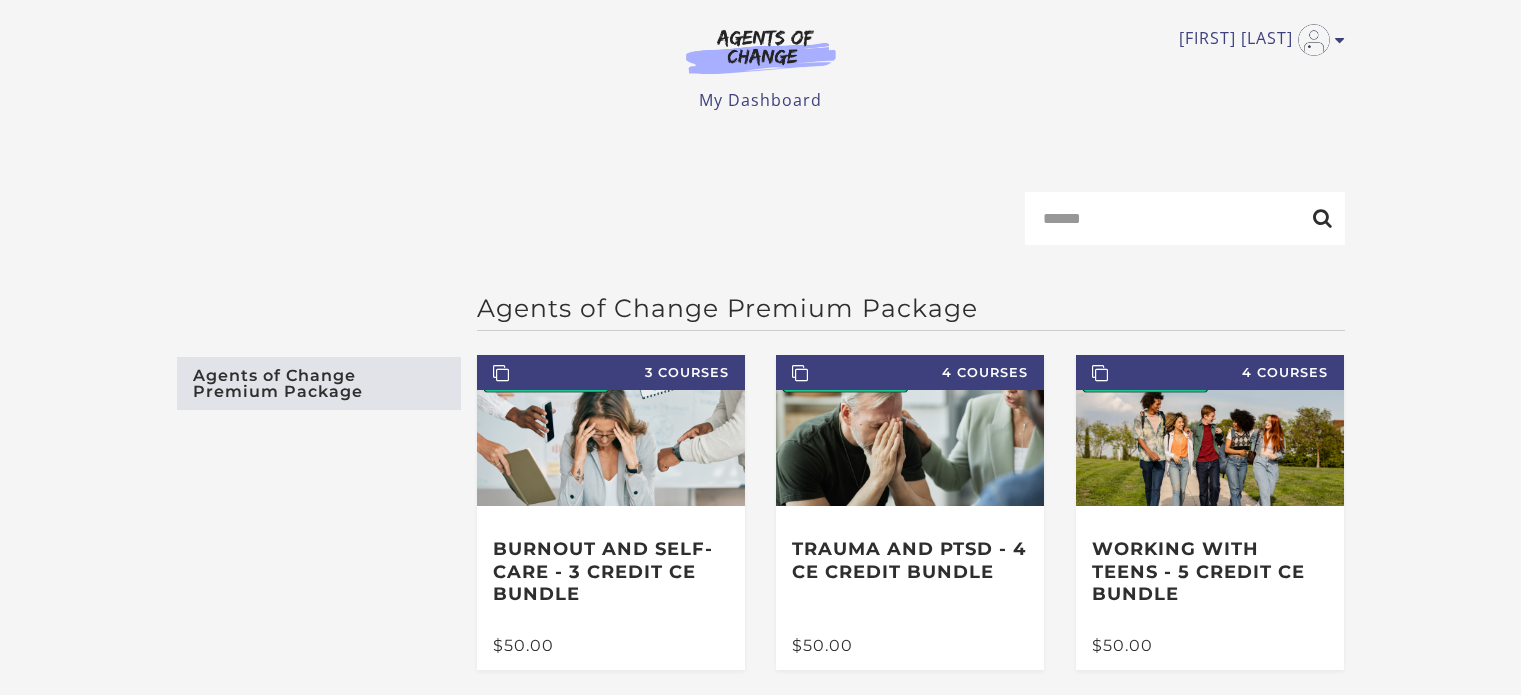 scroll, scrollTop: 0, scrollLeft: 0, axis: both 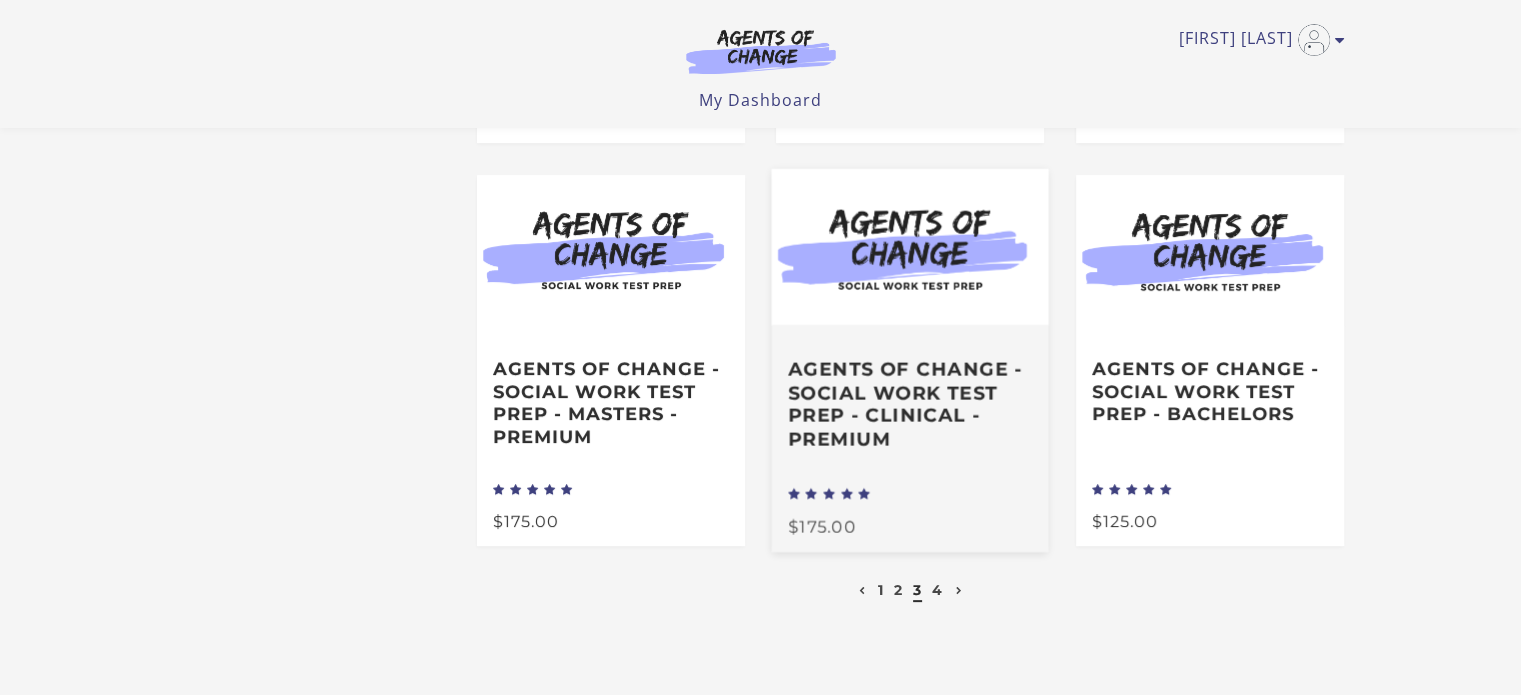 click on "Agents of Change - Social Work Test Prep - CLINICAL - PREMIUM" at bounding box center (911, 403) 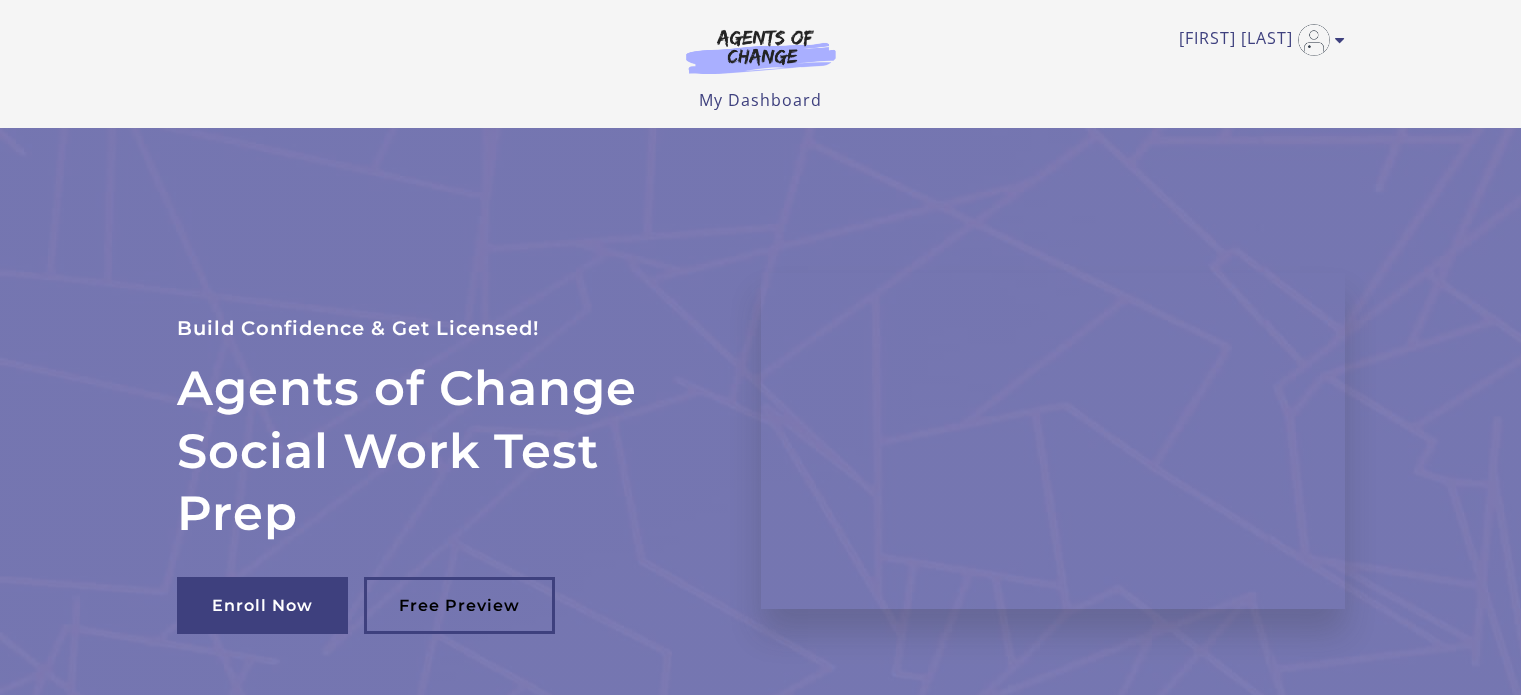 scroll, scrollTop: 0, scrollLeft: 0, axis: both 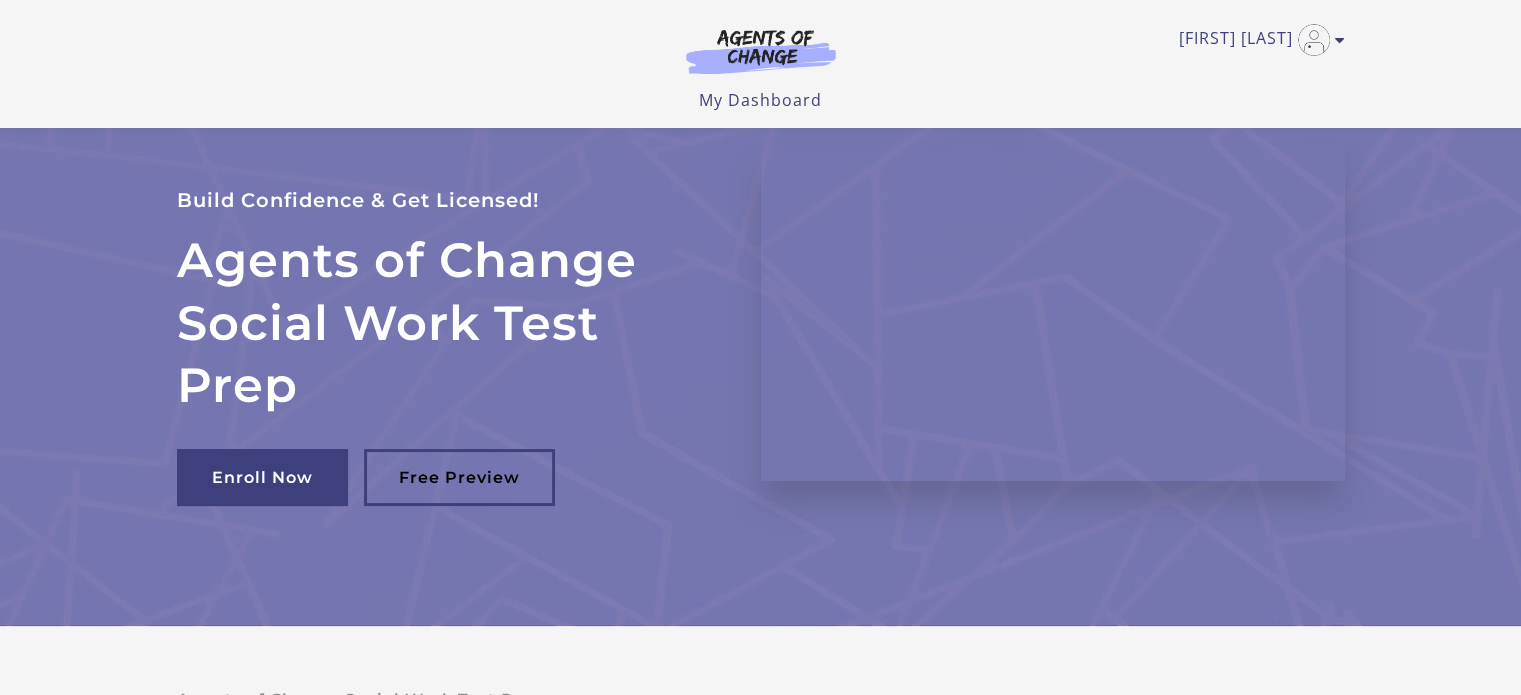 drag, startPoint x: 1524, startPoint y: 59, endPoint x: 1498, endPoint y: -121, distance: 181.86809 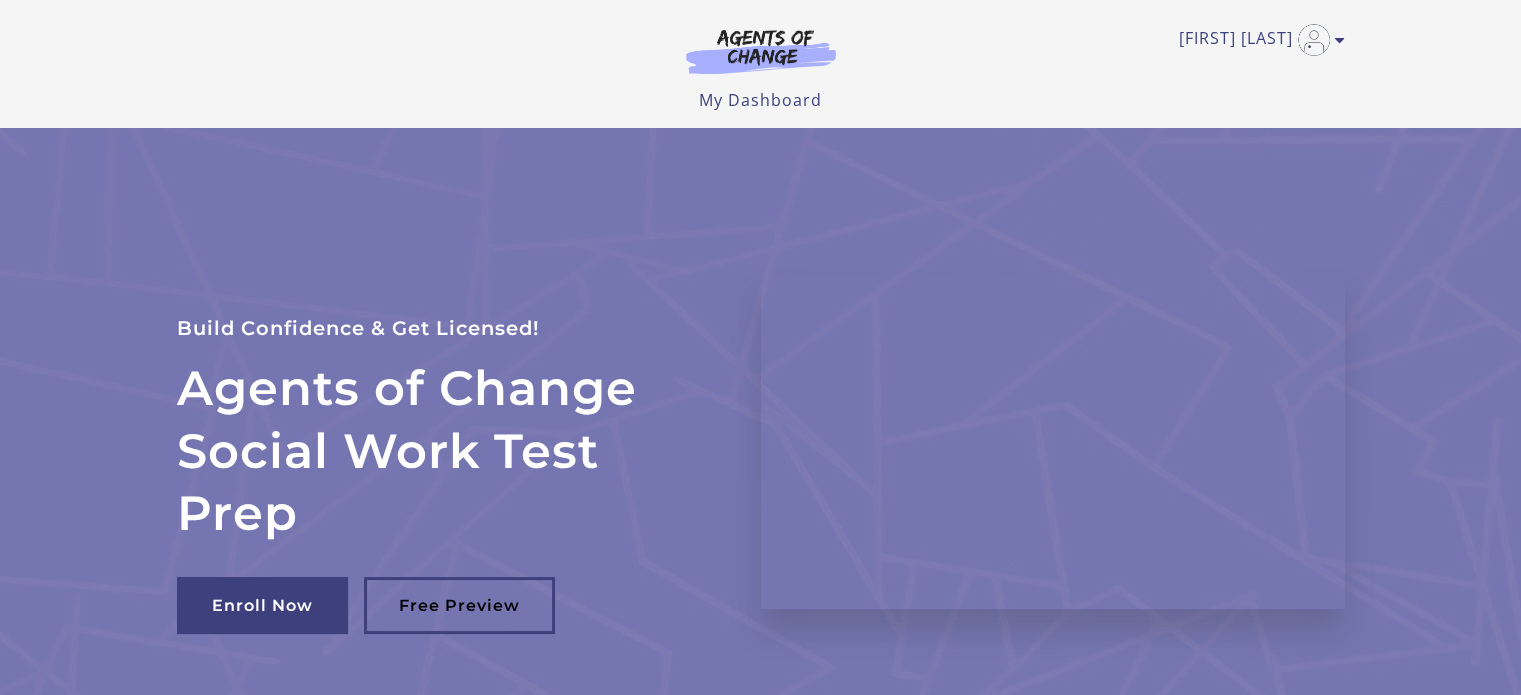 click on "Ebonie H
My Account
Support
Sign Out
Toggle menu
Menu
My Dashboard
My Account
Support
Sign Out" at bounding box center (761, 56) 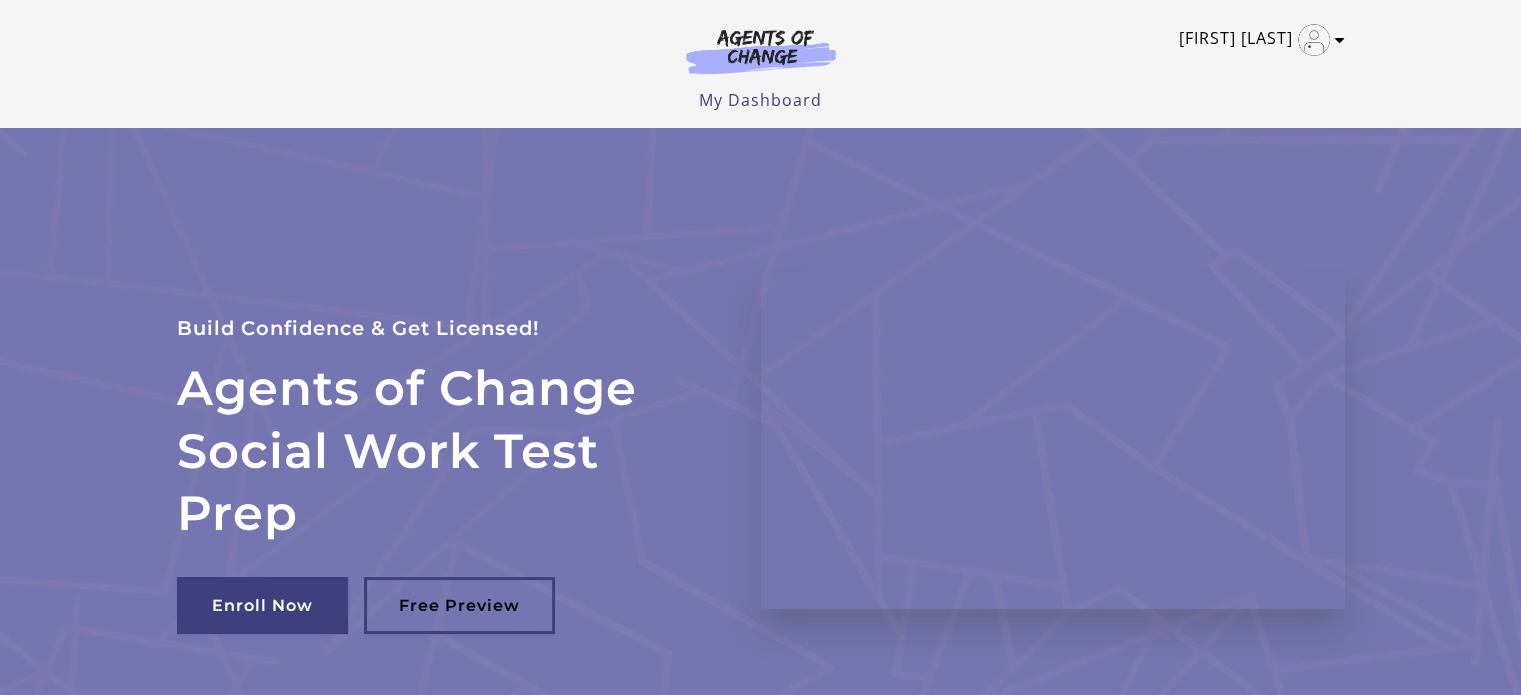 click on "[FIRST] [LAST]" at bounding box center (1257, 40) 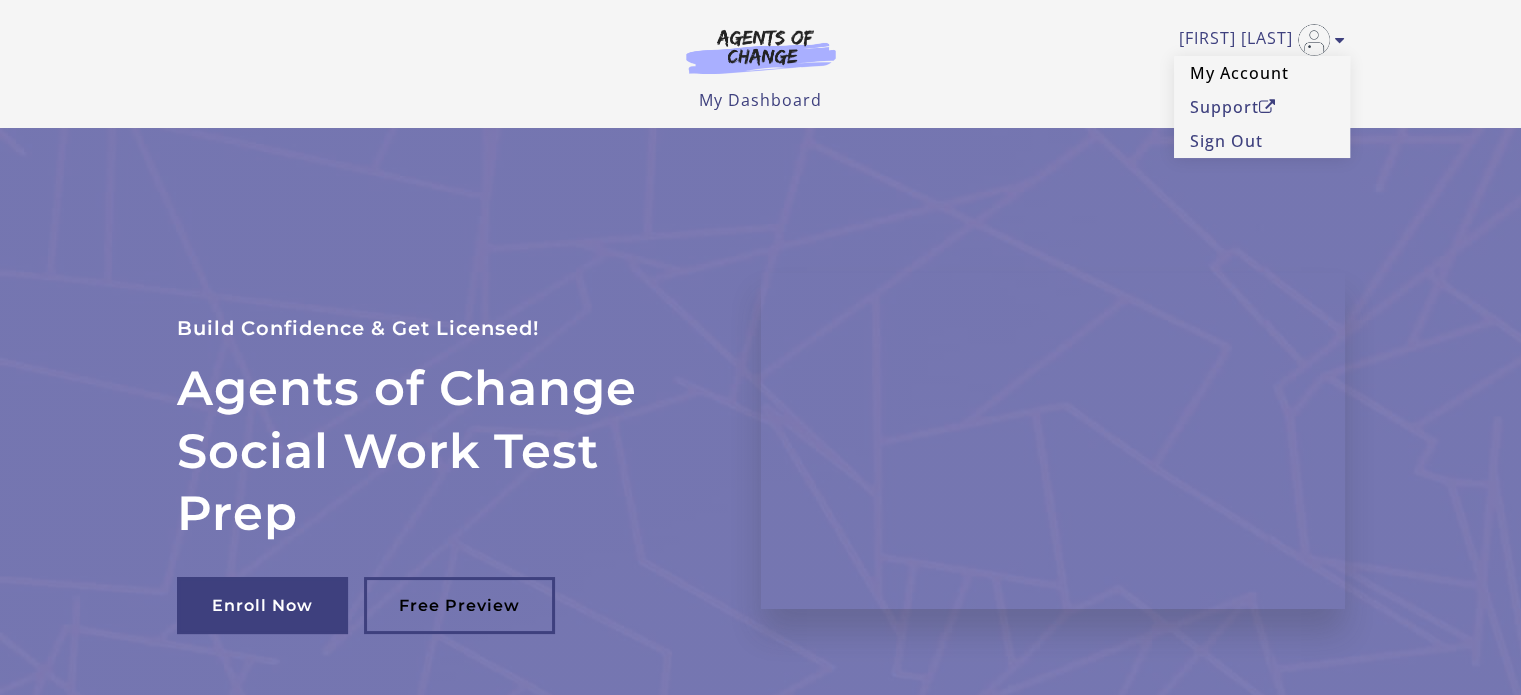click on "My Account" at bounding box center [1262, 73] 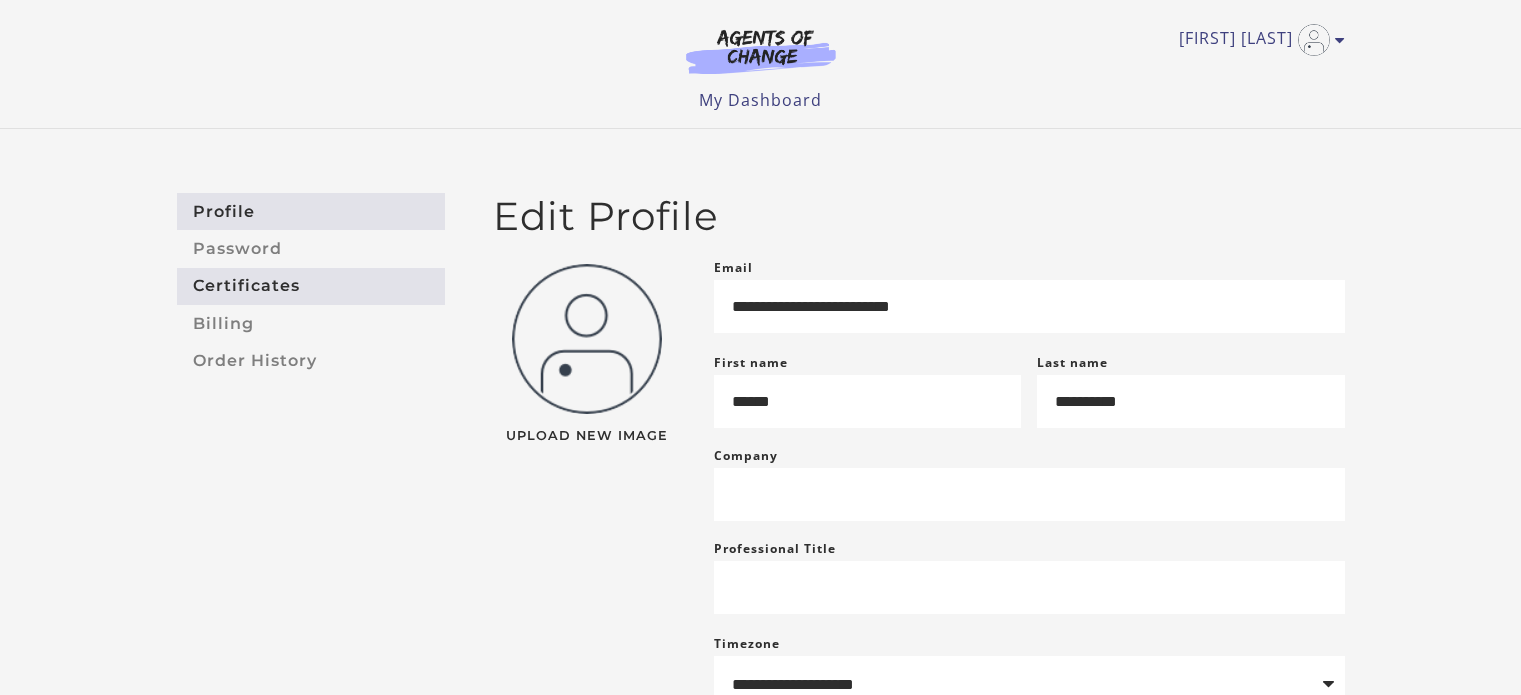scroll, scrollTop: 0, scrollLeft: 0, axis: both 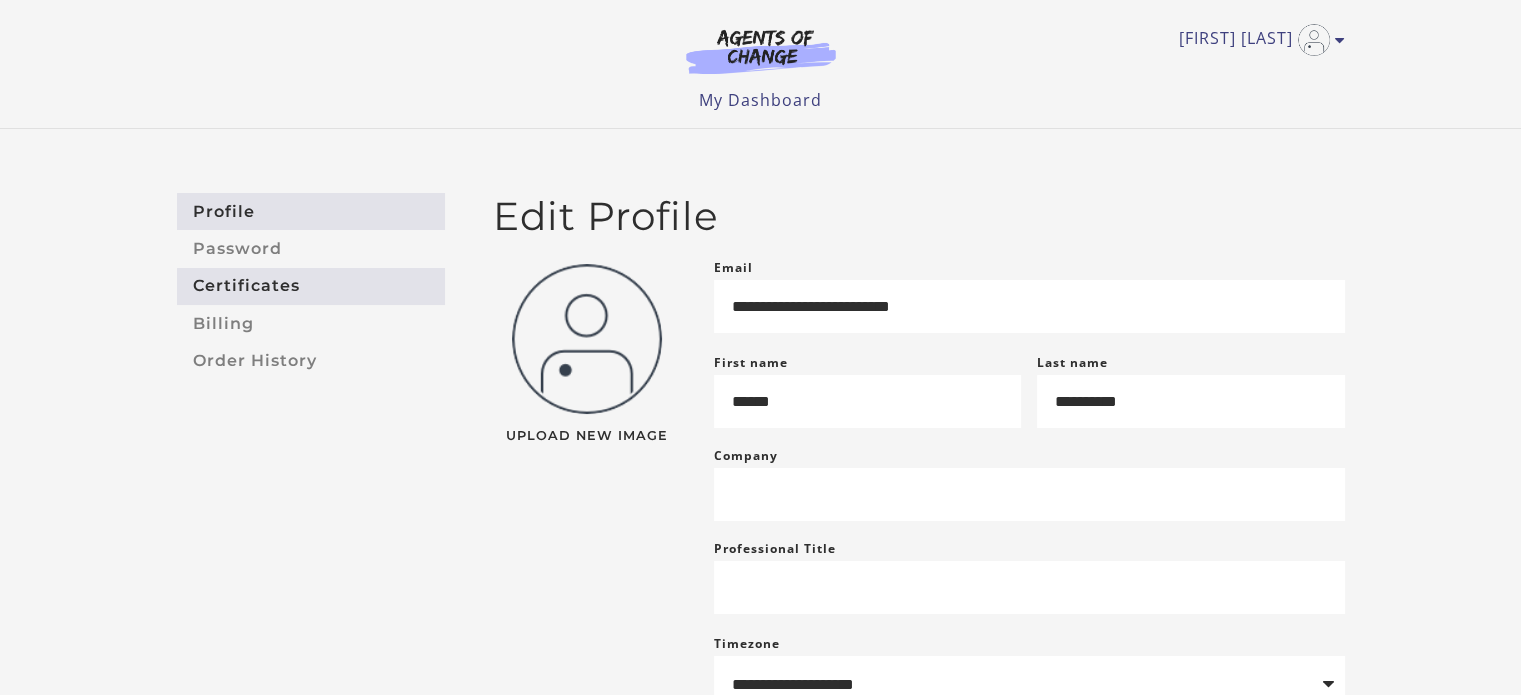 click on "Certificates" at bounding box center (311, 286) 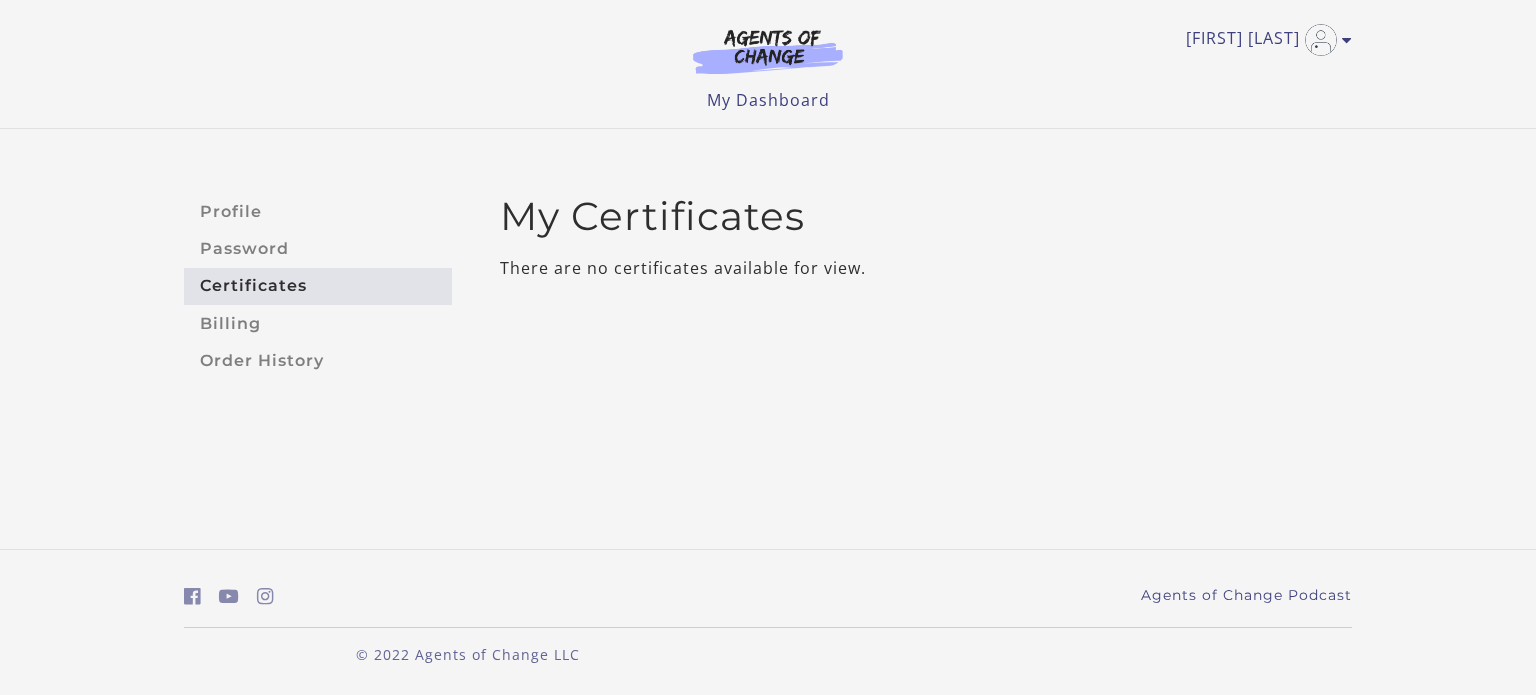 scroll, scrollTop: 0, scrollLeft: 0, axis: both 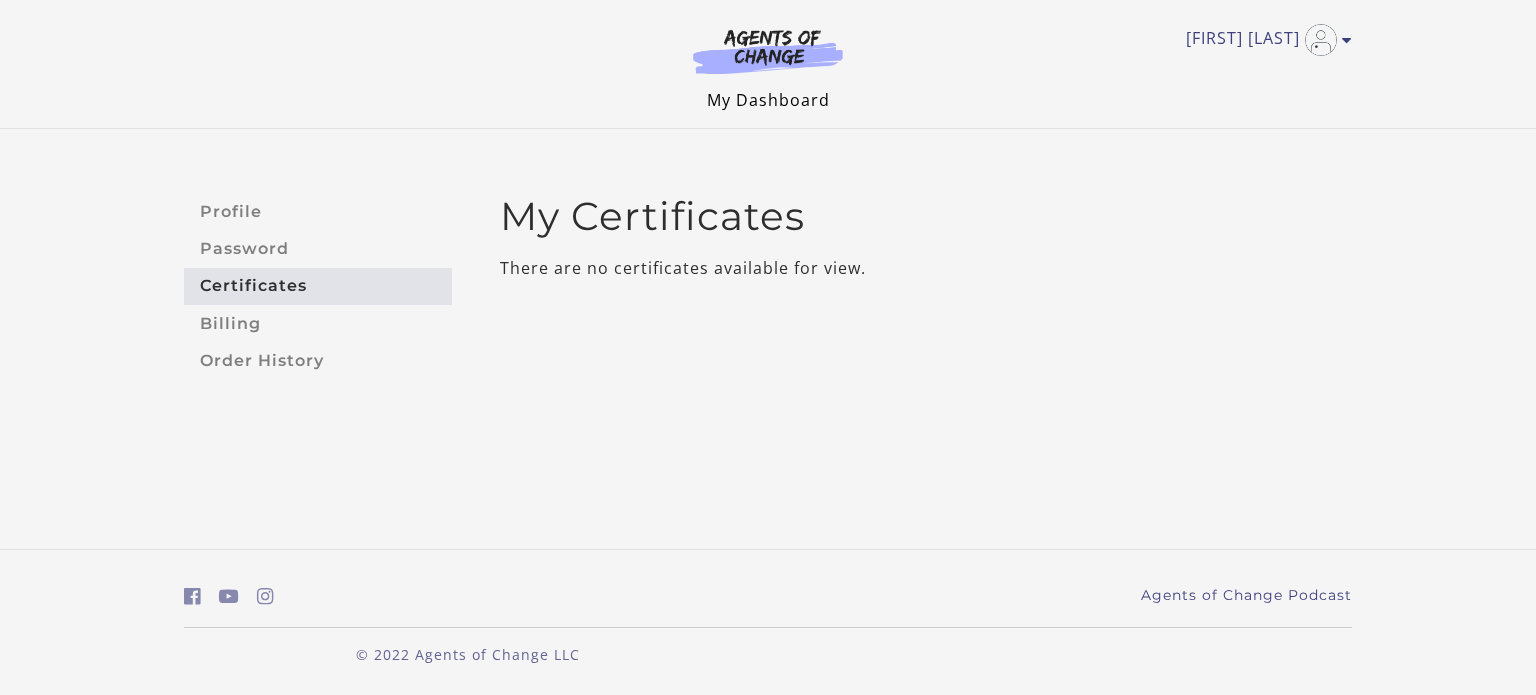 click on "My Dashboard" at bounding box center [768, 100] 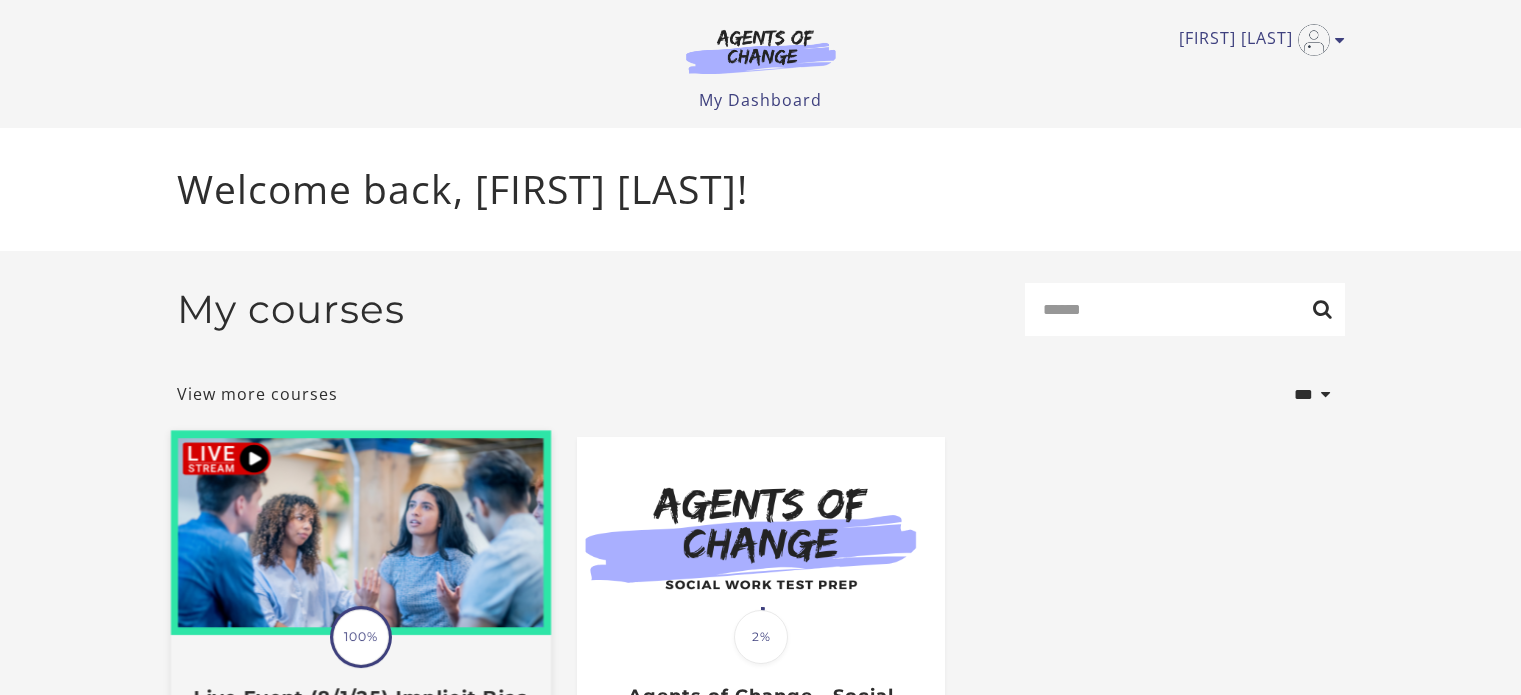 scroll, scrollTop: 0, scrollLeft: 0, axis: both 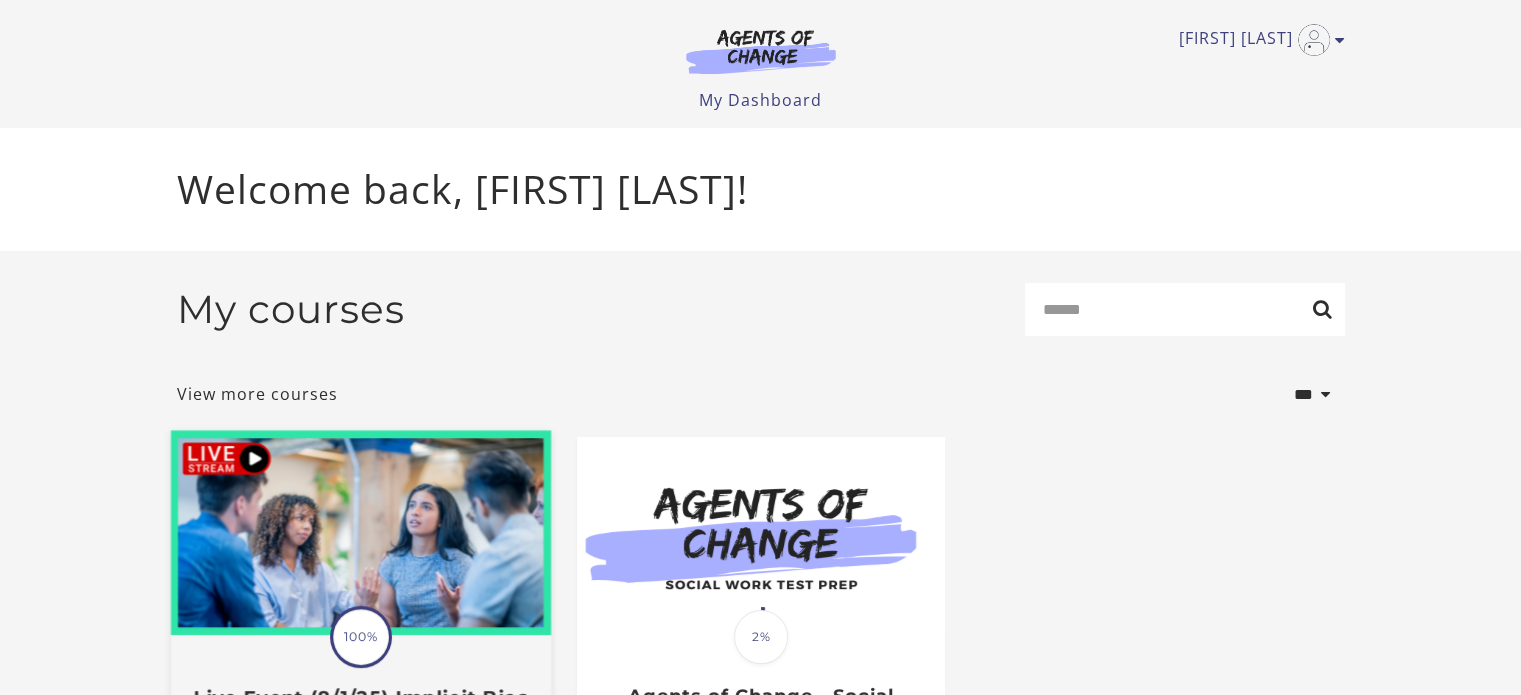 click at bounding box center (360, 533) 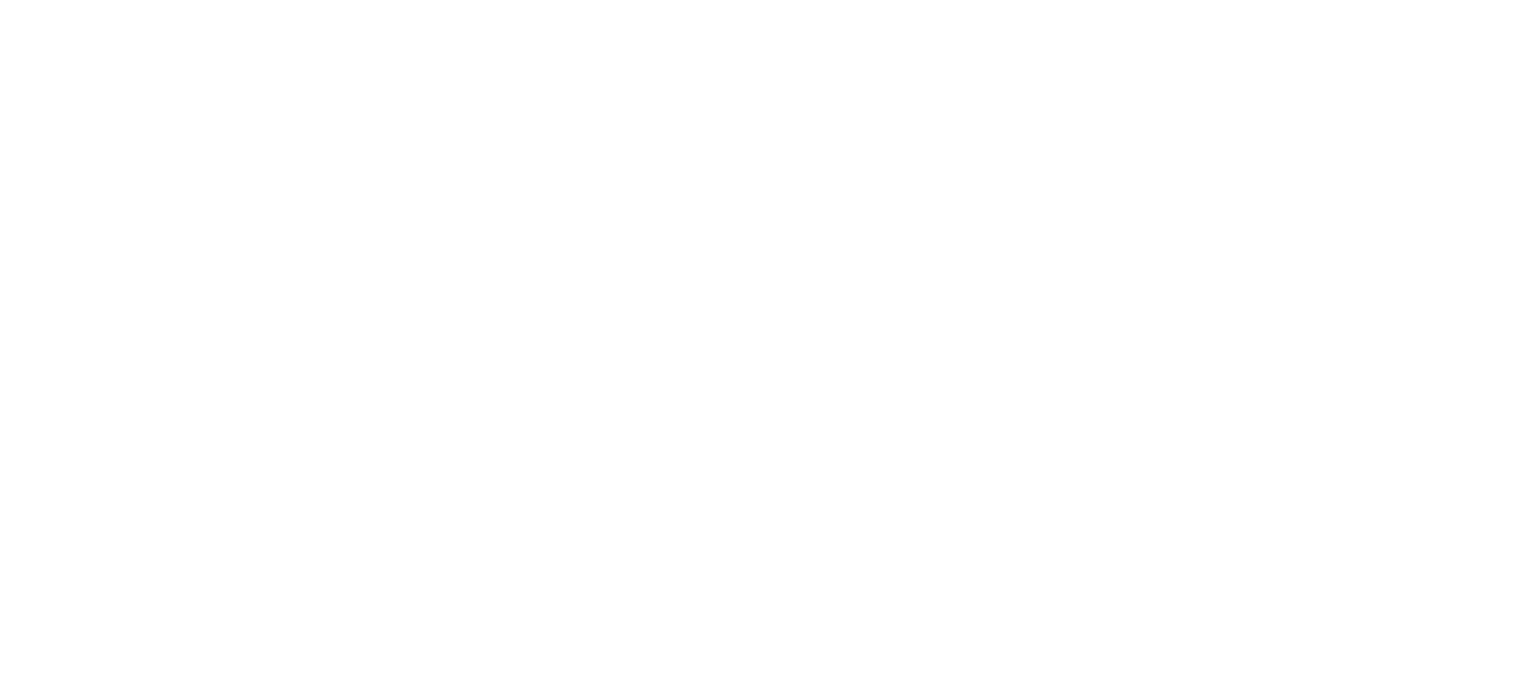 scroll, scrollTop: 0, scrollLeft: 0, axis: both 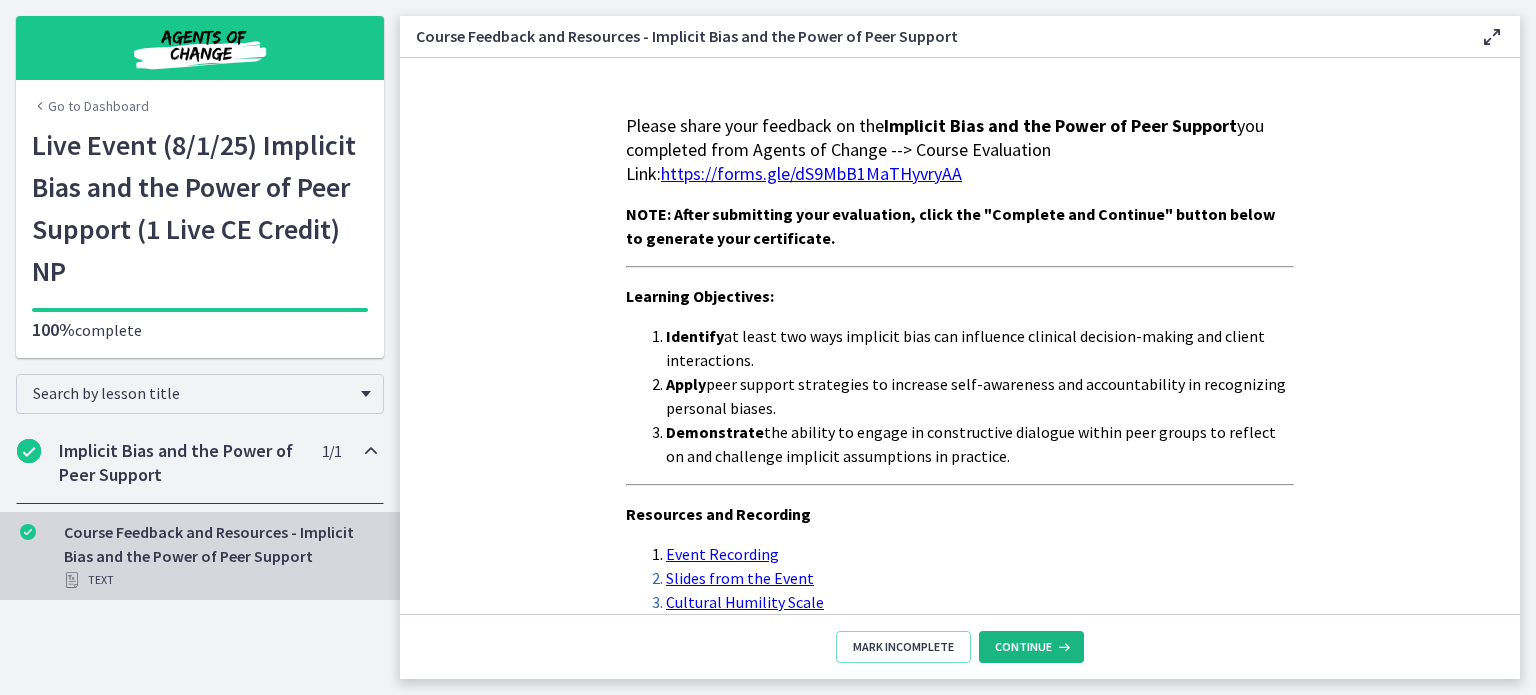 click on "Continue" at bounding box center (1031, 647) 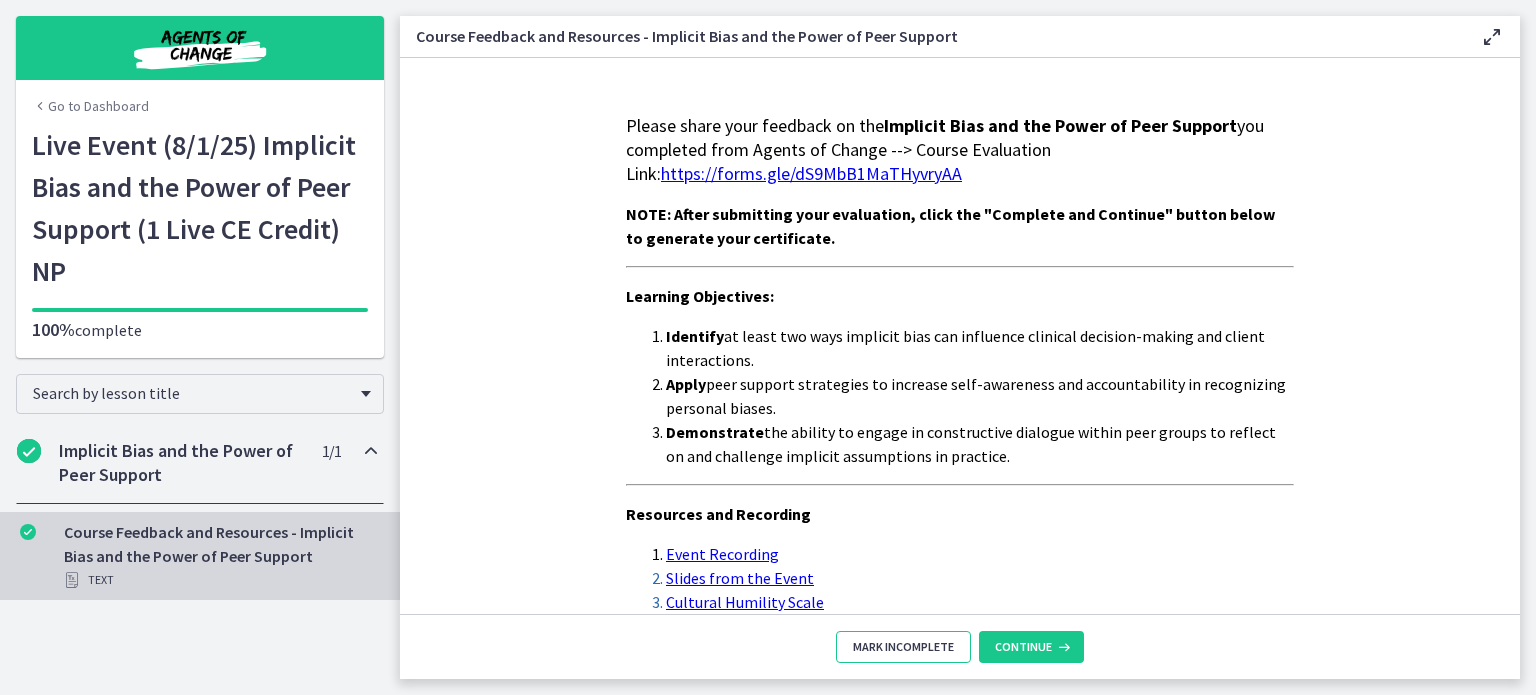 click on "Mark Incomplete" at bounding box center [903, 647] 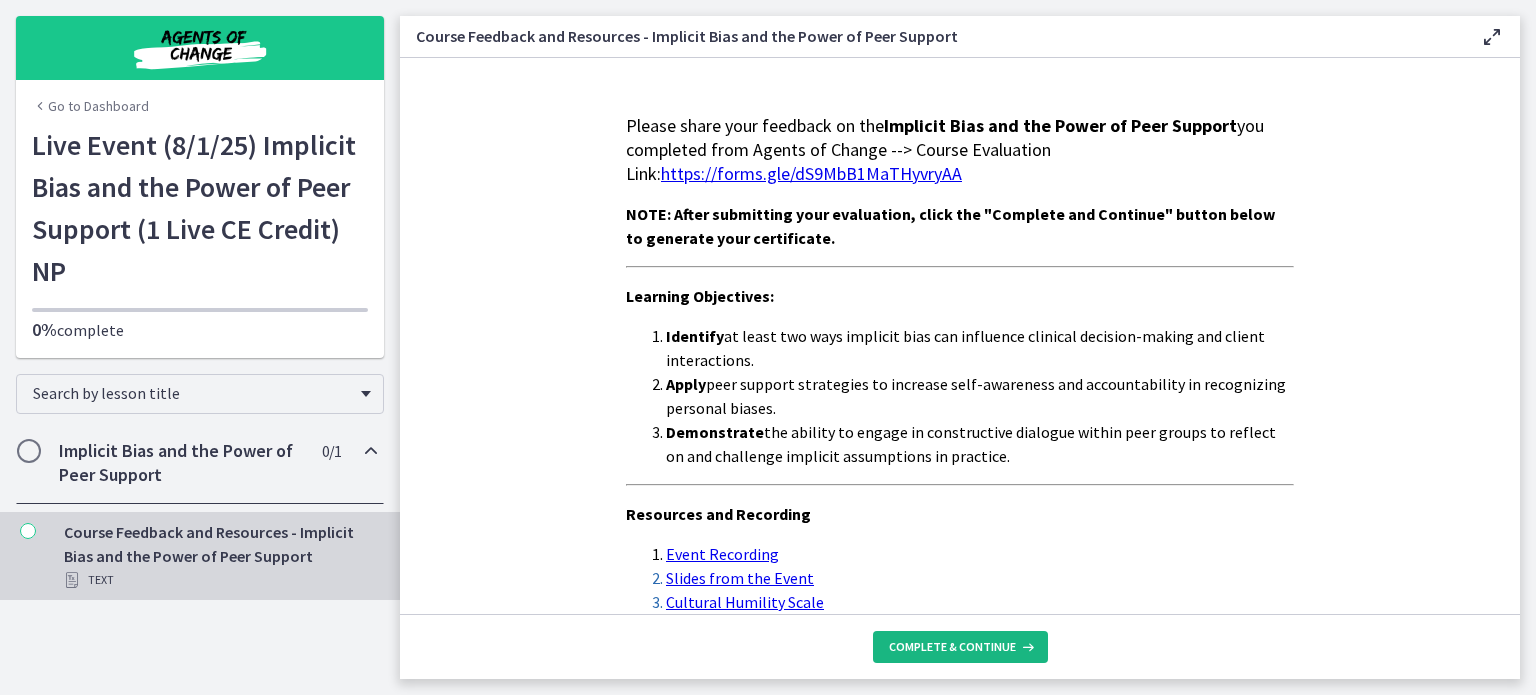 click on "Complete & continue" at bounding box center (952, 647) 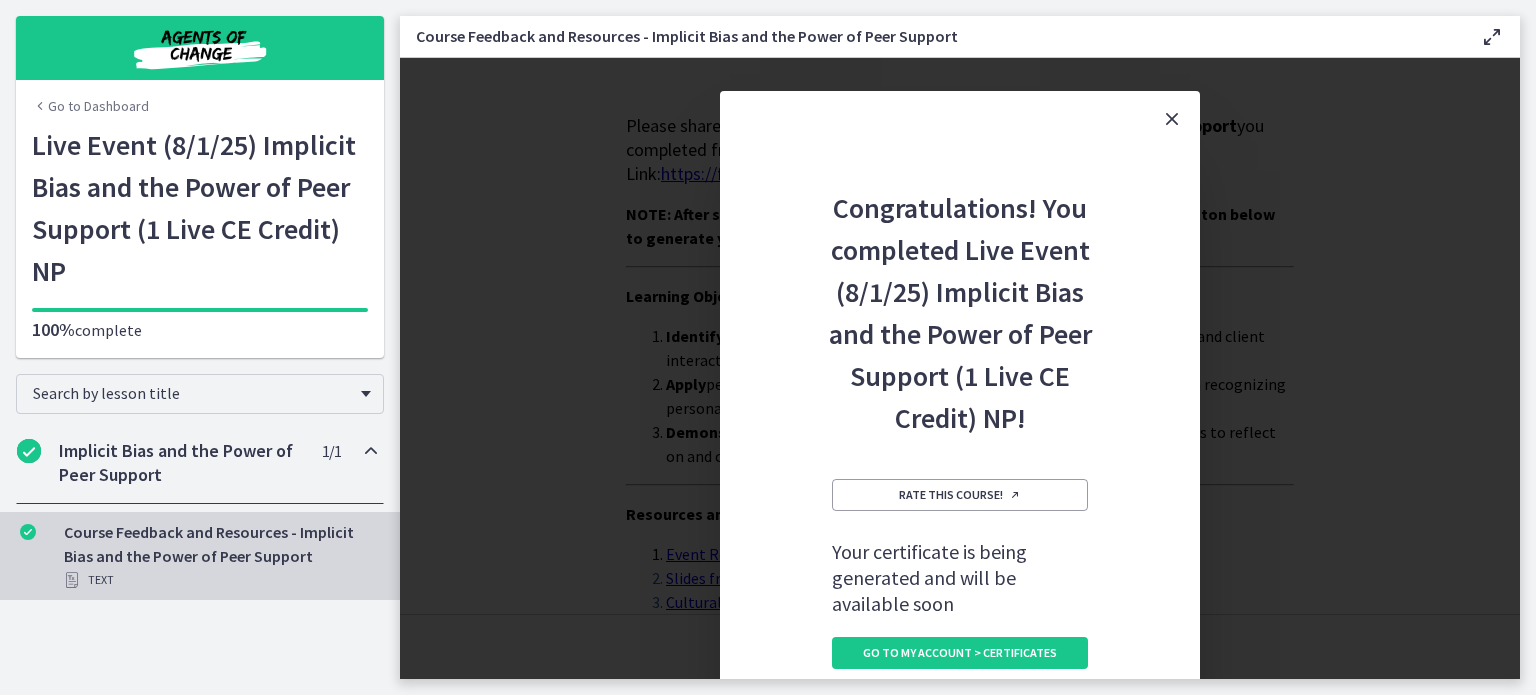 click at bounding box center [1172, 119] 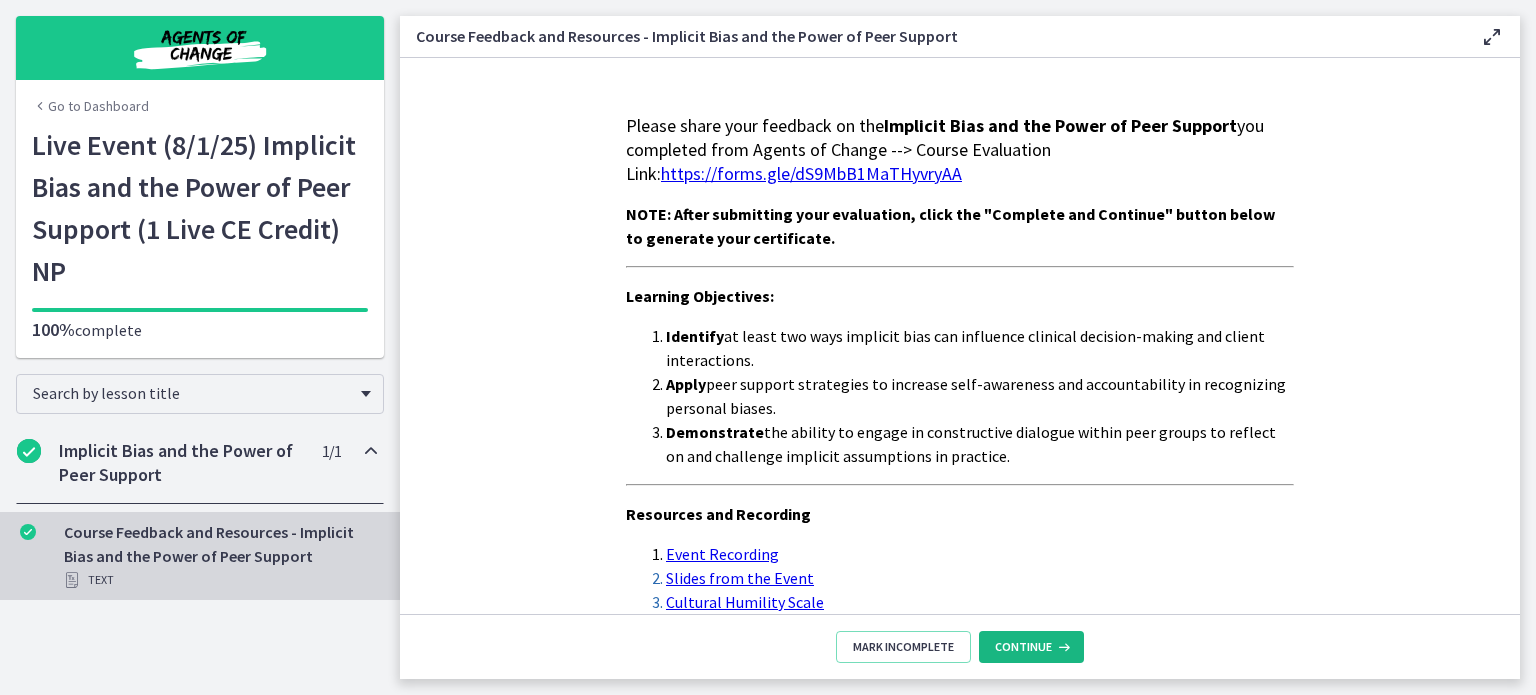 click on "Continue" at bounding box center [1023, 647] 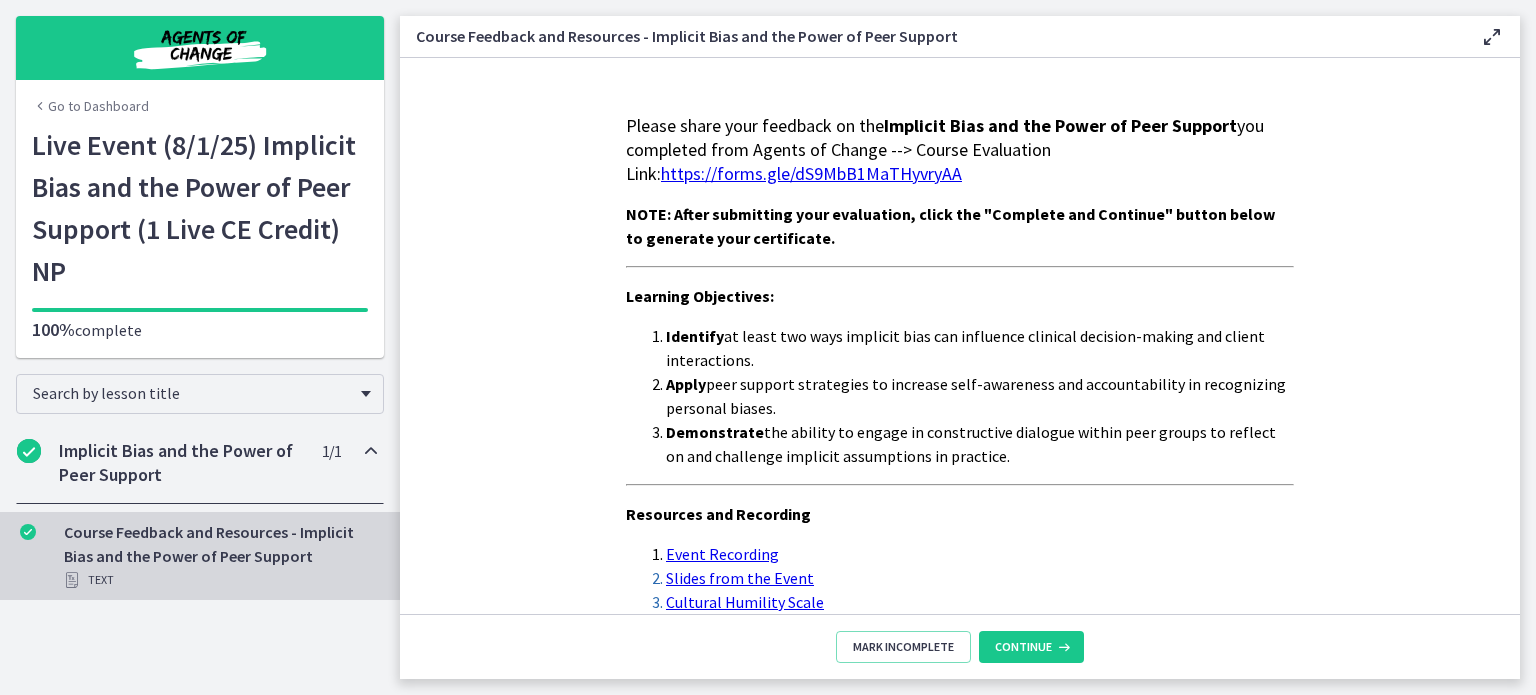 click at bounding box center [1492, 37] 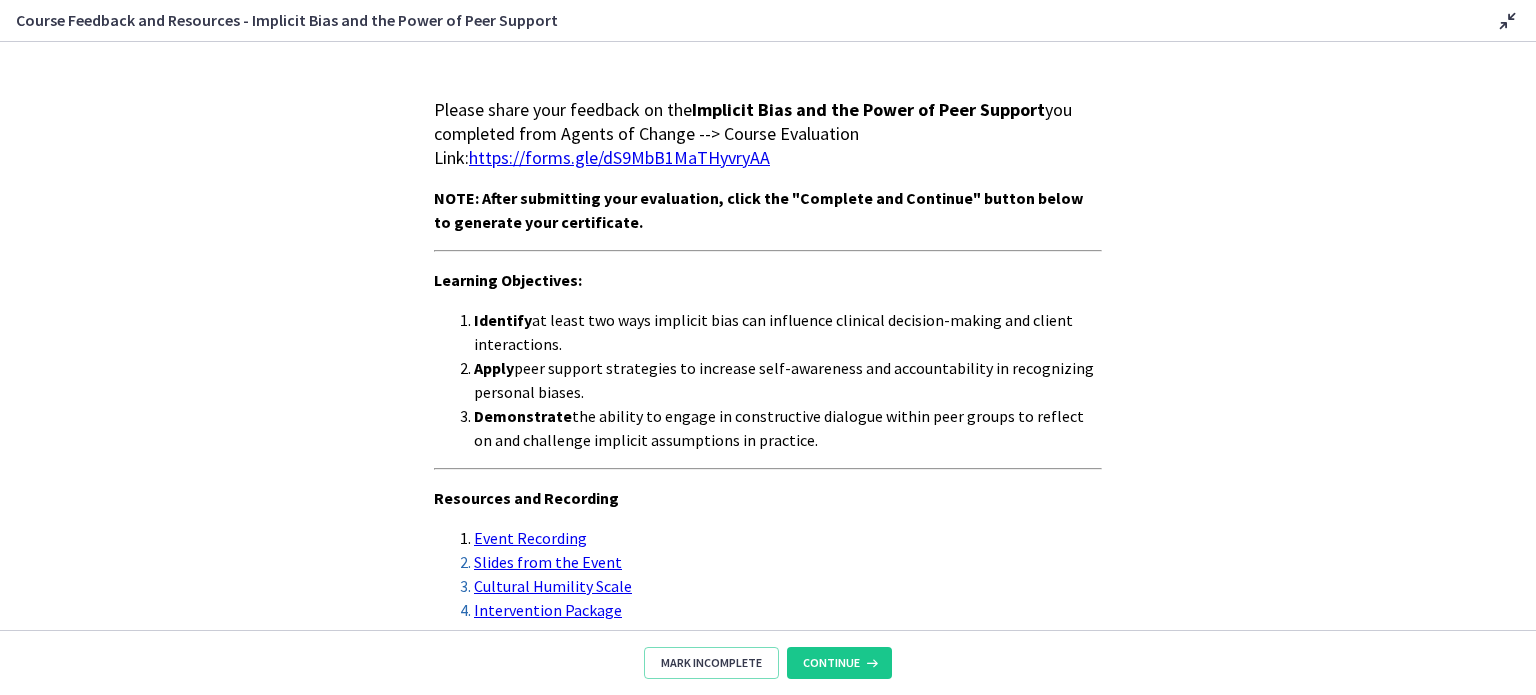 click at bounding box center (1508, 21) 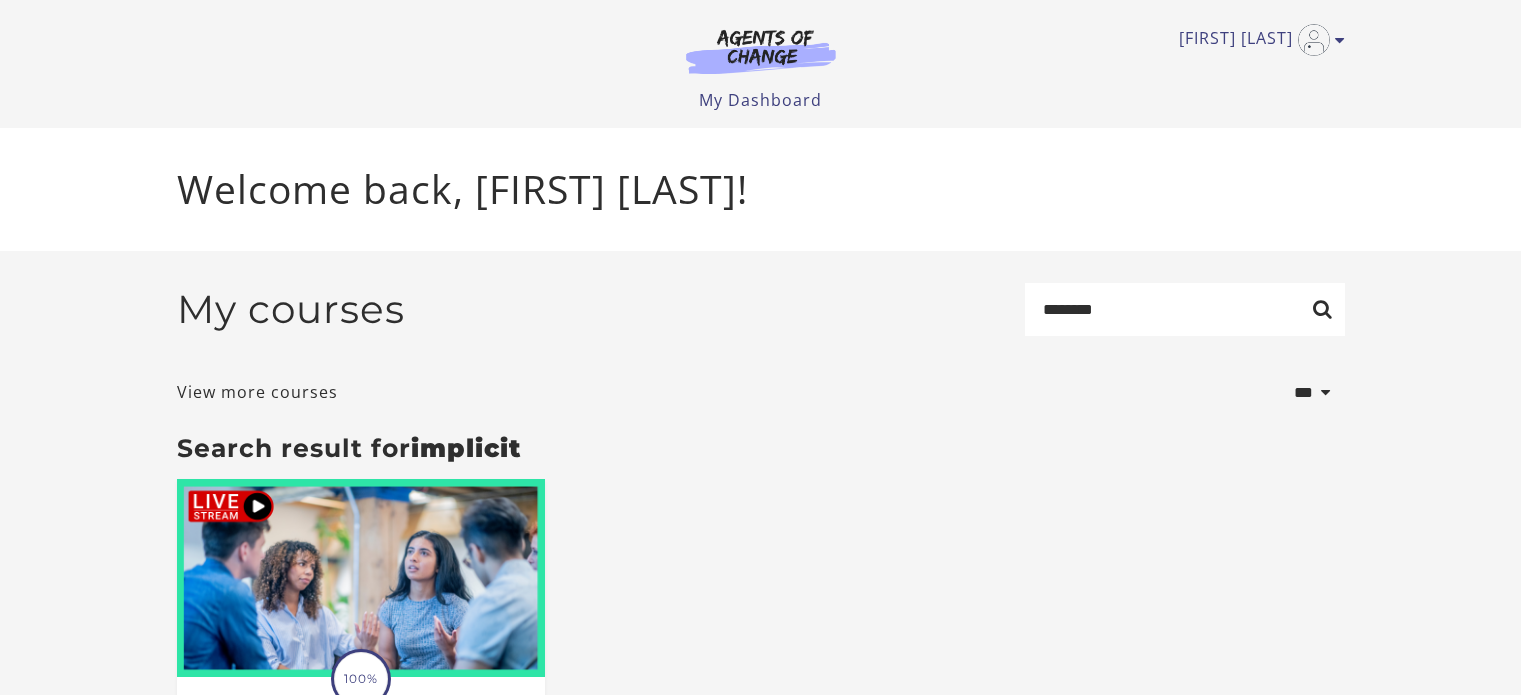 scroll, scrollTop: 0, scrollLeft: 0, axis: both 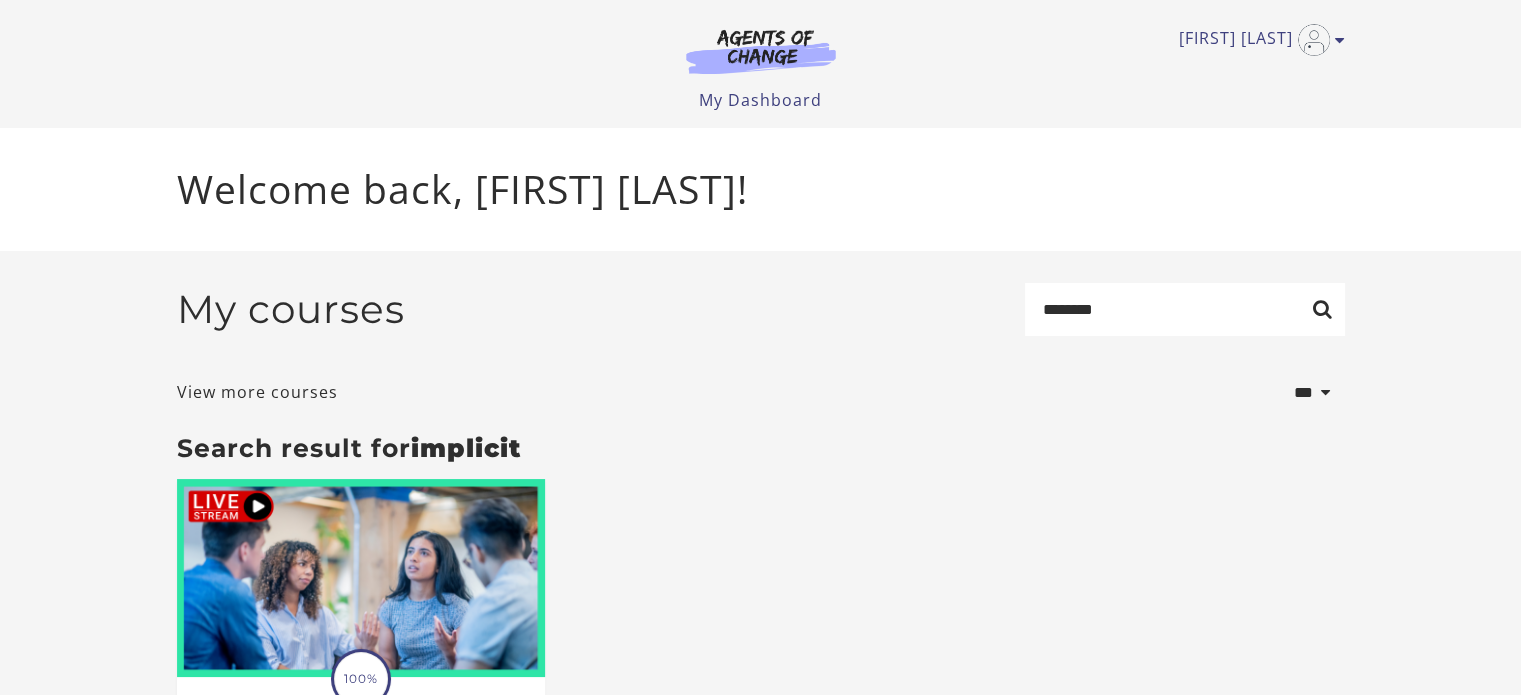 click at bounding box center (1340, 40) 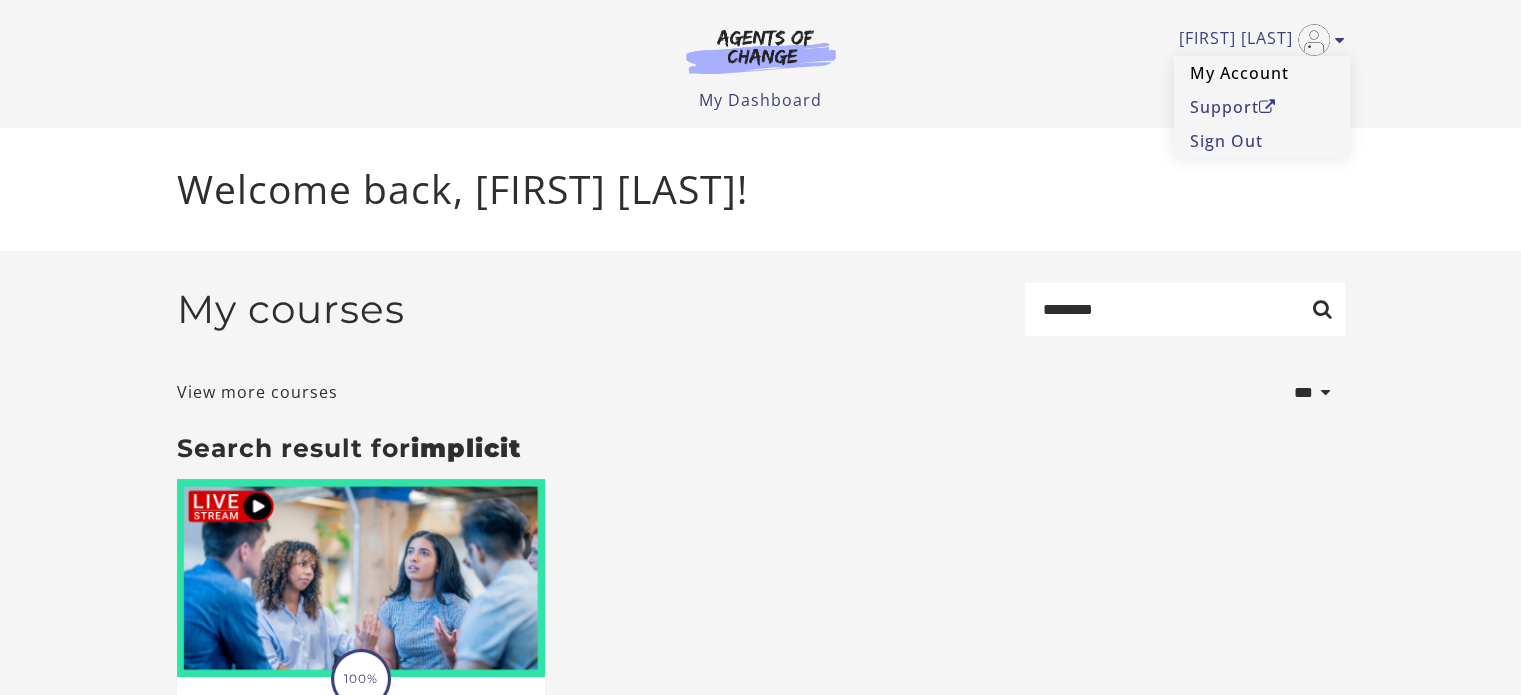 click on "My Account" at bounding box center (1262, 73) 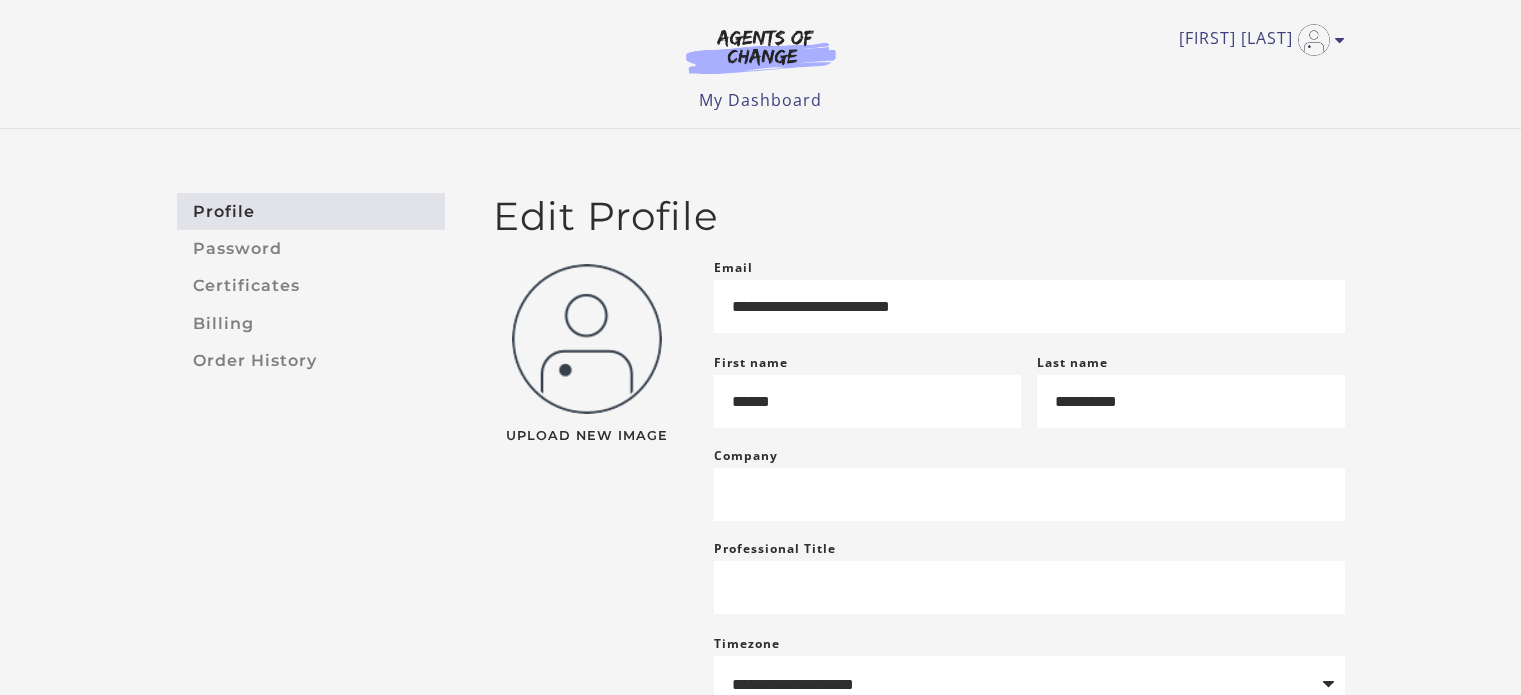scroll, scrollTop: 0, scrollLeft: 0, axis: both 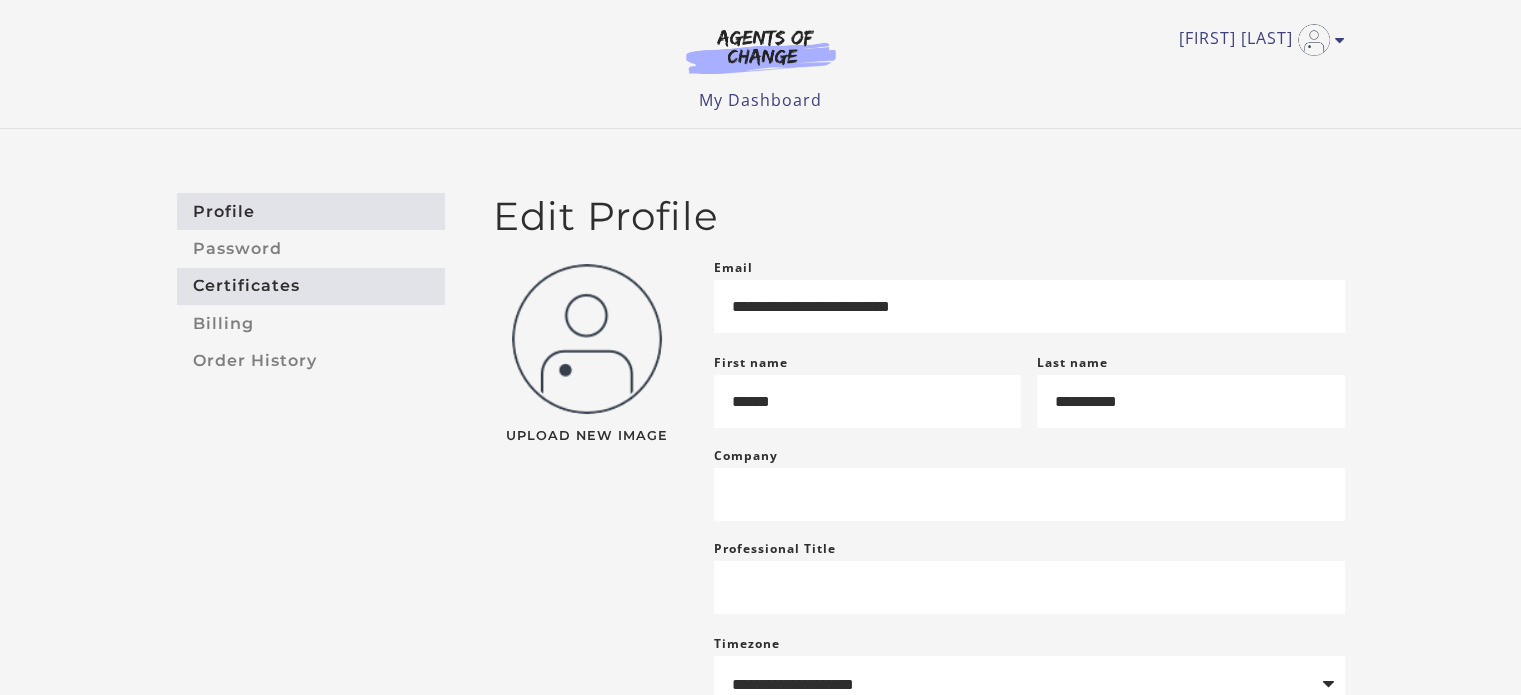 click on "Certificates" at bounding box center (311, 286) 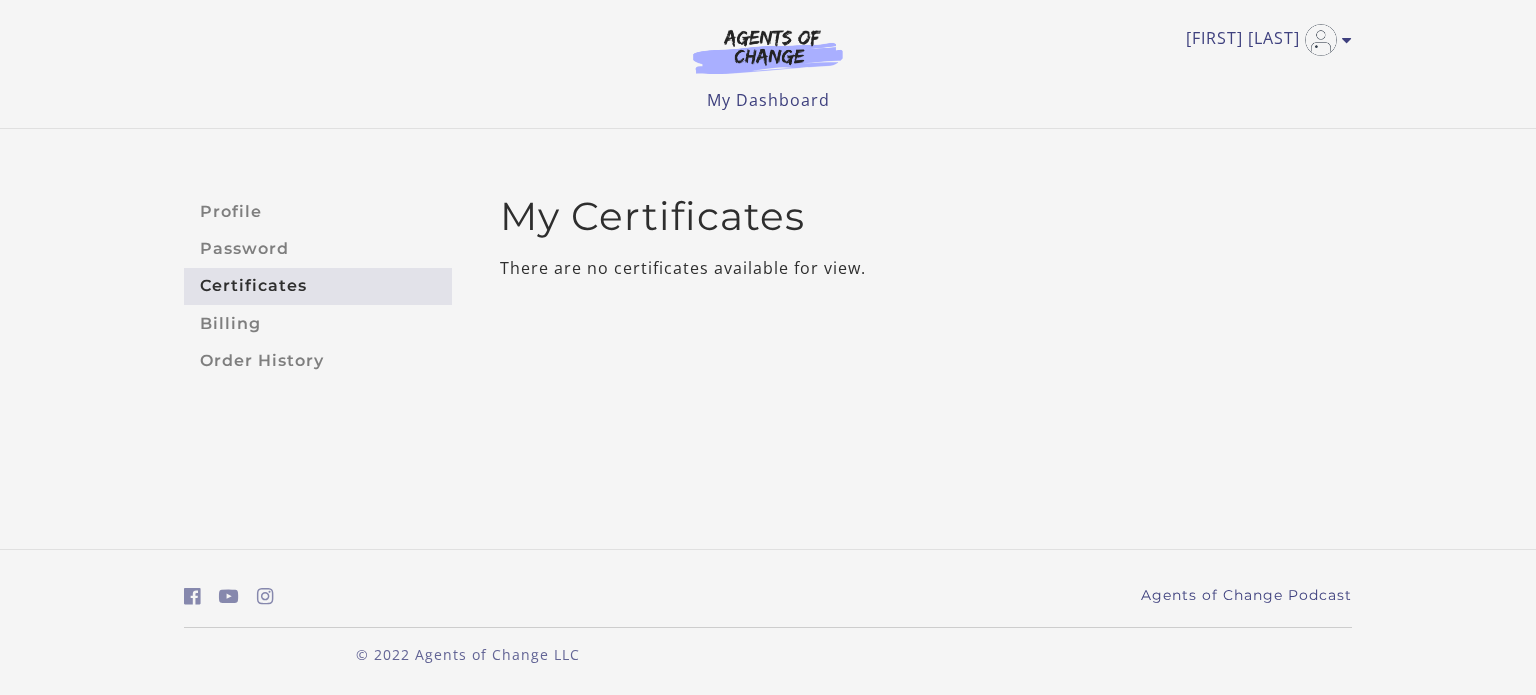 scroll, scrollTop: 0, scrollLeft: 0, axis: both 